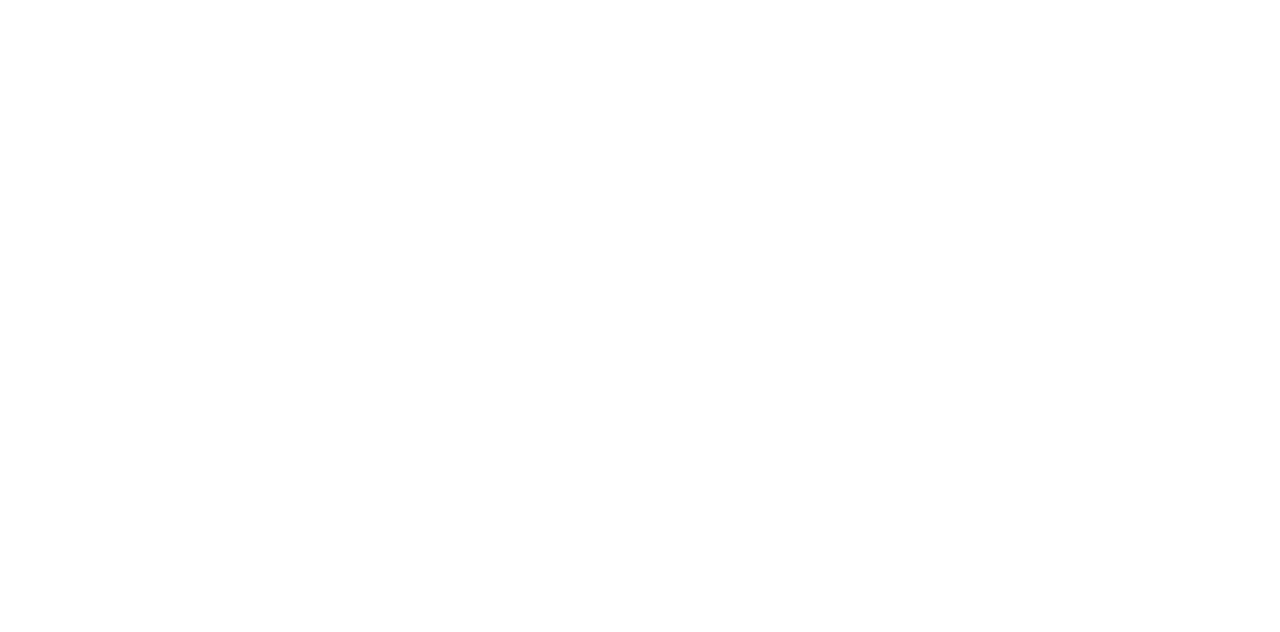 scroll, scrollTop: 0, scrollLeft: 0, axis: both 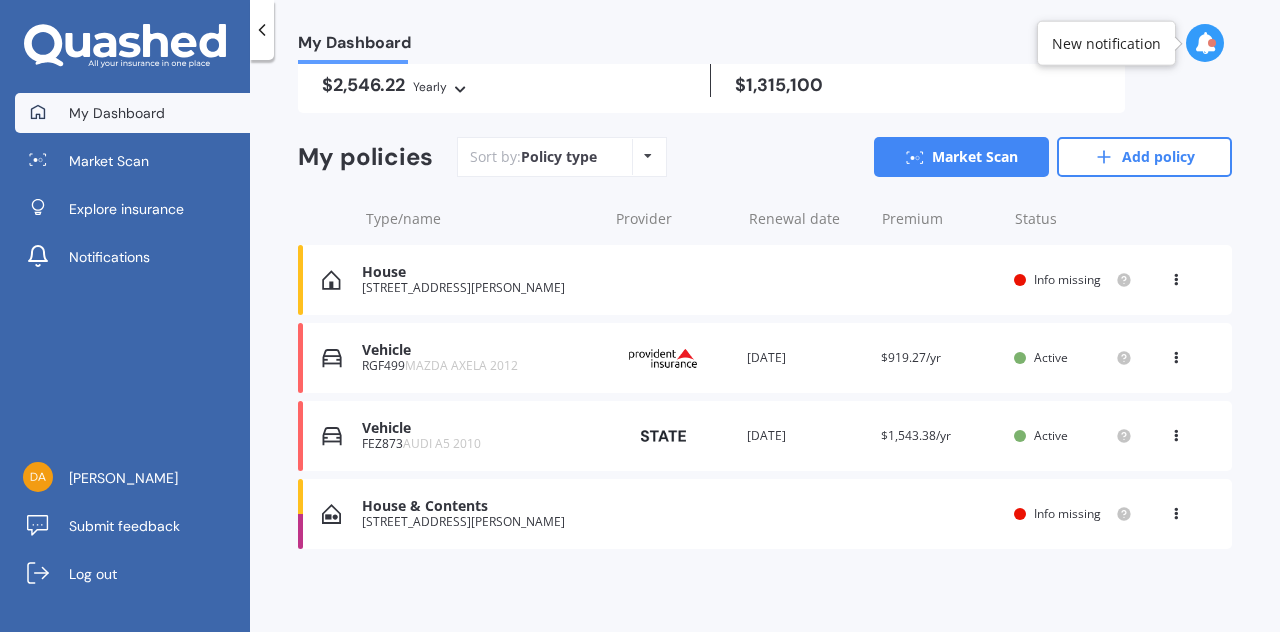 click on "Vehicle RGF499  MAZDA AXELA 2012 Provider Renewal date [DATE] Premium $919.27/yr You are paying Monthly Status Active View option View policy Delete" at bounding box center (765, 358) 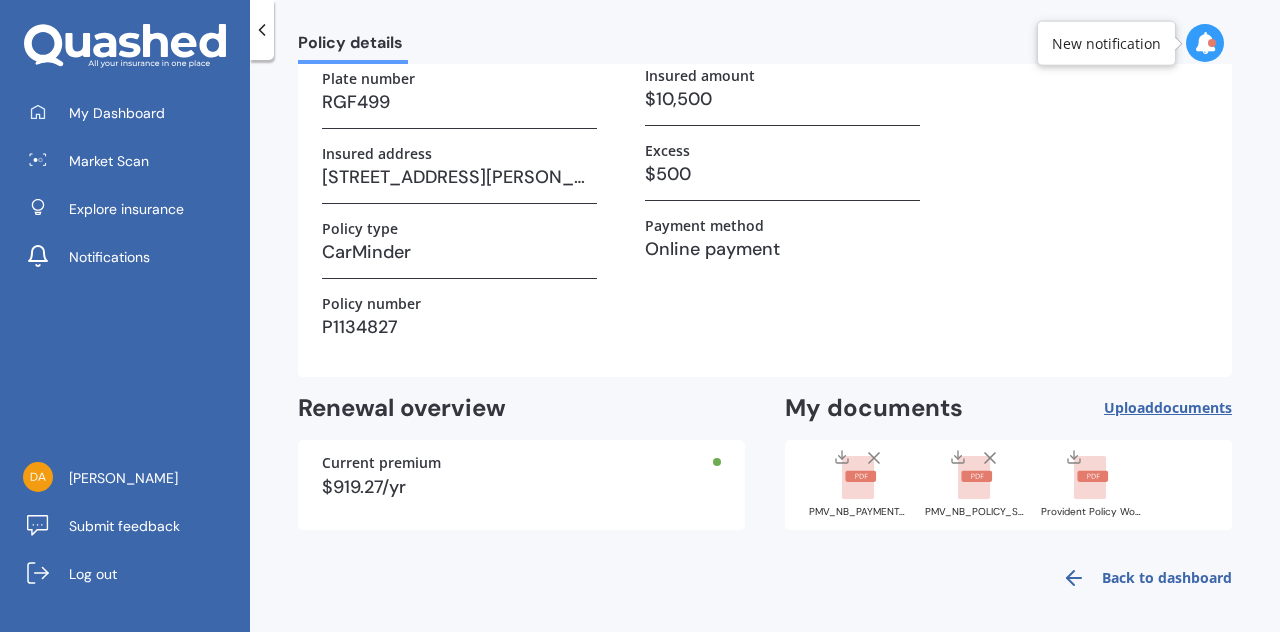 scroll, scrollTop: 209, scrollLeft: 0, axis: vertical 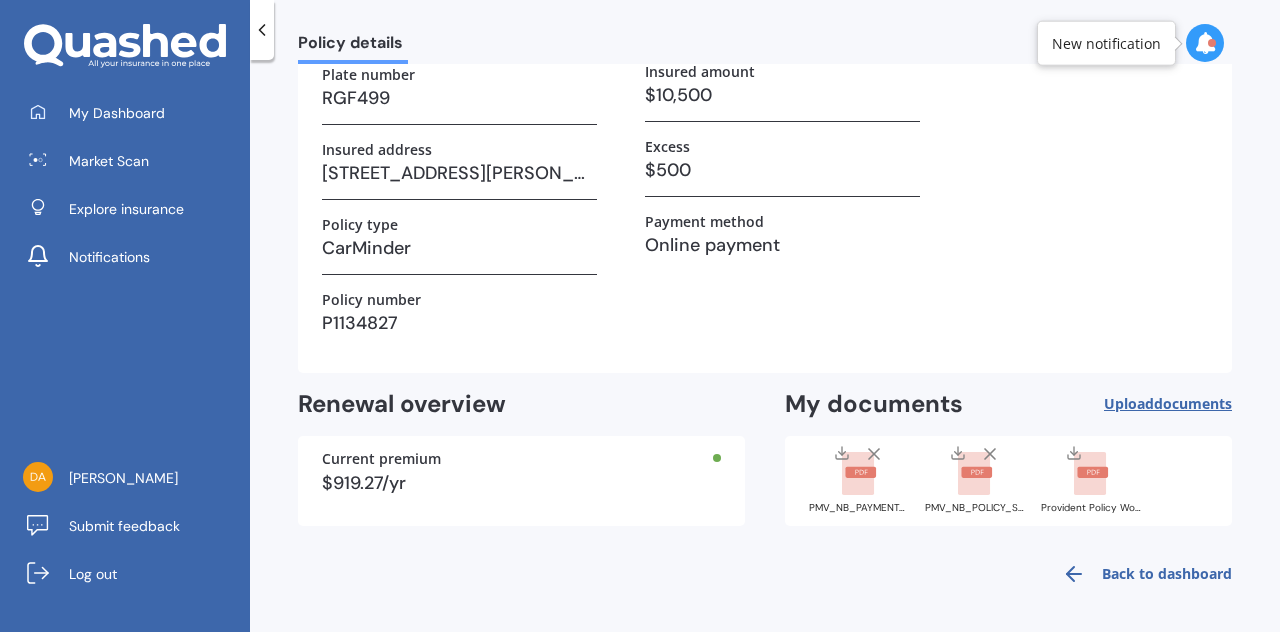 click at bounding box center [1212, 43] 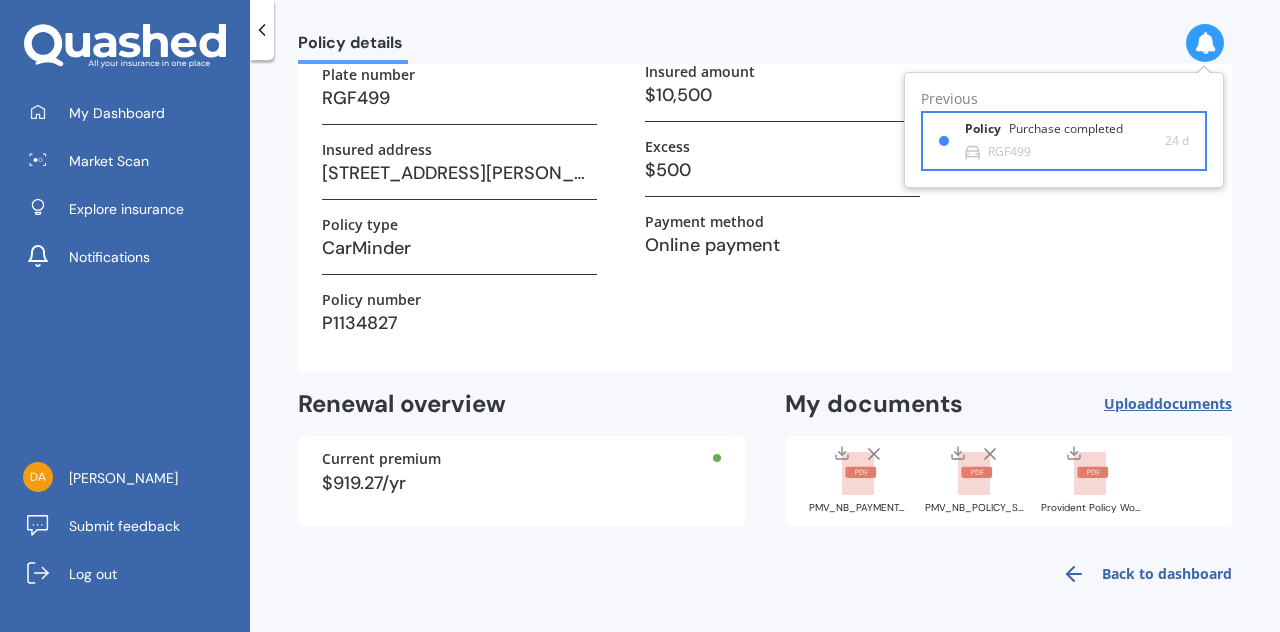 click on "Policy Purchase completed" at bounding box center (1056, 133) 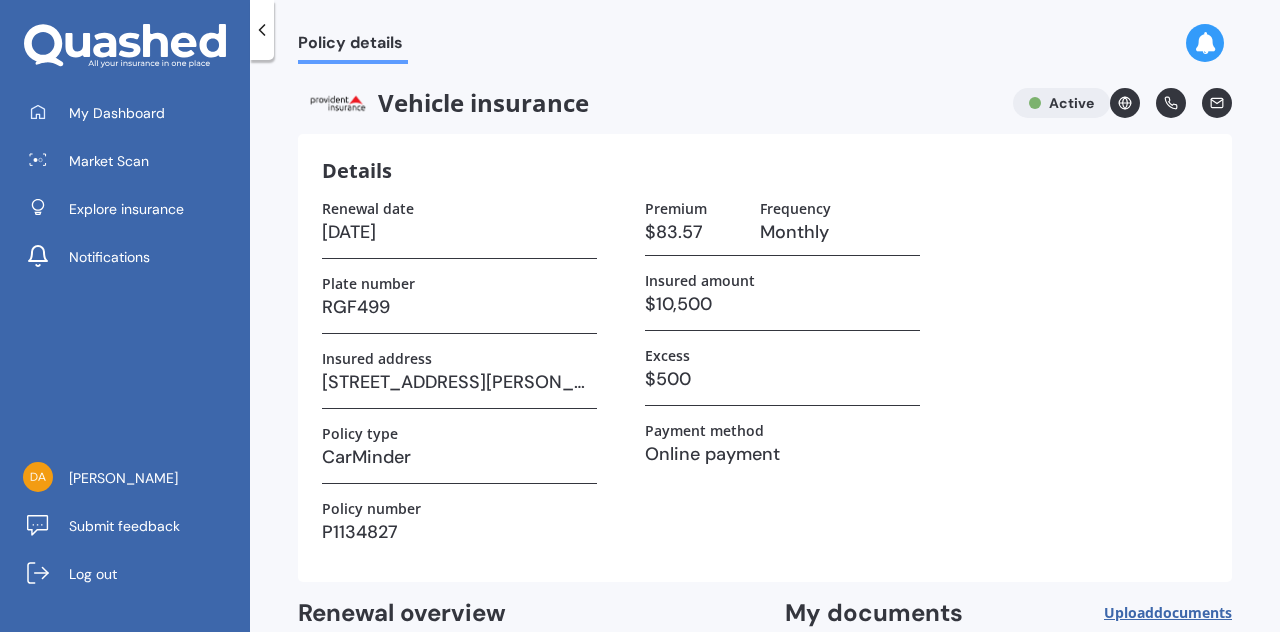 scroll, scrollTop: 209, scrollLeft: 0, axis: vertical 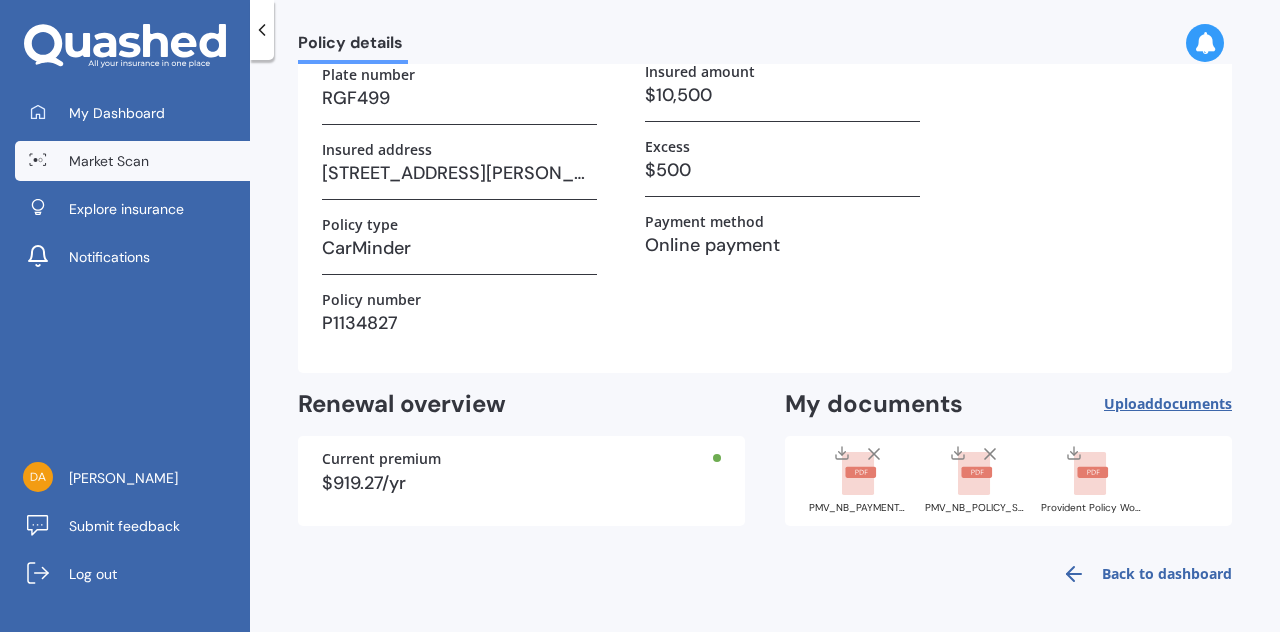 click on "Market Scan" at bounding box center [109, 161] 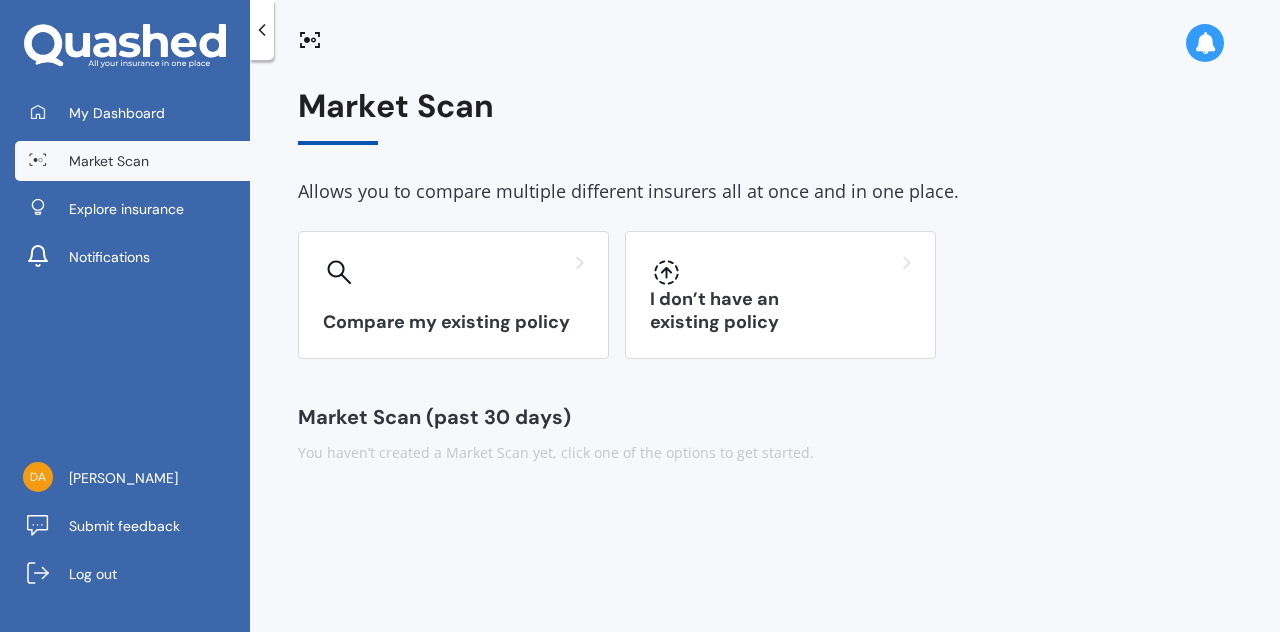 scroll, scrollTop: 0, scrollLeft: 0, axis: both 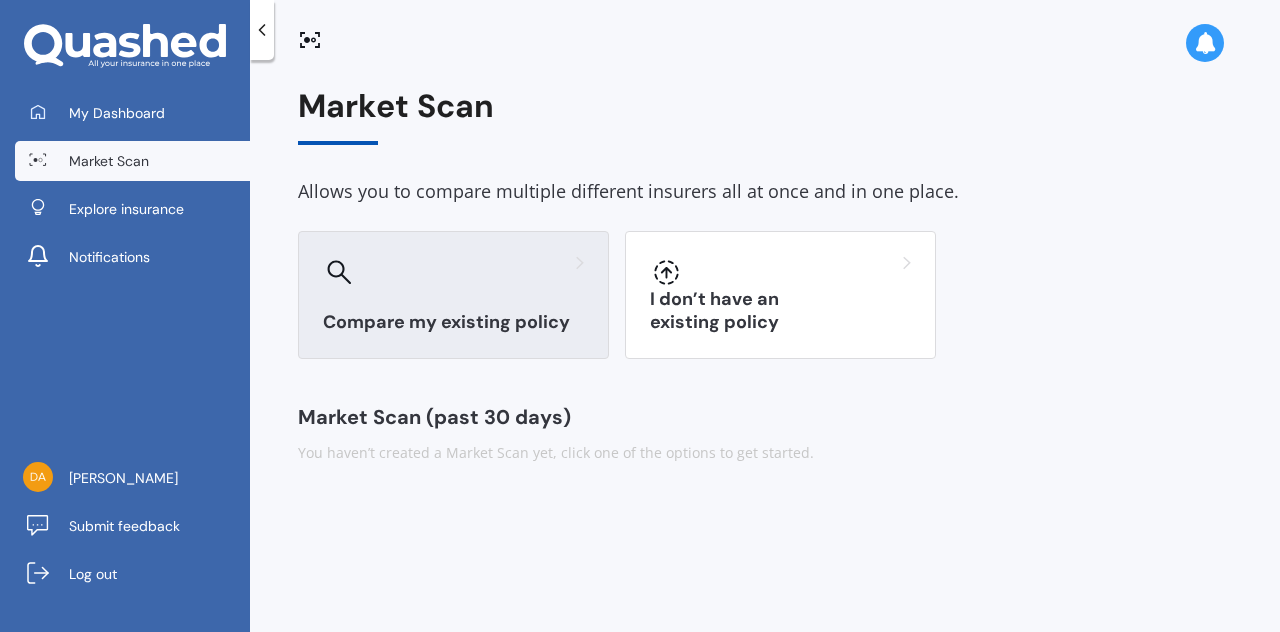 click on "Compare my existing policy" at bounding box center [453, 322] 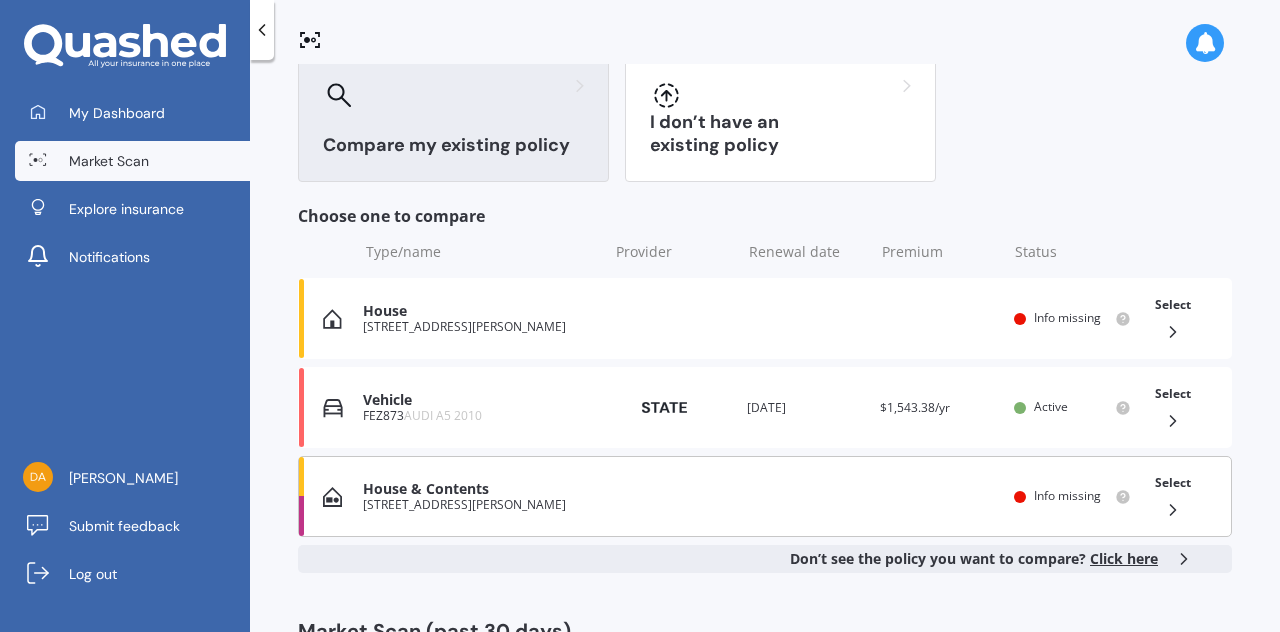 scroll, scrollTop: 178, scrollLeft: 0, axis: vertical 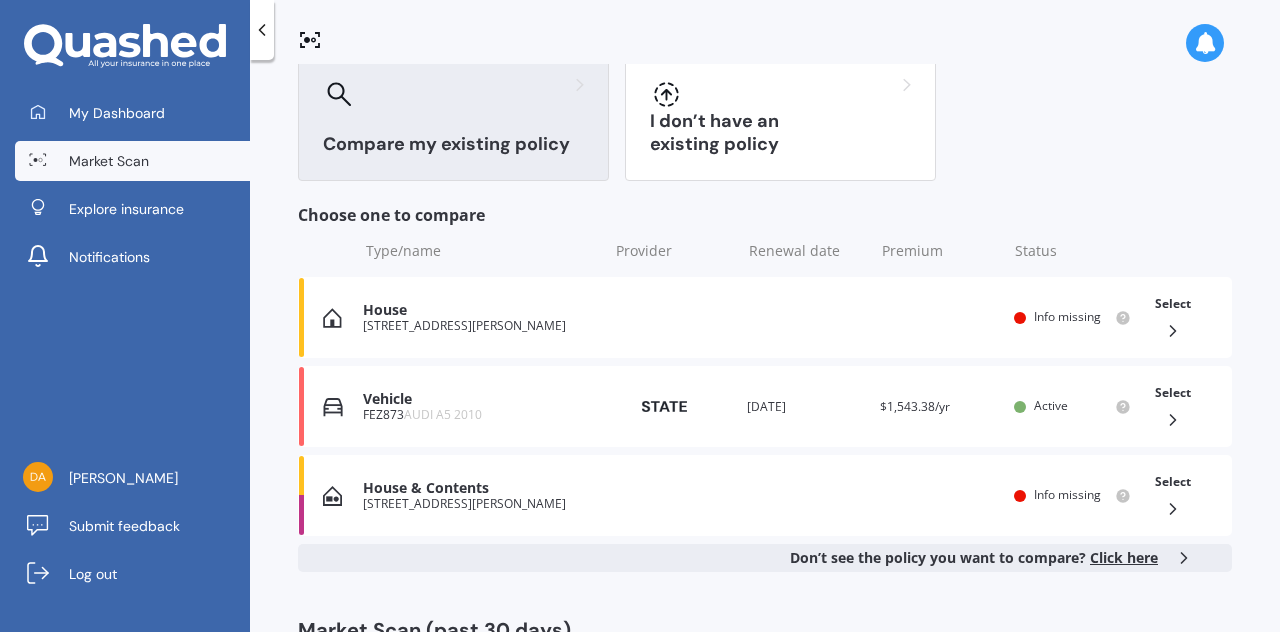 click on "Click here" at bounding box center [1124, 557] 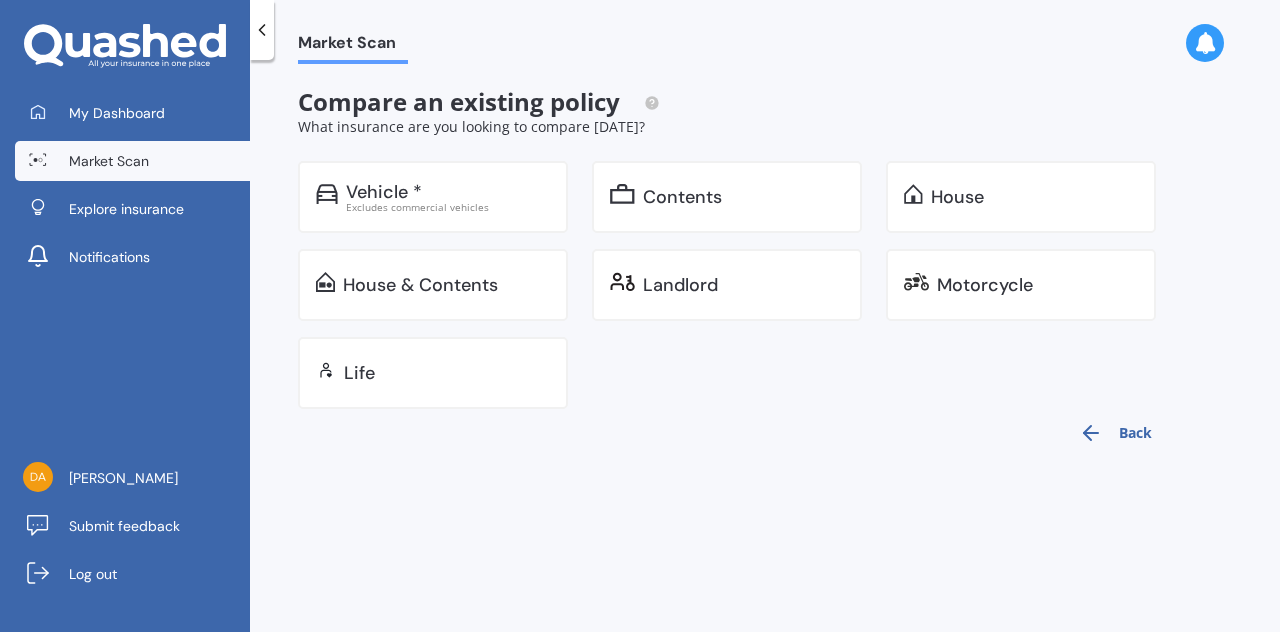 scroll, scrollTop: 0, scrollLeft: 0, axis: both 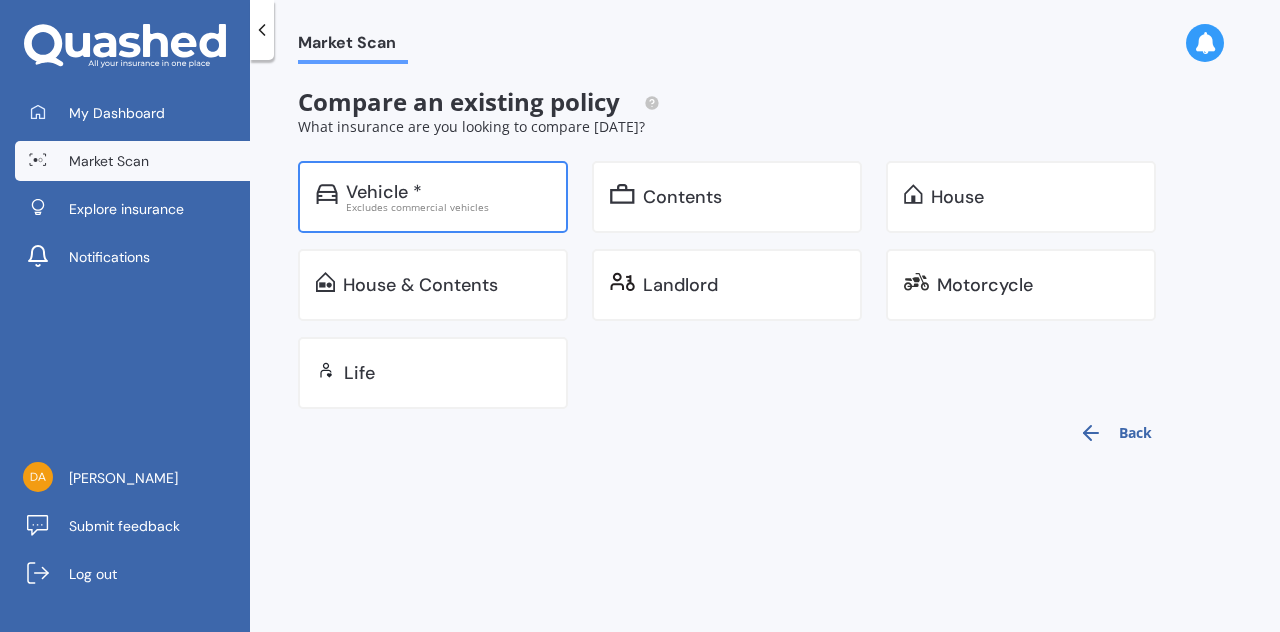 click on "Excludes commercial vehicles" at bounding box center (448, 207) 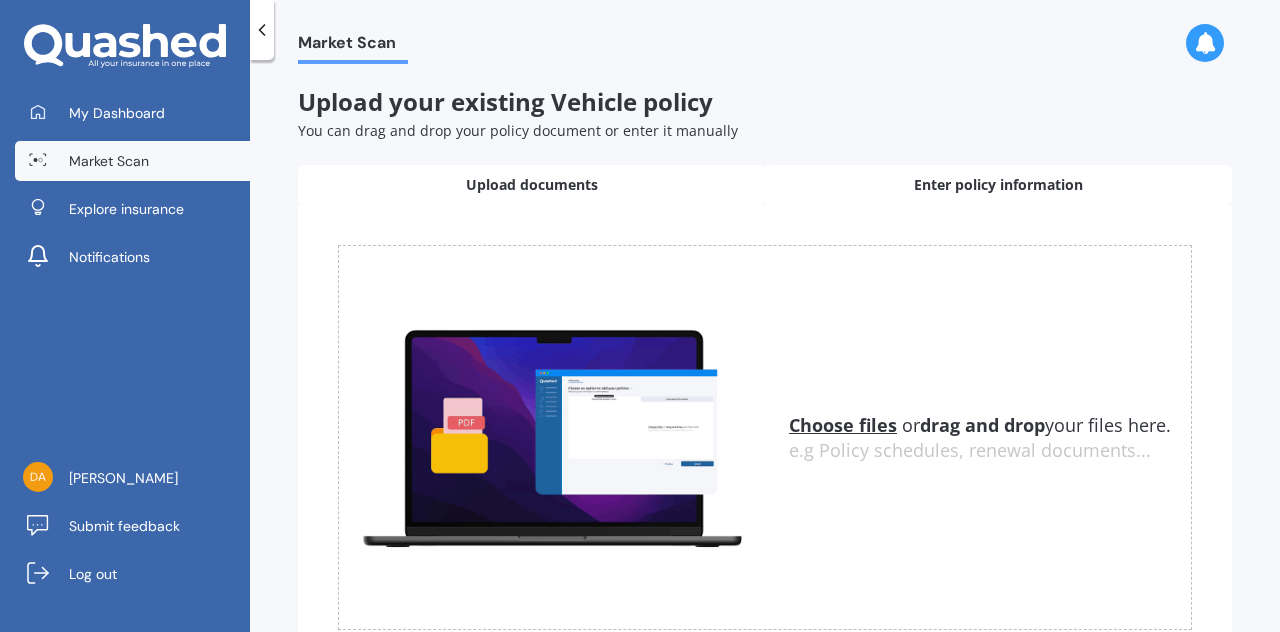 click on "Enter policy information" at bounding box center (998, 185) 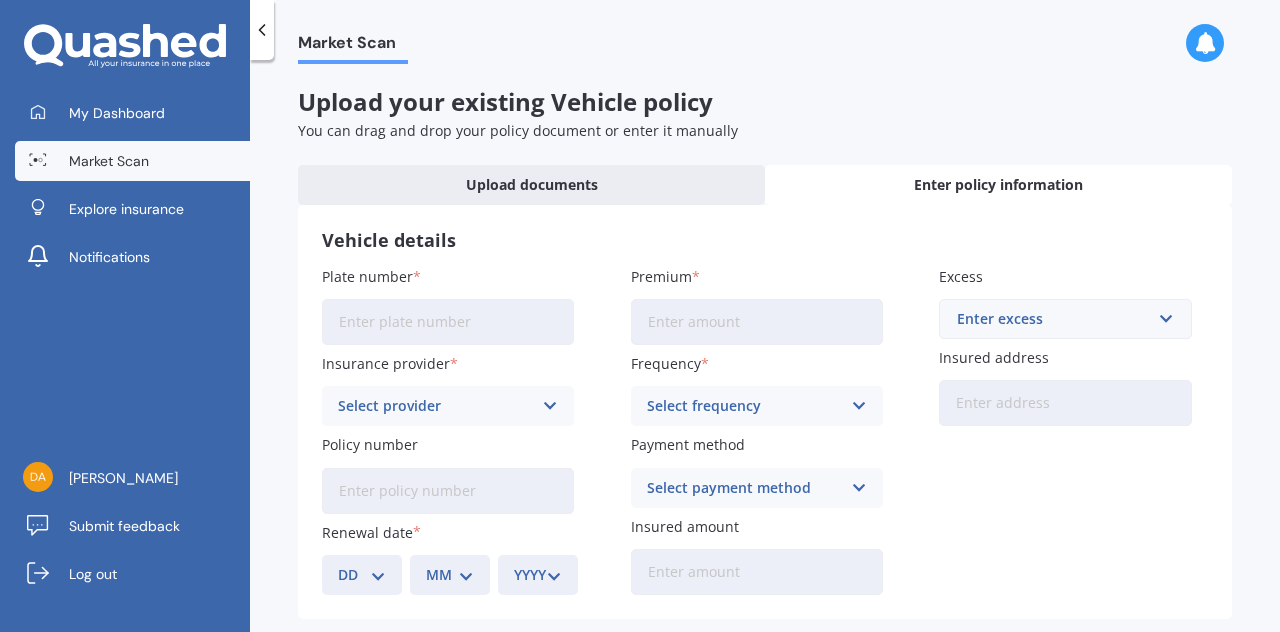 scroll, scrollTop: 86, scrollLeft: 0, axis: vertical 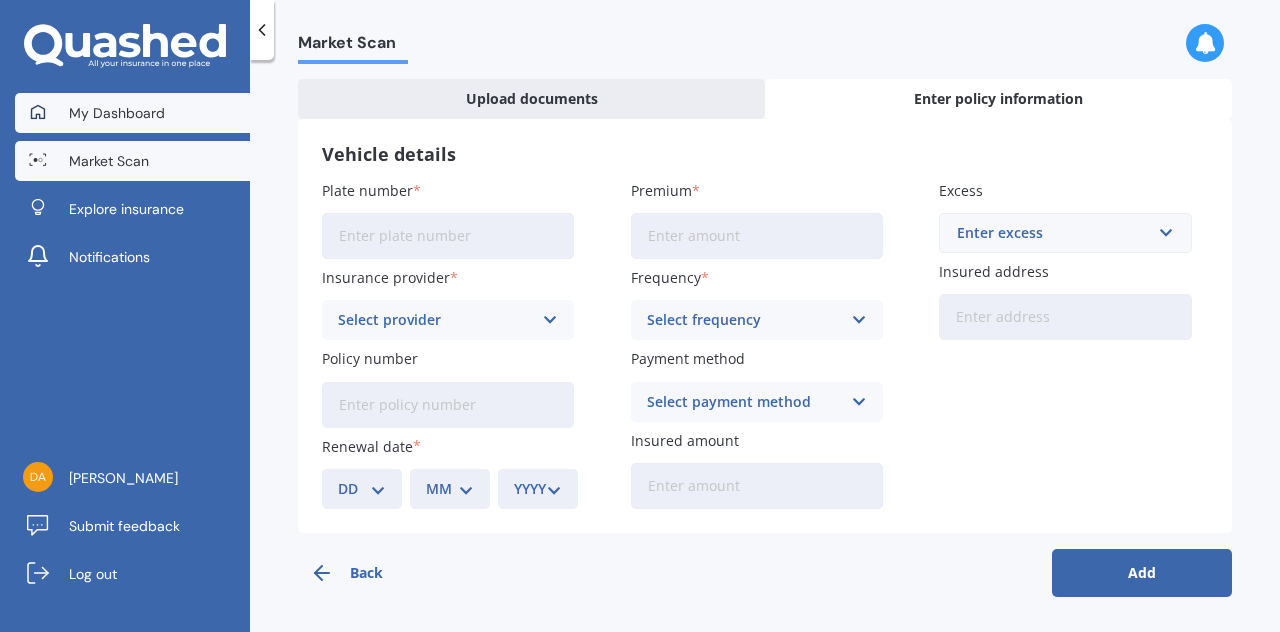 click on "My Dashboard" at bounding box center [132, 113] 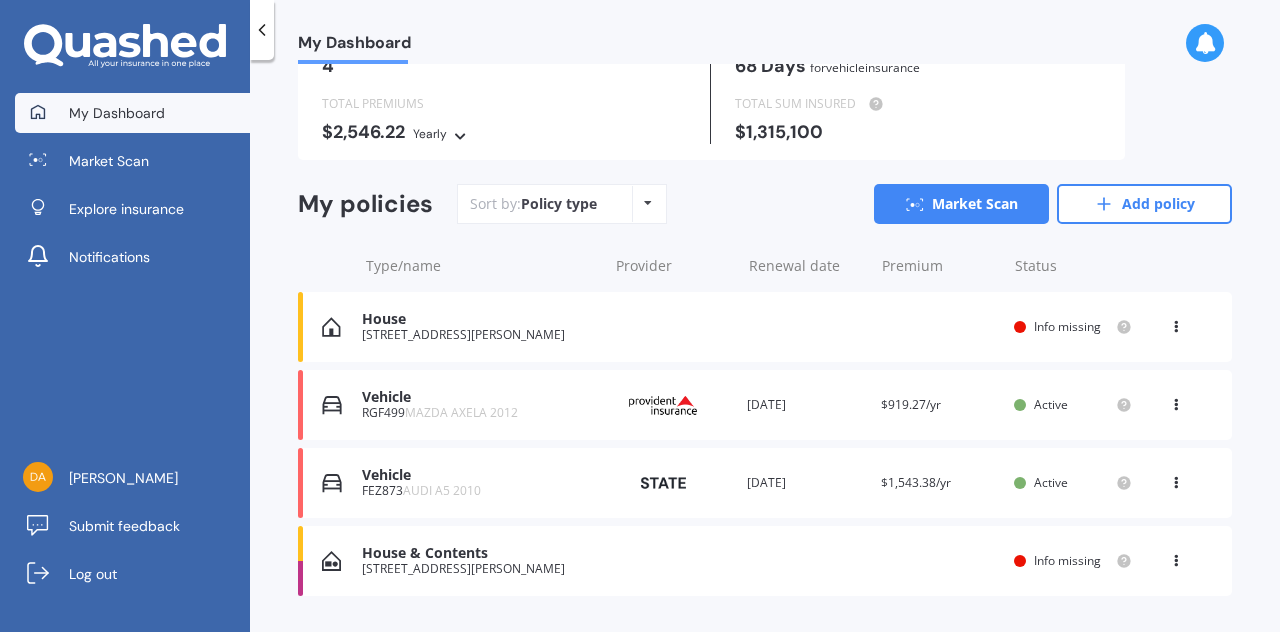 scroll, scrollTop: 159, scrollLeft: 0, axis: vertical 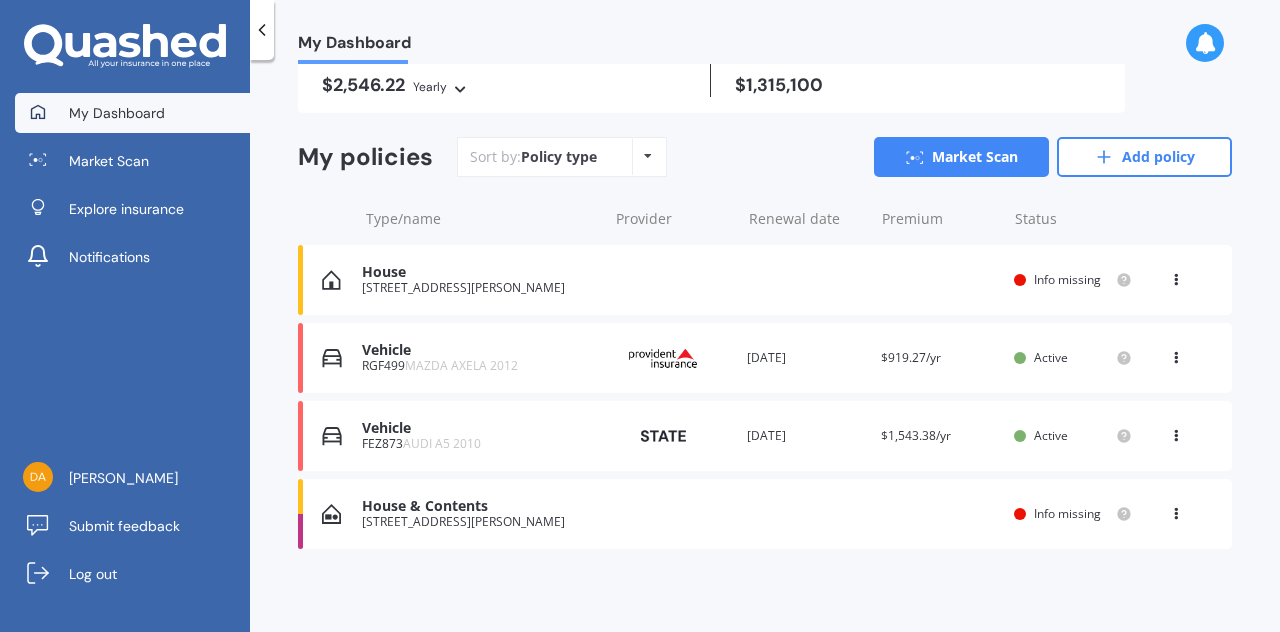 click at bounding box center [1176, 354] 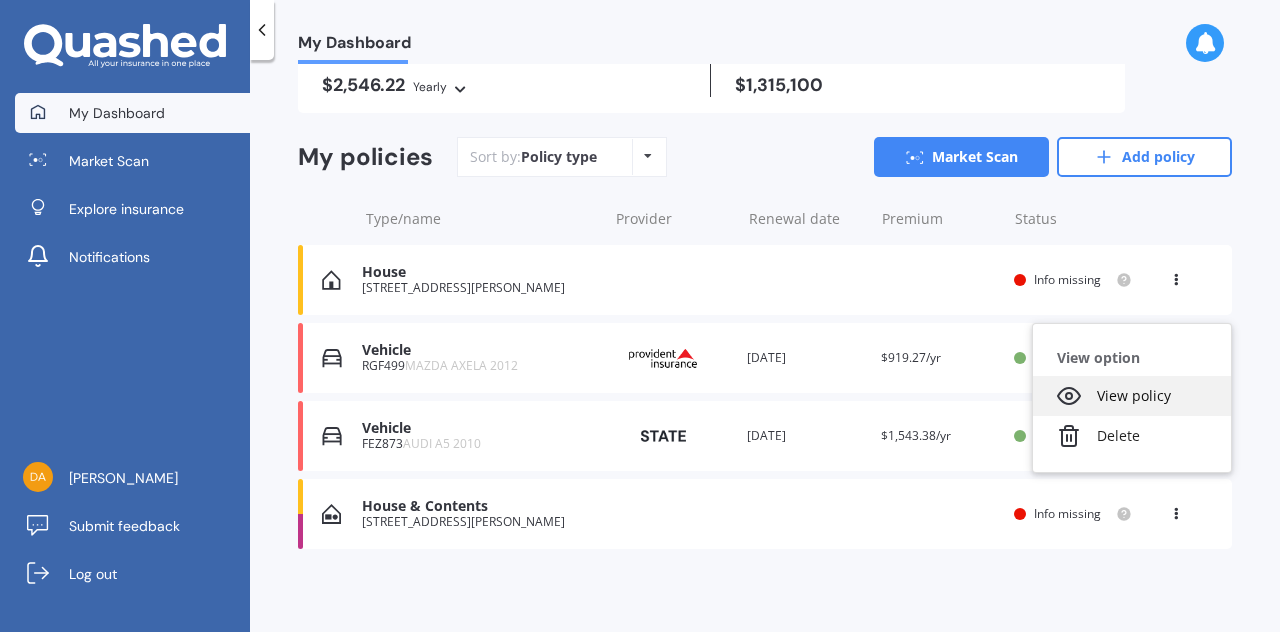 click on "View policy" at bounding box center (1132, 396) 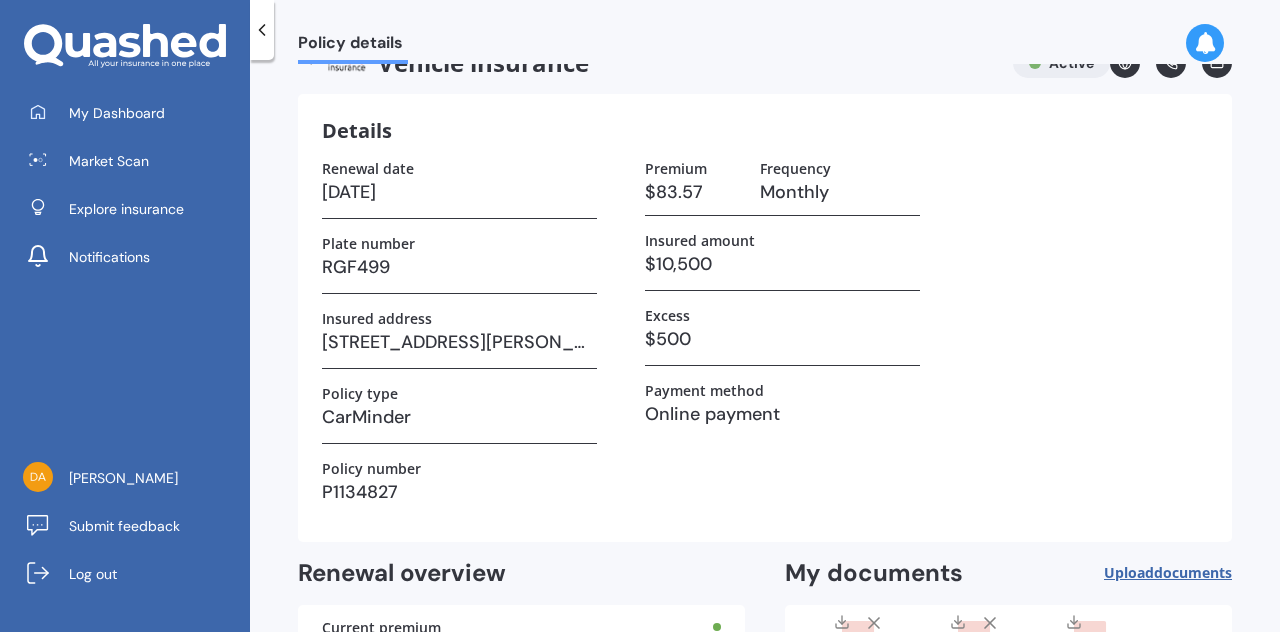 scroll, scrollTop: 0, scrollLeft: 0, axis: both 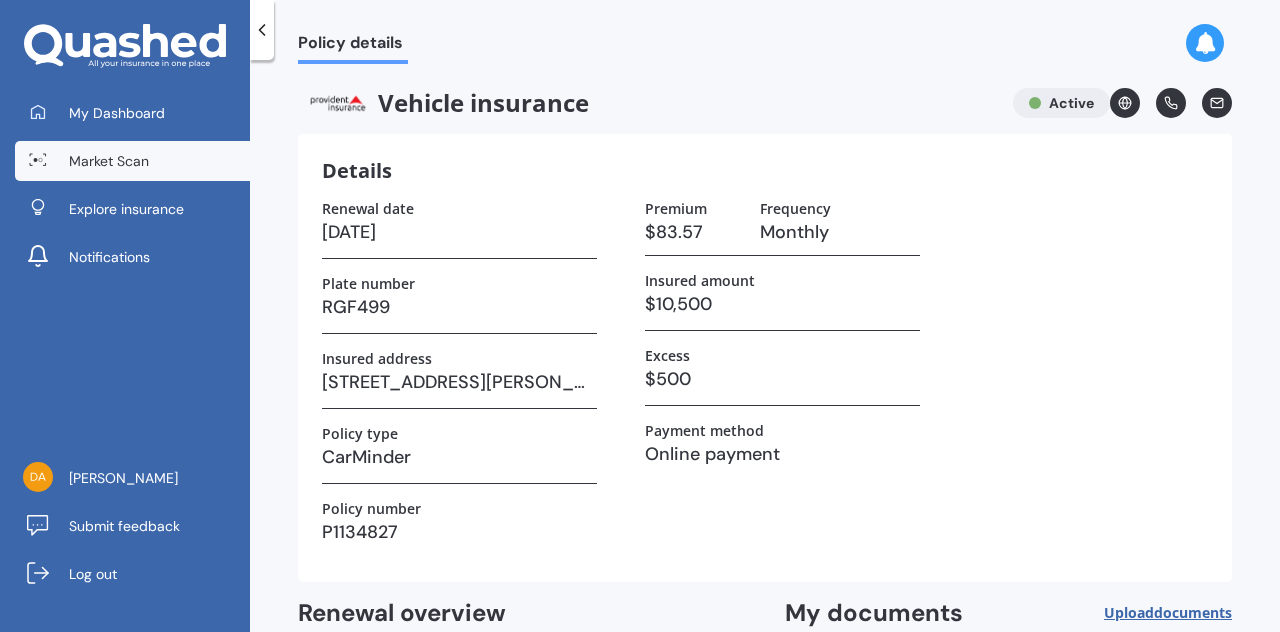 click on "Market Scan" at bounding box center [109, 161] 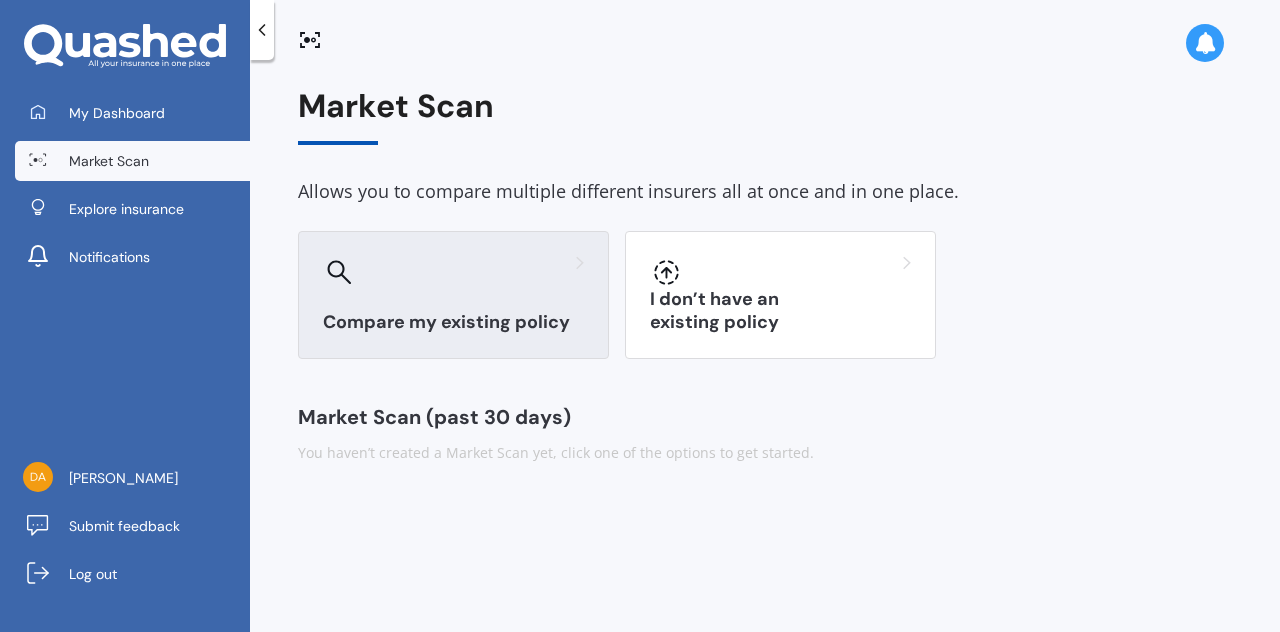 click at bounding box center [453, 272] 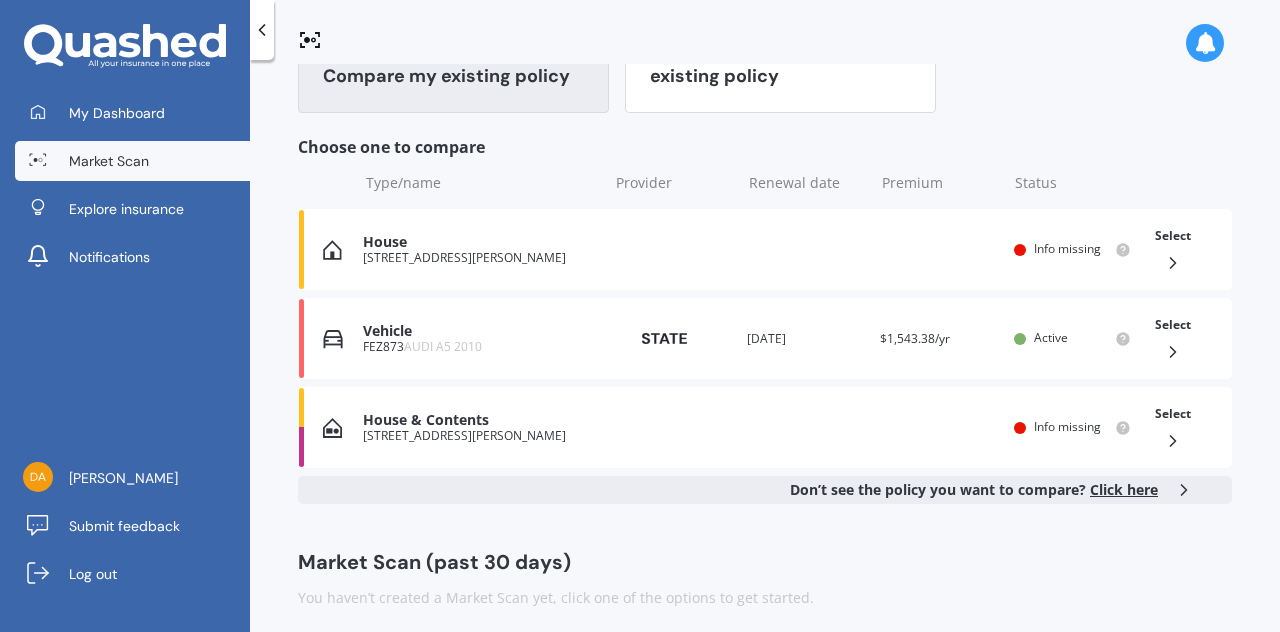 scroll, scrollTop: 256, scrollLeft: 0, axis: vertical 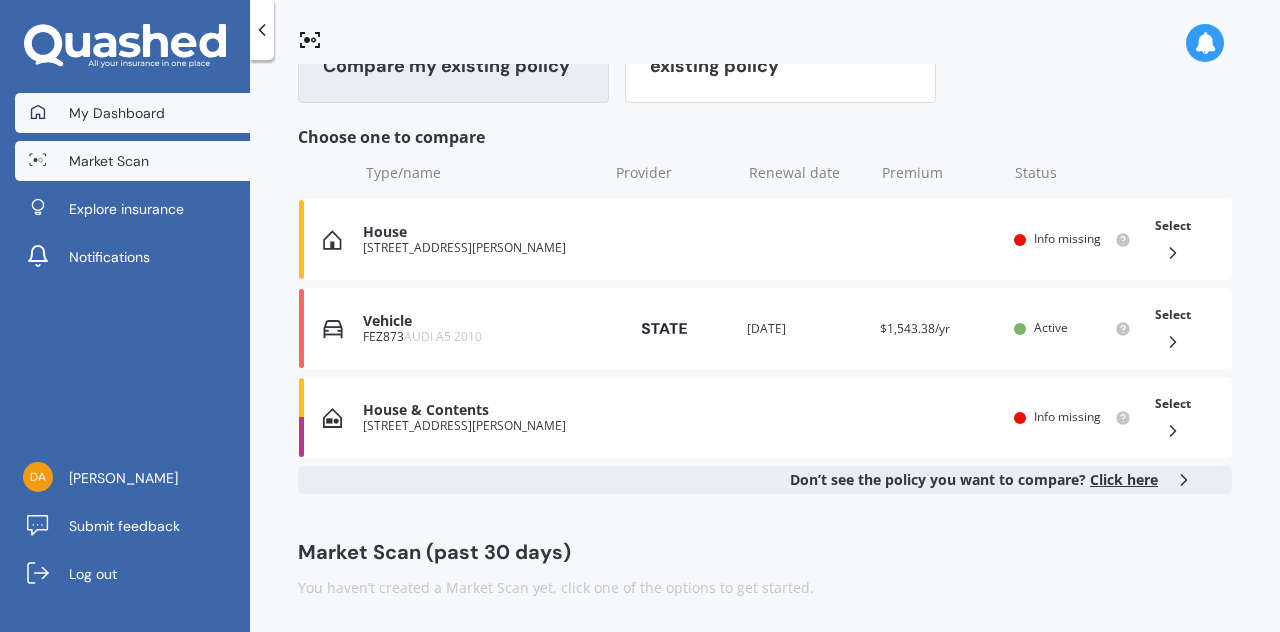 click on "My Dashboard" at bounding box center (117, 113) 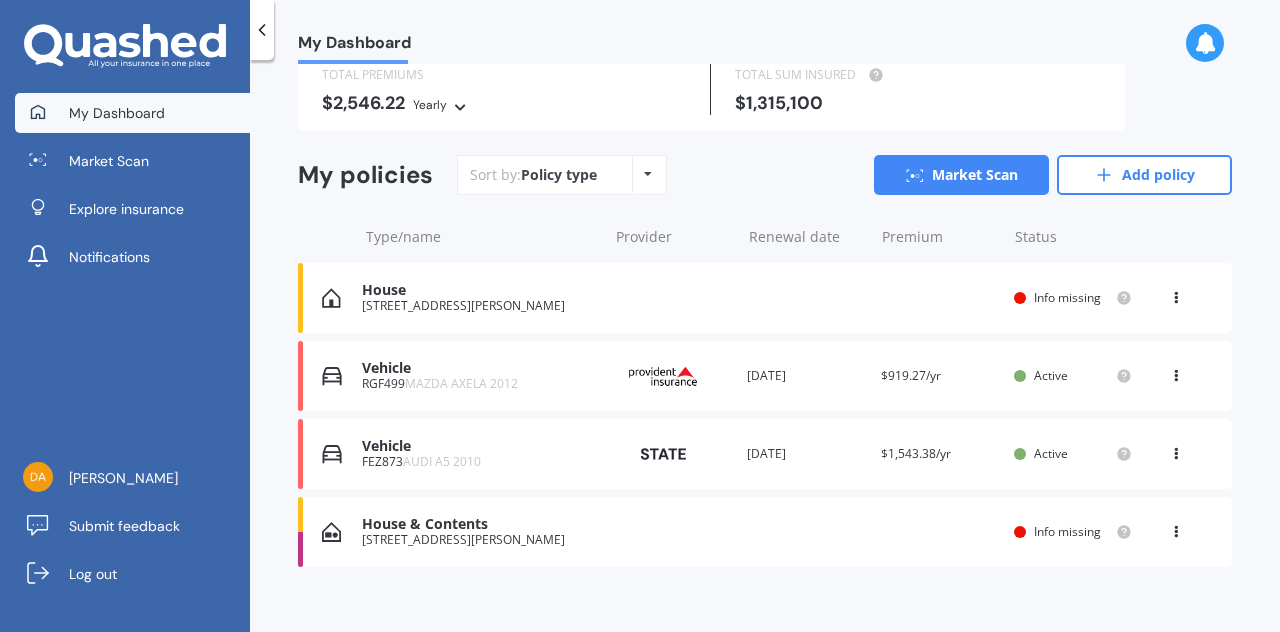 scroll, scrollTop: 159, scrollLeft: 0, axis: vertical 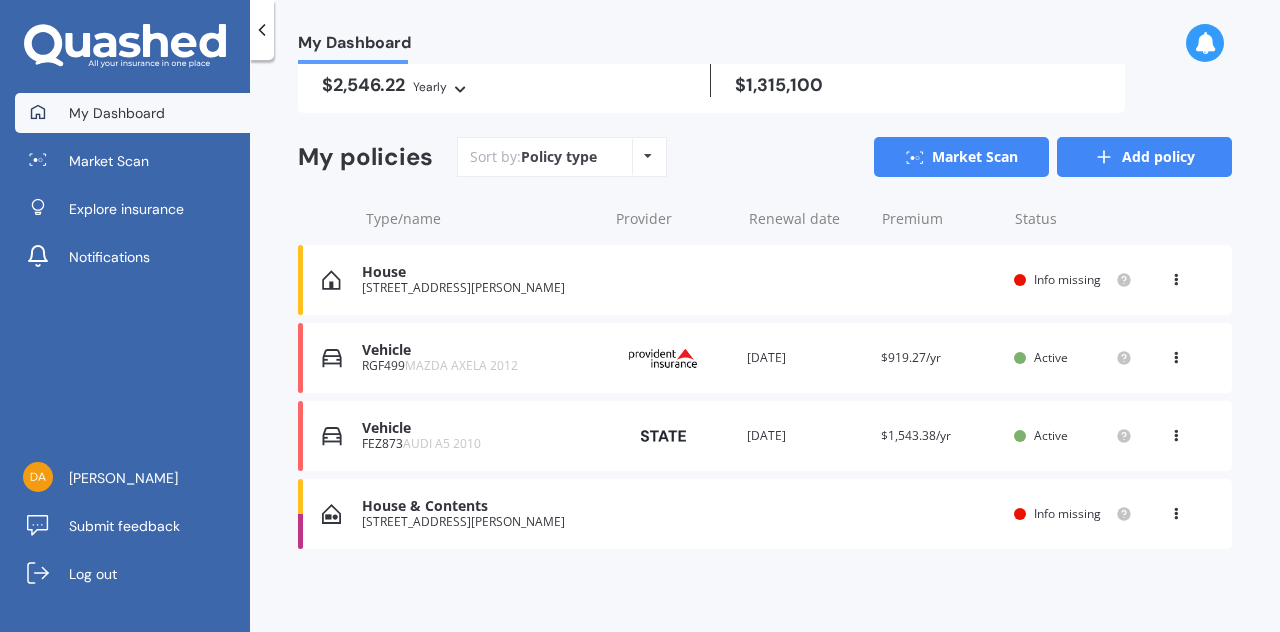 click 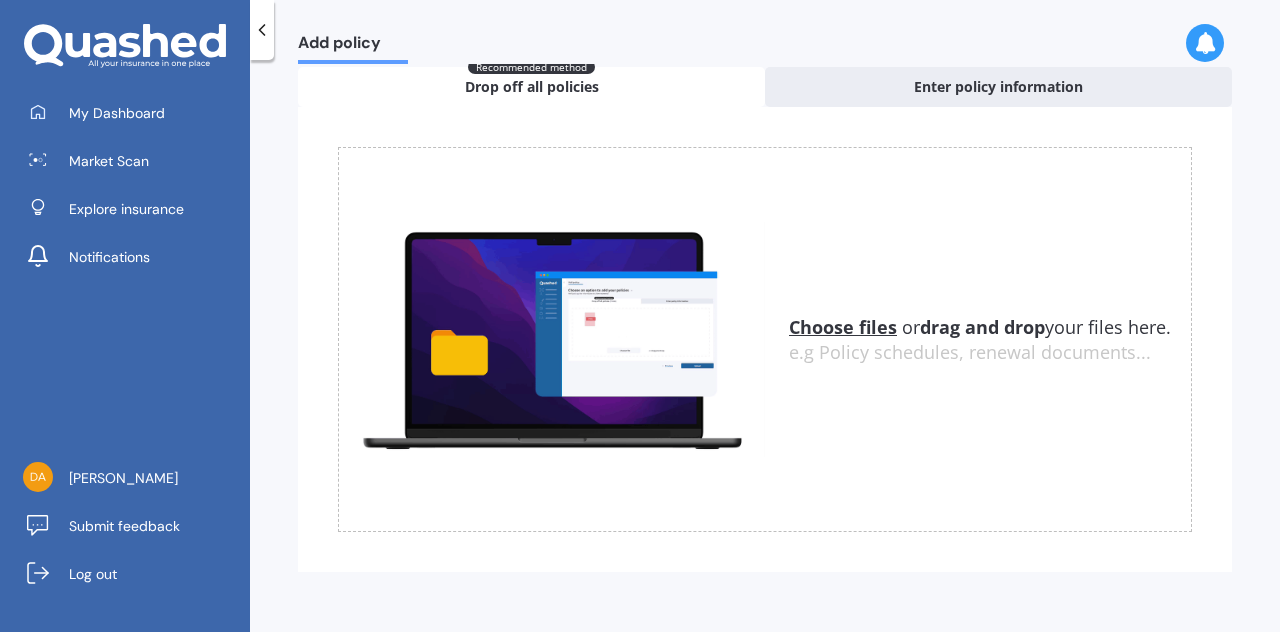 scroll, scrollTop: 0, scrollLeft: 0, axis: both 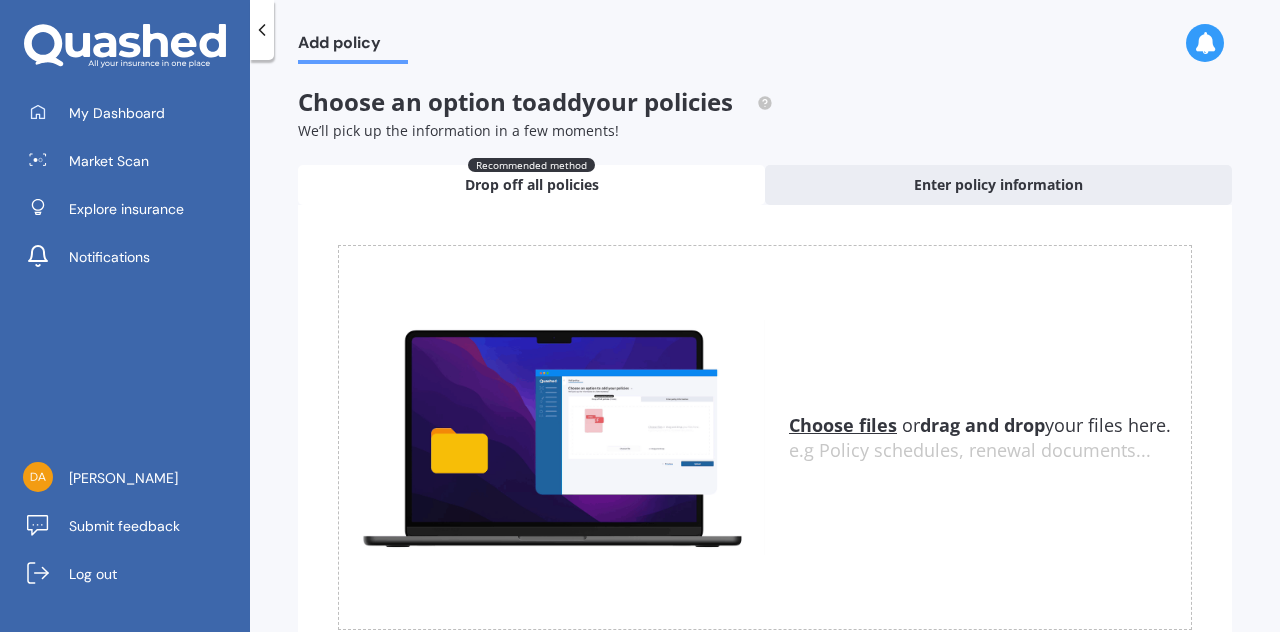 click 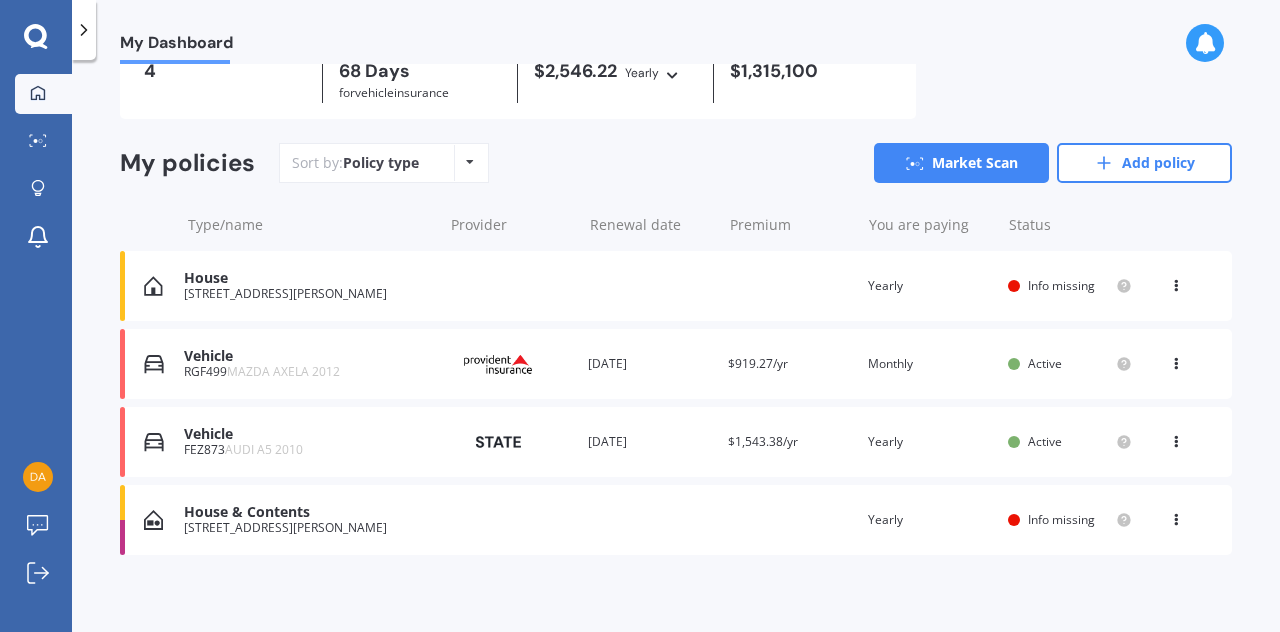 scroll, scrollTop: 108, scrollLeft: 0, axis: vertical 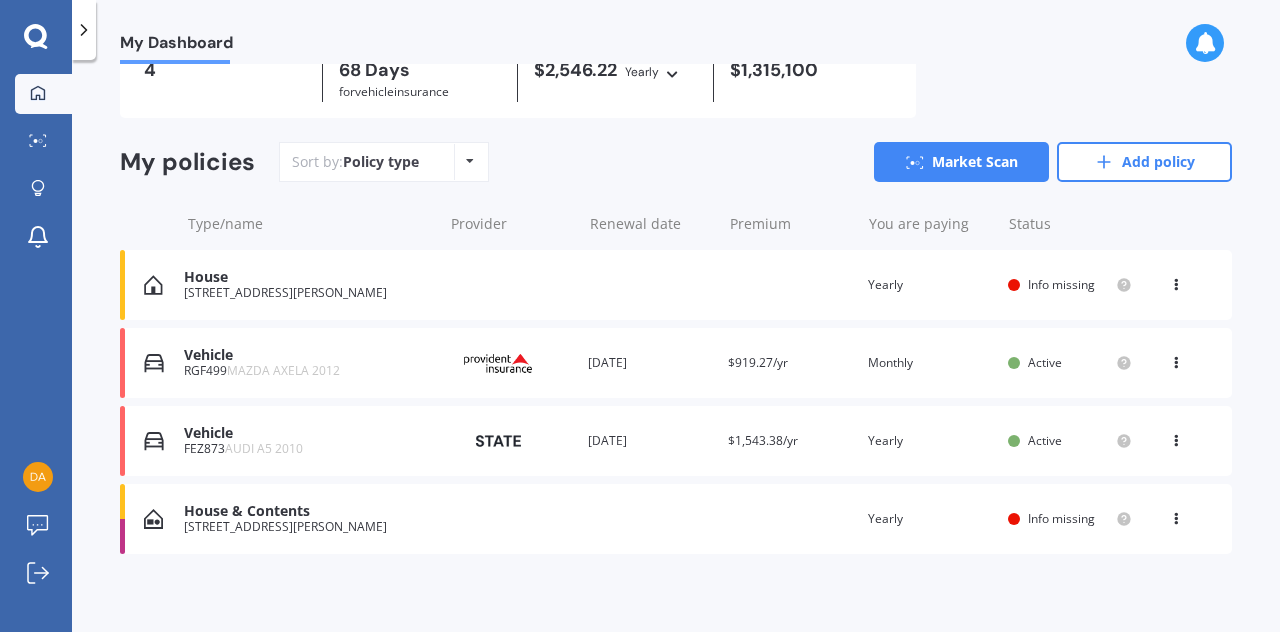 click on "House & Contents [STREET_ADDRESS][PERSON_NAME] Renewal date Premium You are paying Yearly Status Info missing View option View policy Delete" at bounding box center (676, 519) 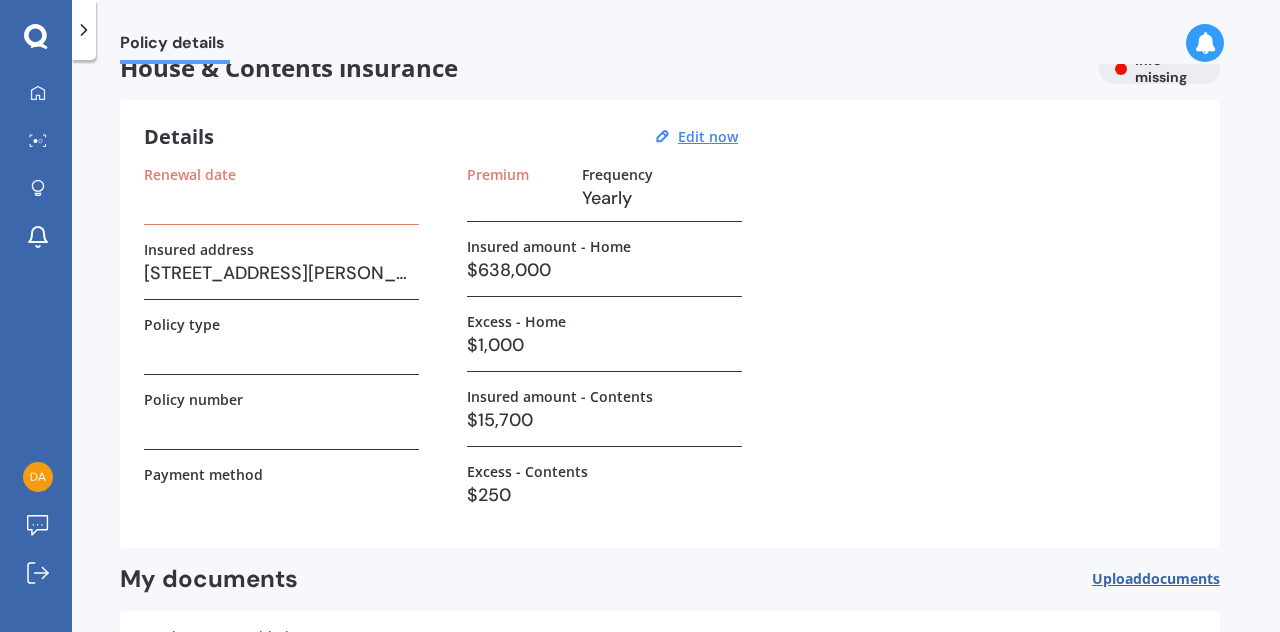scroll, scrollTop: 33, scrollLeft: 0, axis: vertical 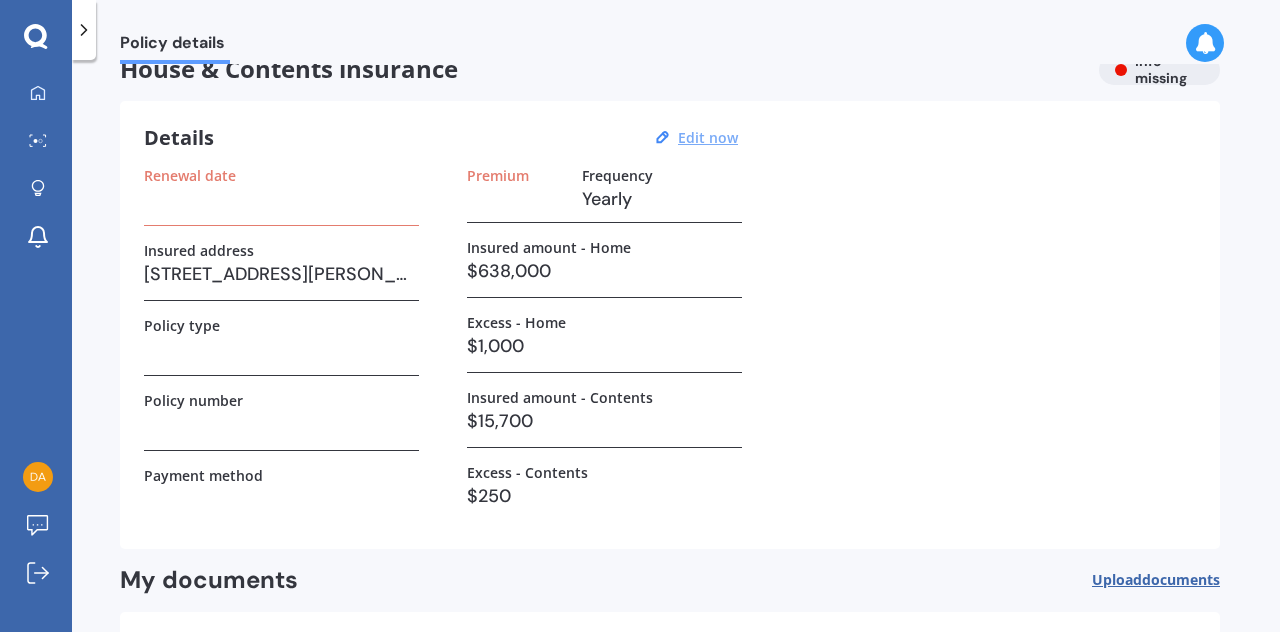 click on "Edit now" at bounding box center [708, 137] 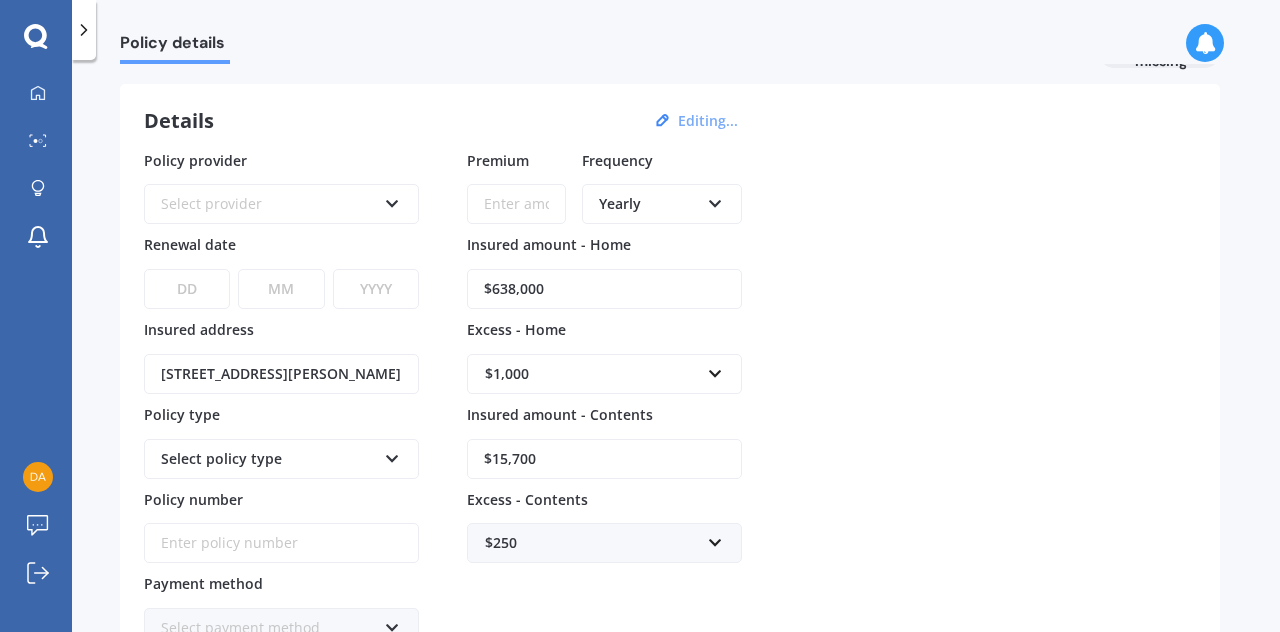 scroll, scrollTop: 51, scrollLeft: 0, axis: vertical 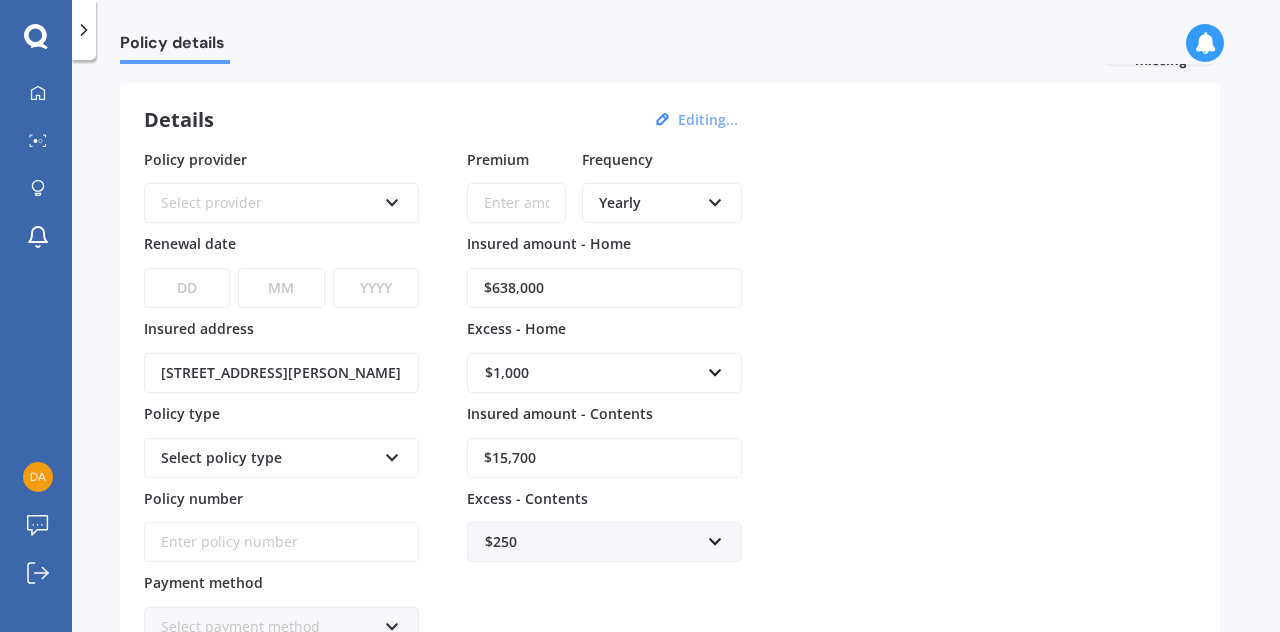click on "Yearly Yearly Six-Monthly Quarterly Monthly Fortnightly Weekly" at bounding box center (662, 203) 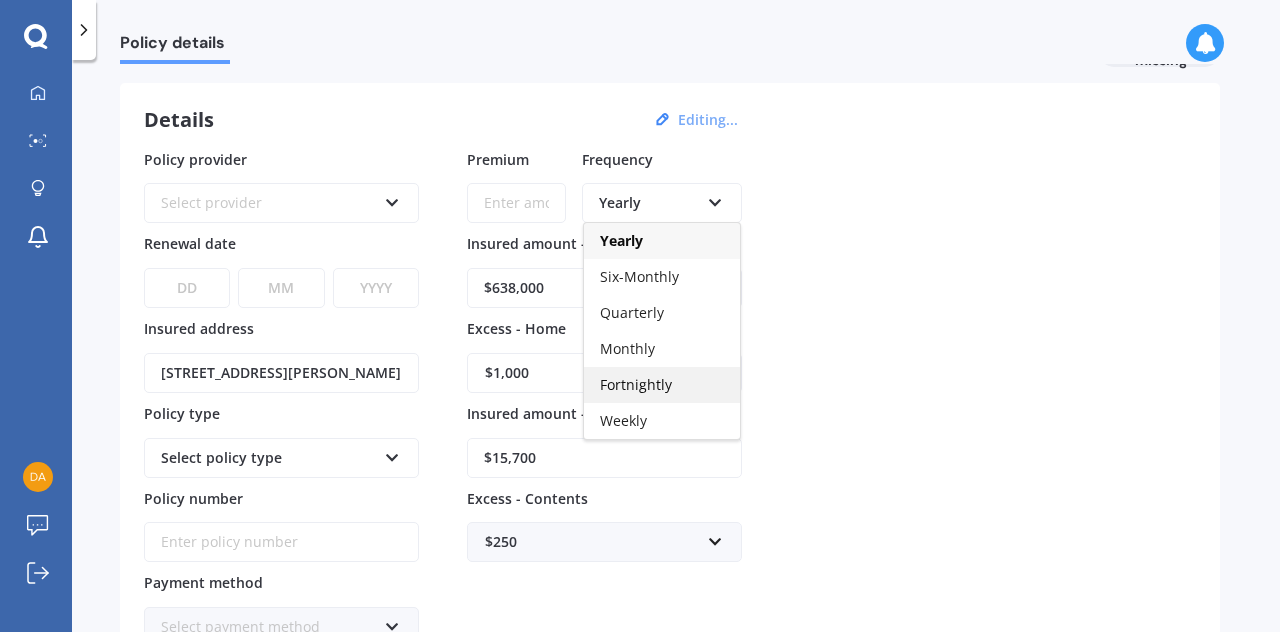click on "Fortnightly" at bounding box center (636, 384) 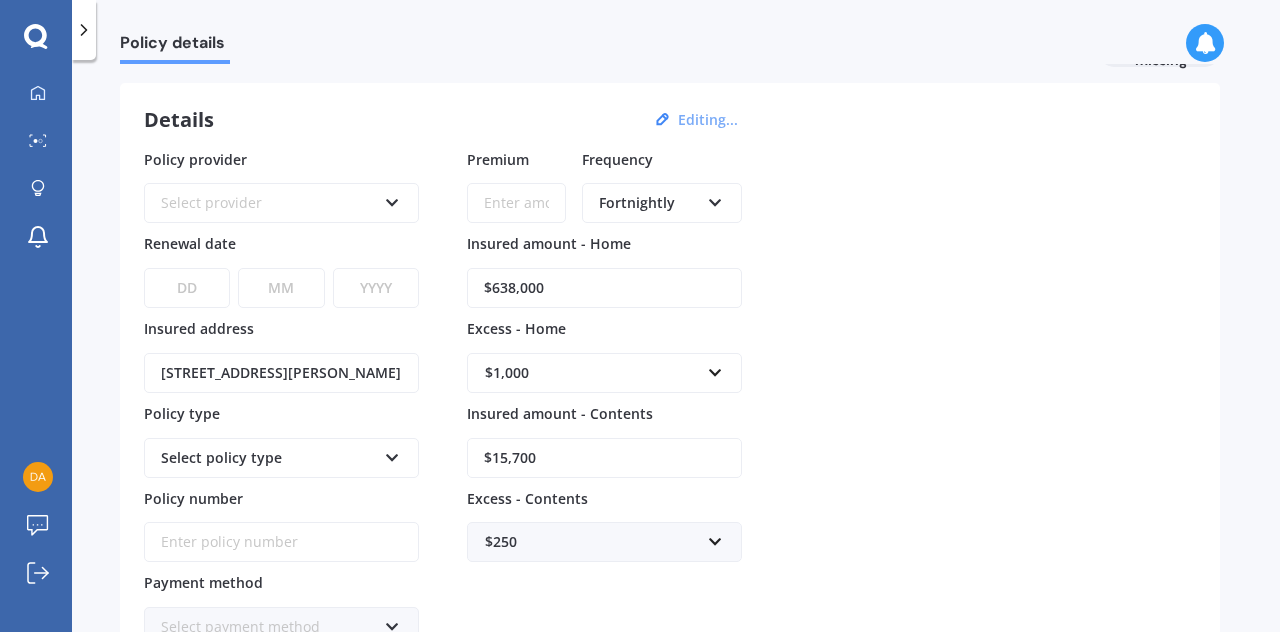 click on "Fortnightly" at bounding box center (649, 203) 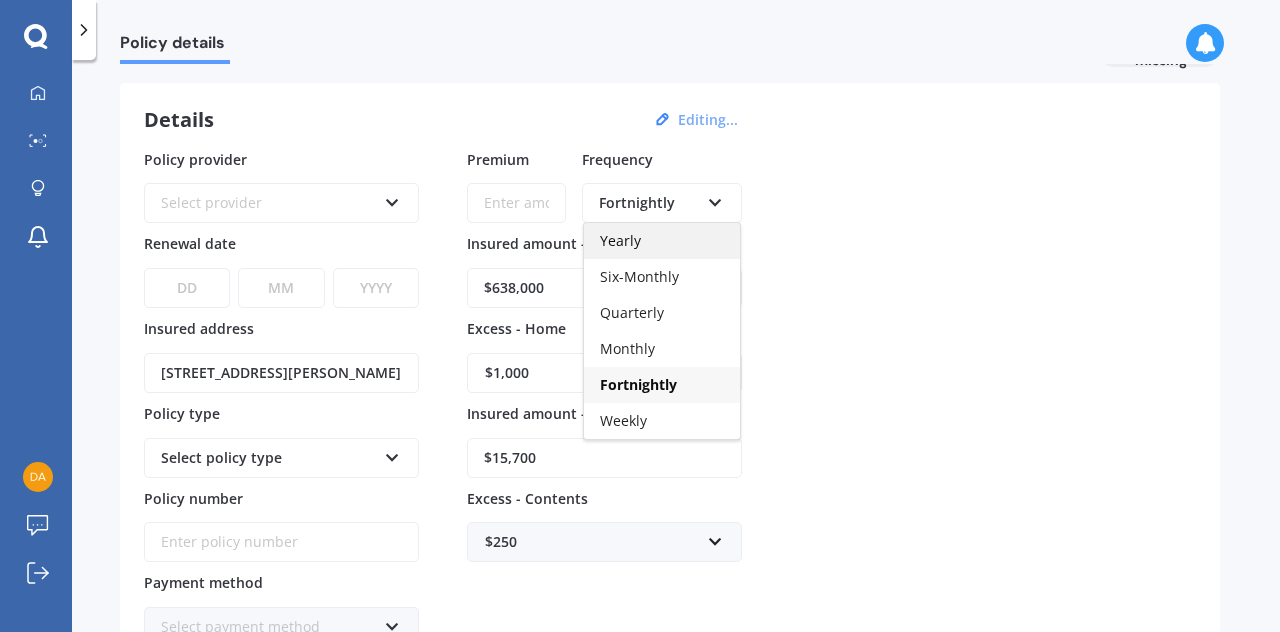 click on "Yearly" at bounding box center [662, 241] 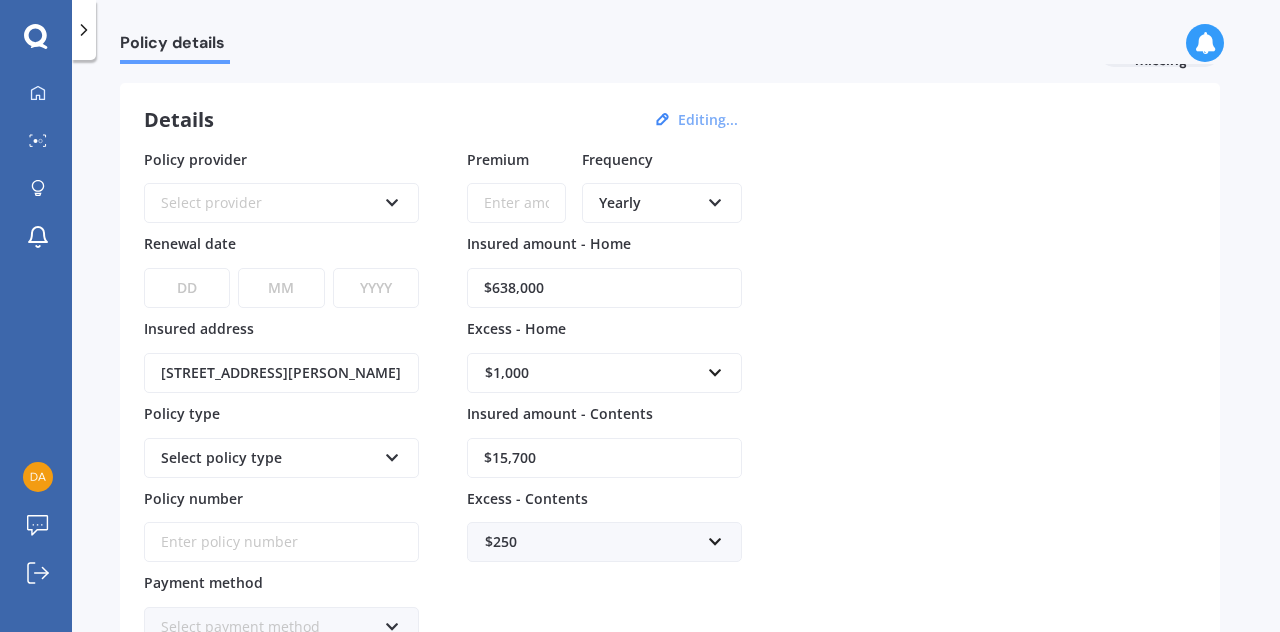 click at bounding box center (392, 199) 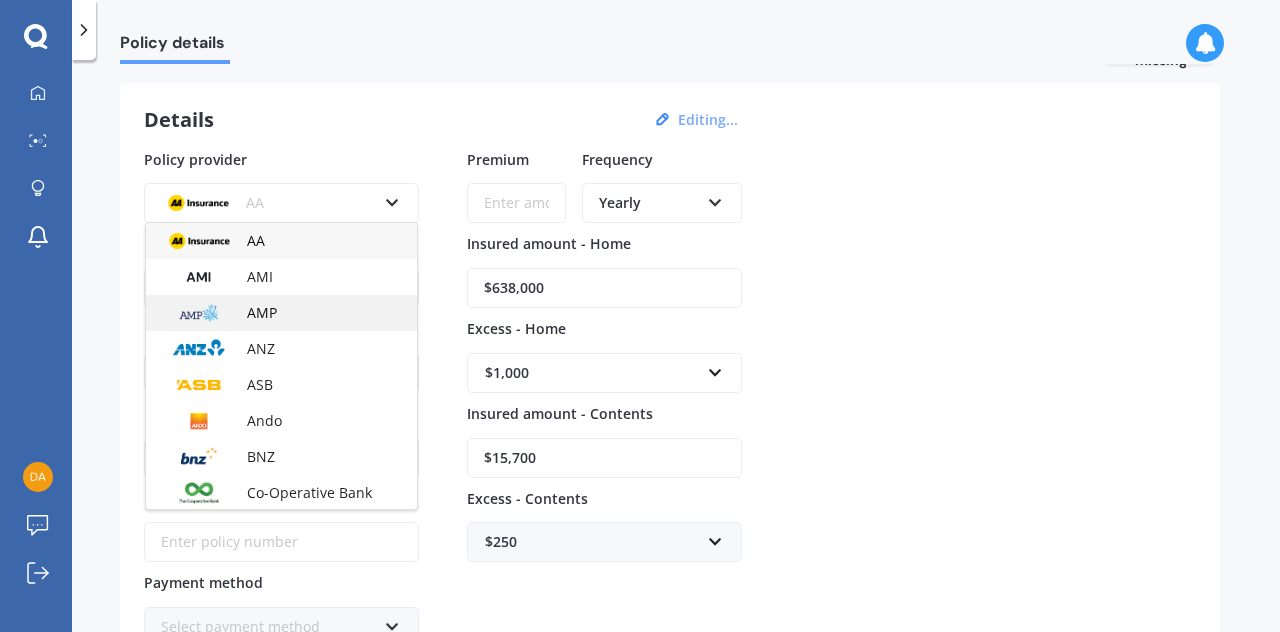 click on "AMP" at bounding box center [281, 313] 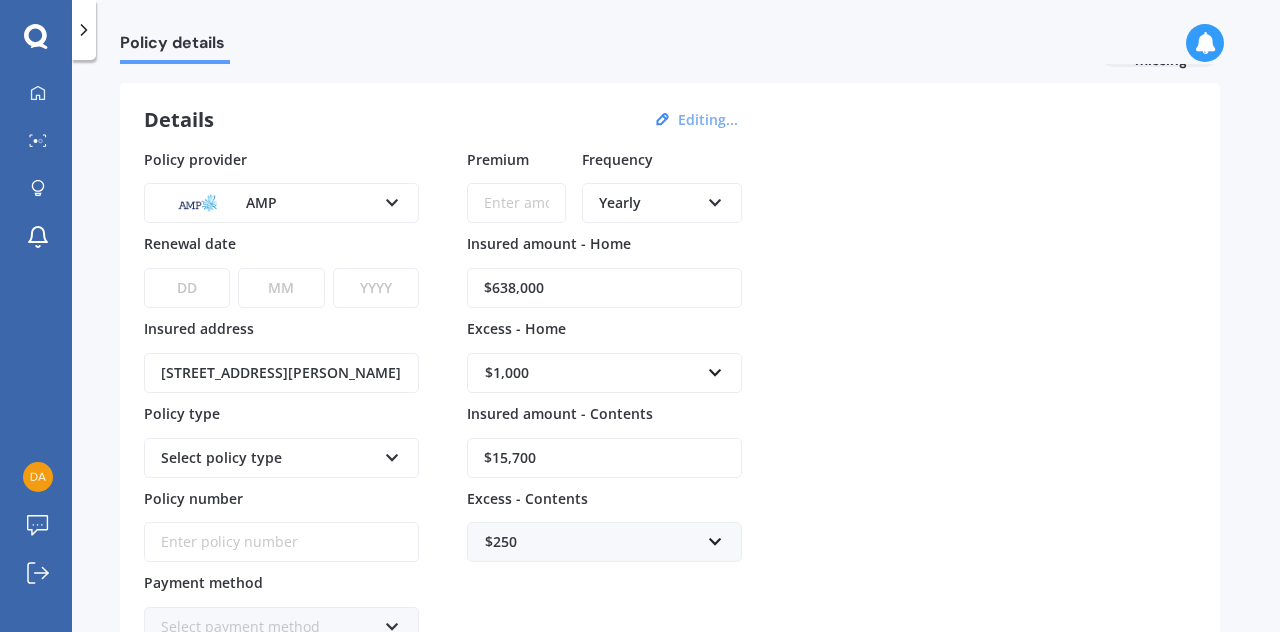 click on "Premium" at bounding box center [516, 203] 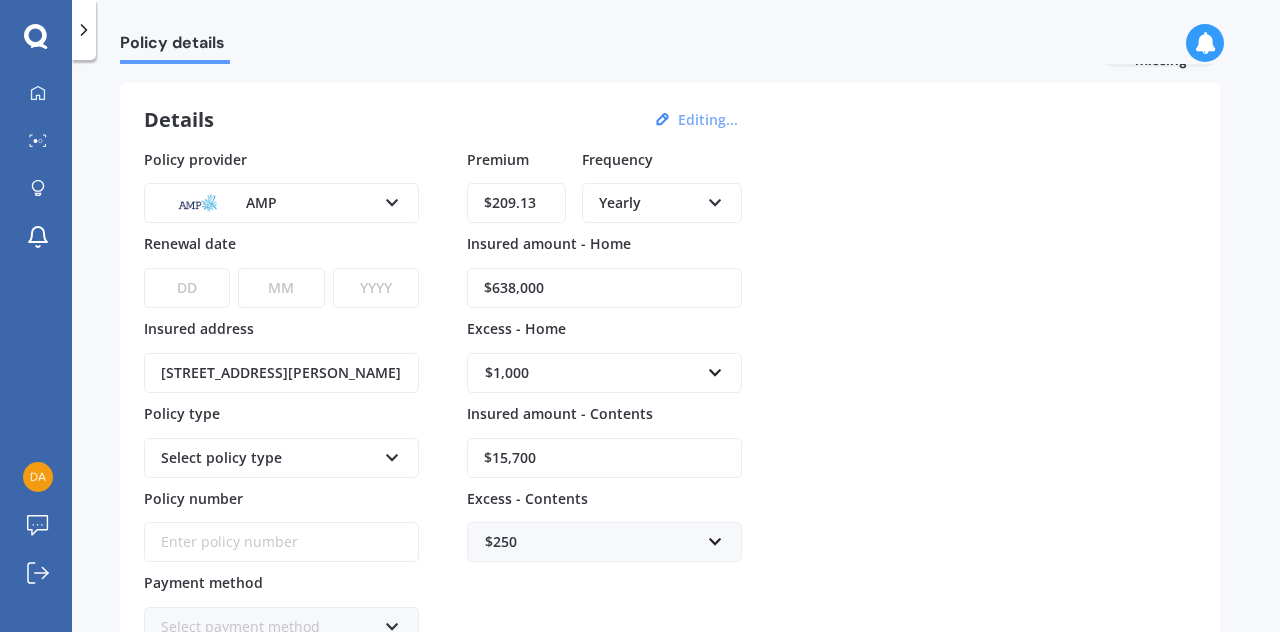 type on "$209.13" 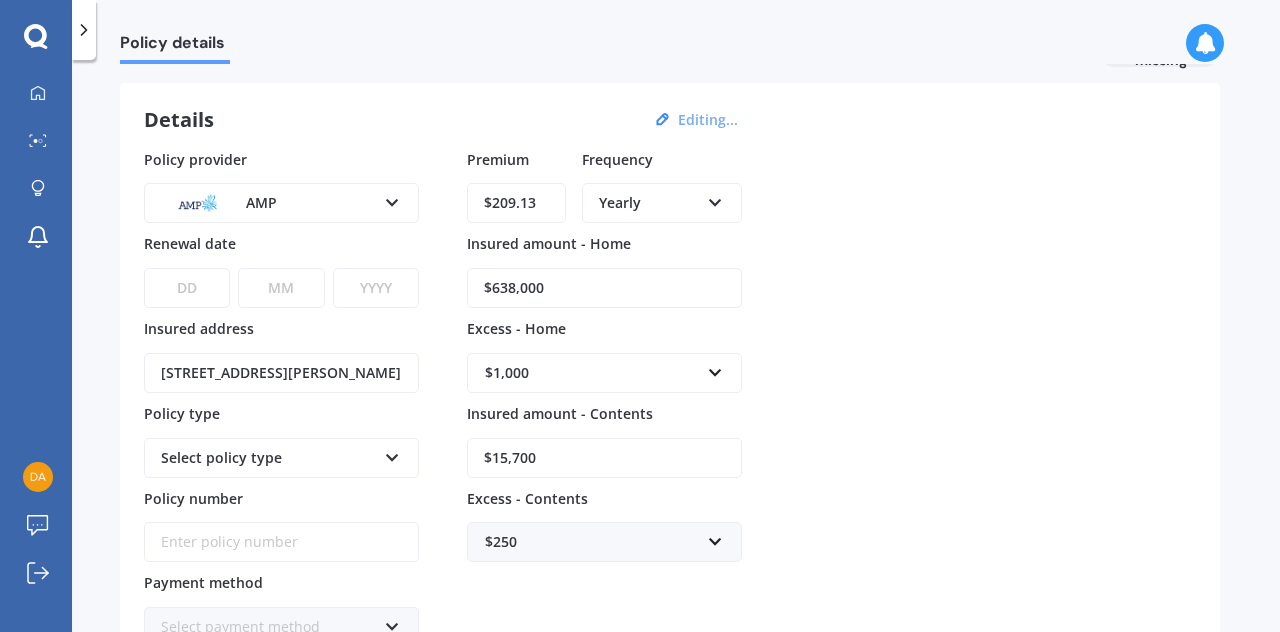 click on "DD 01 02 03 04 05 06 07 08 09 10 11 12 13 14 15 16 17 18 19 20 21 22 23 24 25 26 27 28 29 30 31" at bounding box center (187, 288) 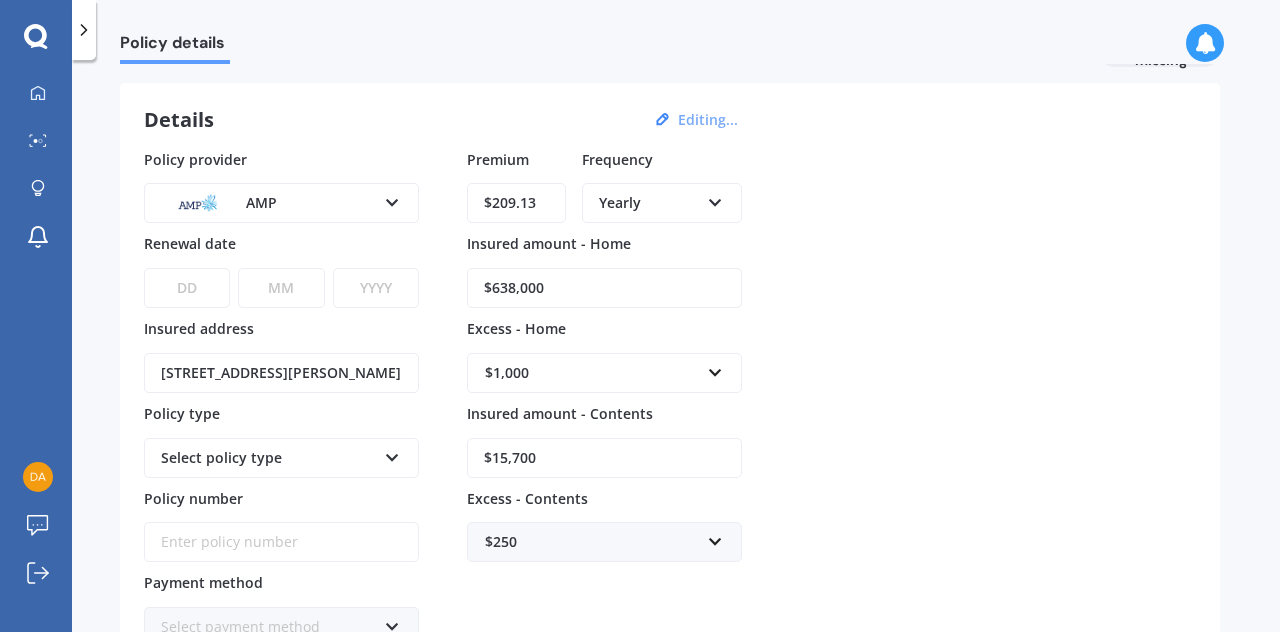 select on "30" 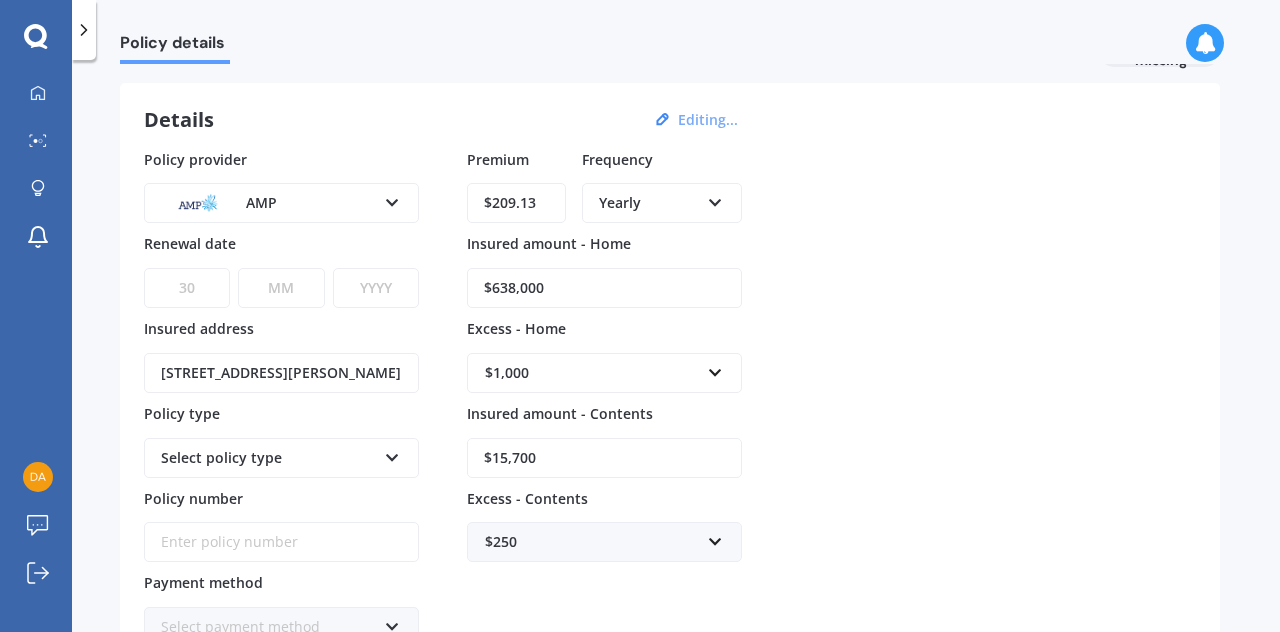 click on "DD 01 02 03 04 05 06 07 08 09 10 11 12 13 14 15 16 17 18 19 20 21 22 23 24 25 26 27 28 29 30 31" at bounding box center [187, 288] 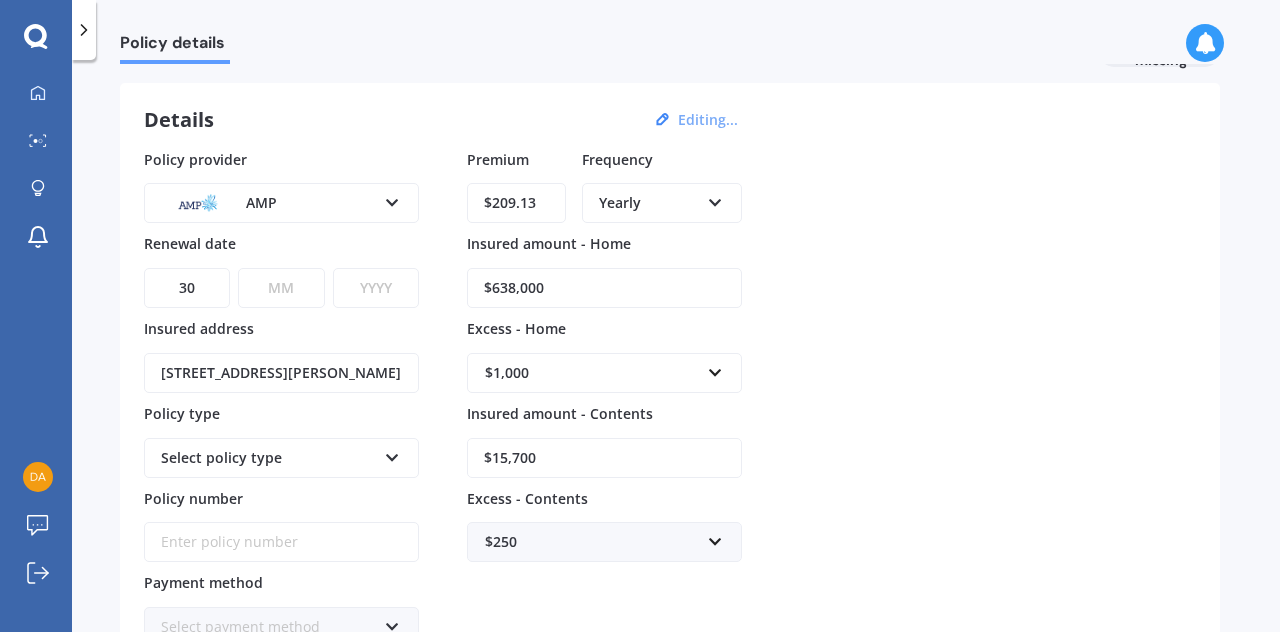 click on "MM 01 02 03 04 05 06 07 08 09 10 11 12" at bounding box center (281, 288) 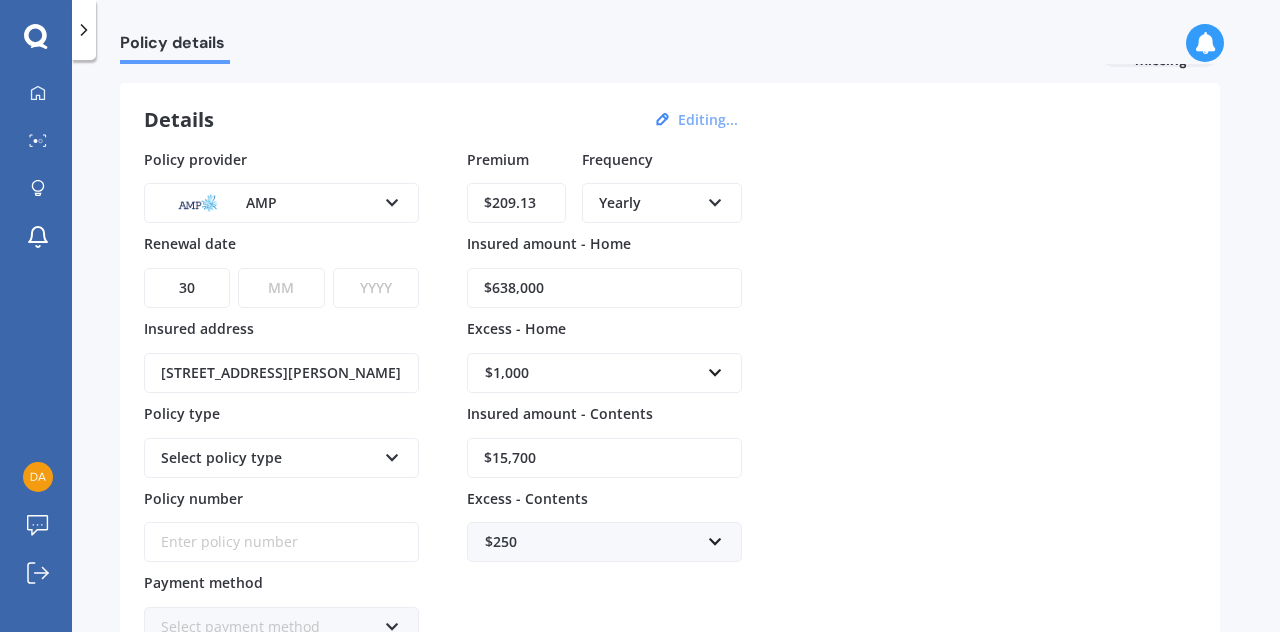 select on "01" 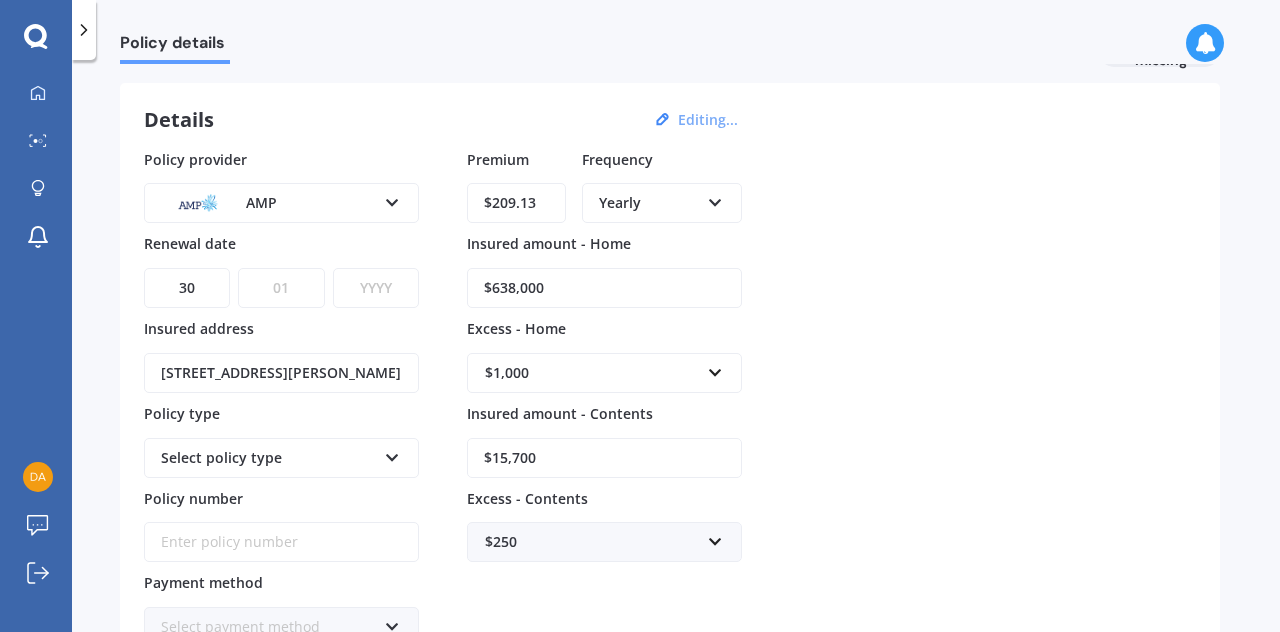 click on "MM 01 02 03 04 05 06 07 08 09 10 11 12" at bounding box center (281, 288) 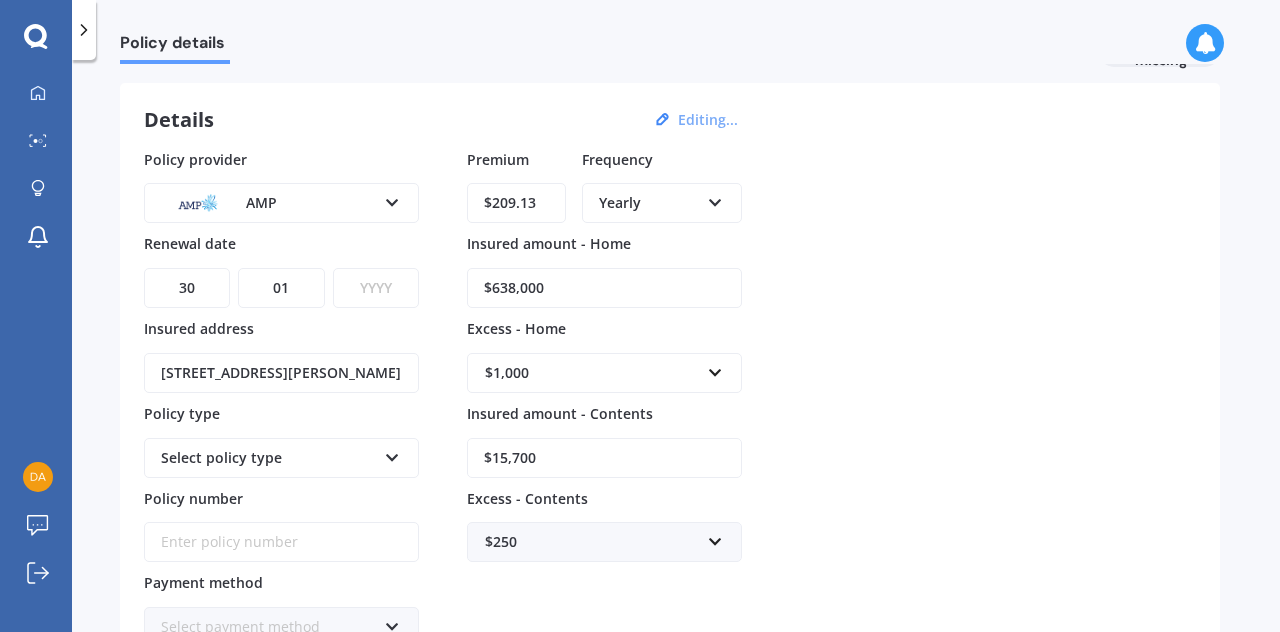 click on "DD 01 02 03 04 05 06 07 08 09 10 11 12 13 14 15 16 17 18 19 20 21 22 23 24 25 26 27 28 29 30 31 MM 01 02 03 04 05 06 07 08 09 10 11 12 YYYY 2027 2026 2025 2024 2023 2022 2021 2020 2019 2018 2017 2016 2015 2014 2013 2012 2011 2010 2009 2008 2007 2006 2005 2004 2003 2002 2001 2000 1999 1998 1997 1996 1995 1994 1993 1992 1991 1990 1989 1988 1987 1986 1985 1984 1983 1982 1981 1980 1979 1978 1977 1976 1975 1974 1973 1972 1971 1970 1969 1968 1967 1966 1965 1964 1963 1962 1961 1960 1959 1958 1957 1956 1955 1954 1953 1952 1951 1950 1949 1948 1947 1946 1945 1944 1943 1942 1941 1940 1939 1938 1937 1936 1935 1934 1933 1932 1931 1930 1929 1928" at bounding box center (281, 275) 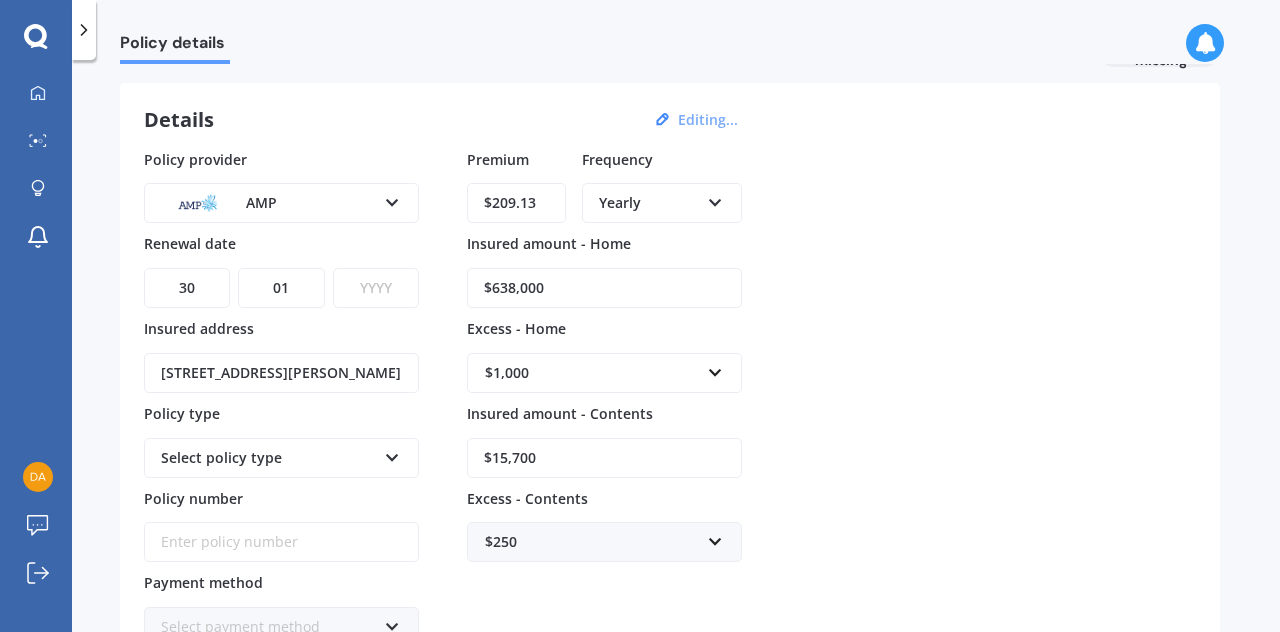 select on "2026" 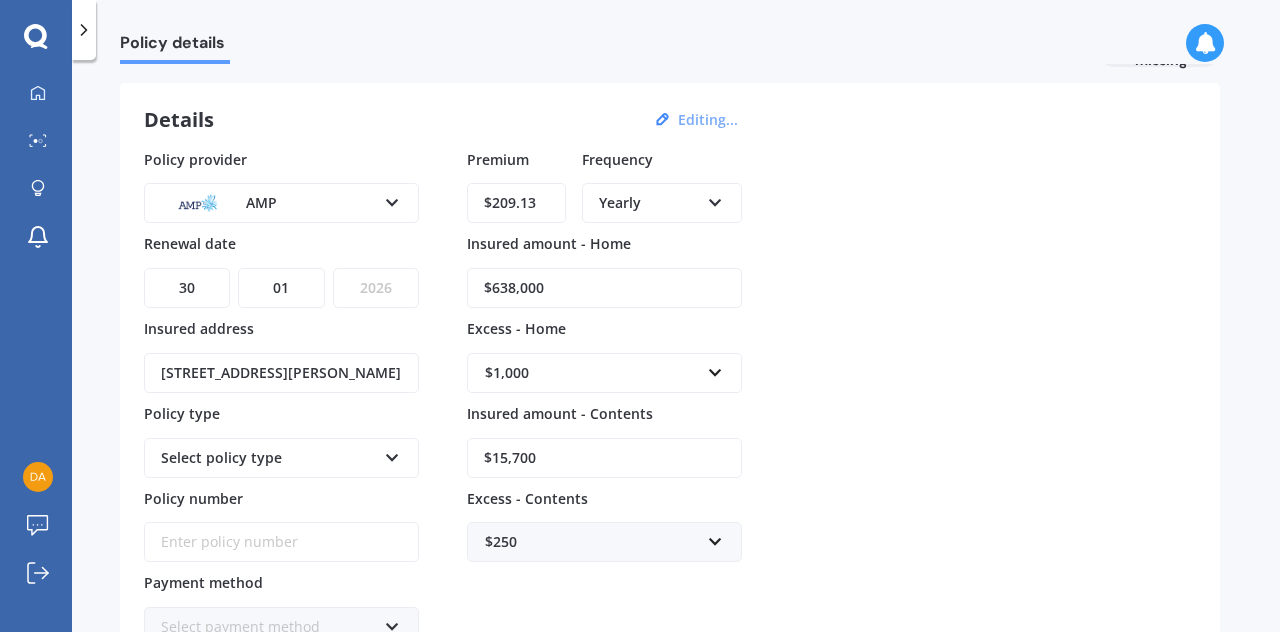 click on "YYYY 2027 2026 2025 2024 2023 2022 2021 2020 2019 2018 2017 2016 2015 2014 2013 2012 2011 2010 2009 2008 2007 2006 2005 2004 2003 2002 2001 2000 1999 1998 1997 1996 1995 1994 1993 1992 1991 1990 1989 1988 1987 1986 1985 1984 1983 1982 1981 1980 1979 1978 1977 1976 1975 1974 1973 1972 1971 1970 1969 1968 1967 1966 1965 1964 1963 1962 1961 1960 1959 1958 1957 1956 1955 1954 1953 1952 1951 1950 1949 1948 1947 1946 1945 1944 1943 1942 1941 1940 1939 1938 1937 1936 1935 1934 1933 1932 1931 1930 1929 1928" at bounding box center (376, 288) 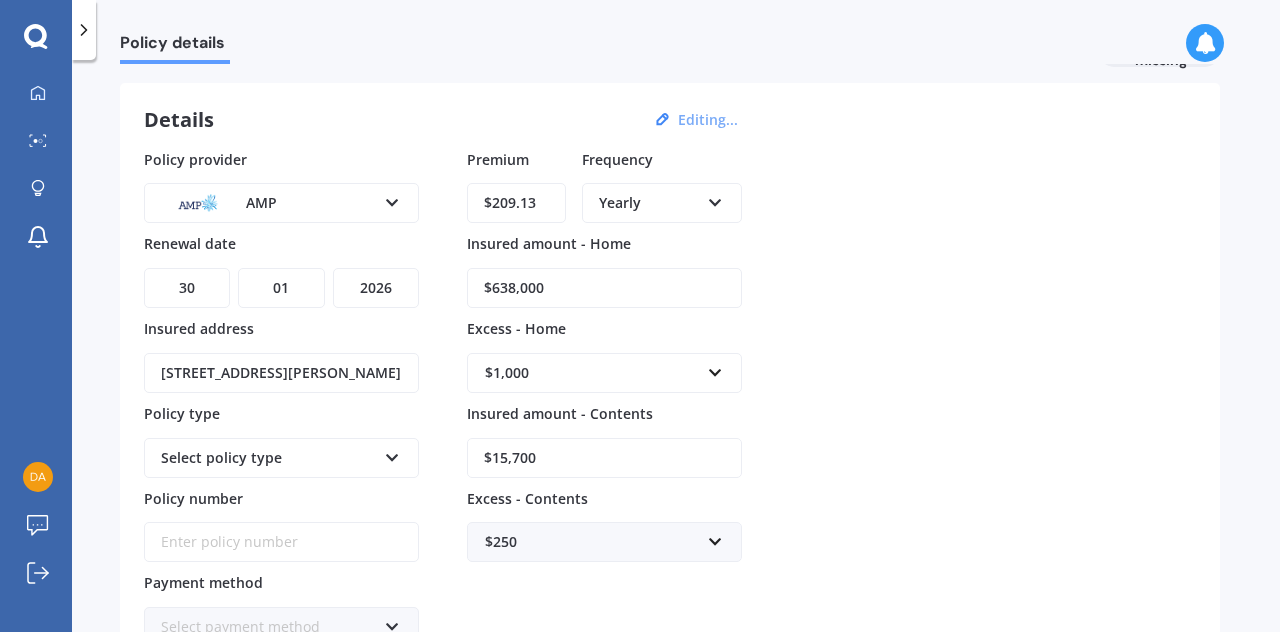 click on "$638,000" at bounding box center (604, 288) 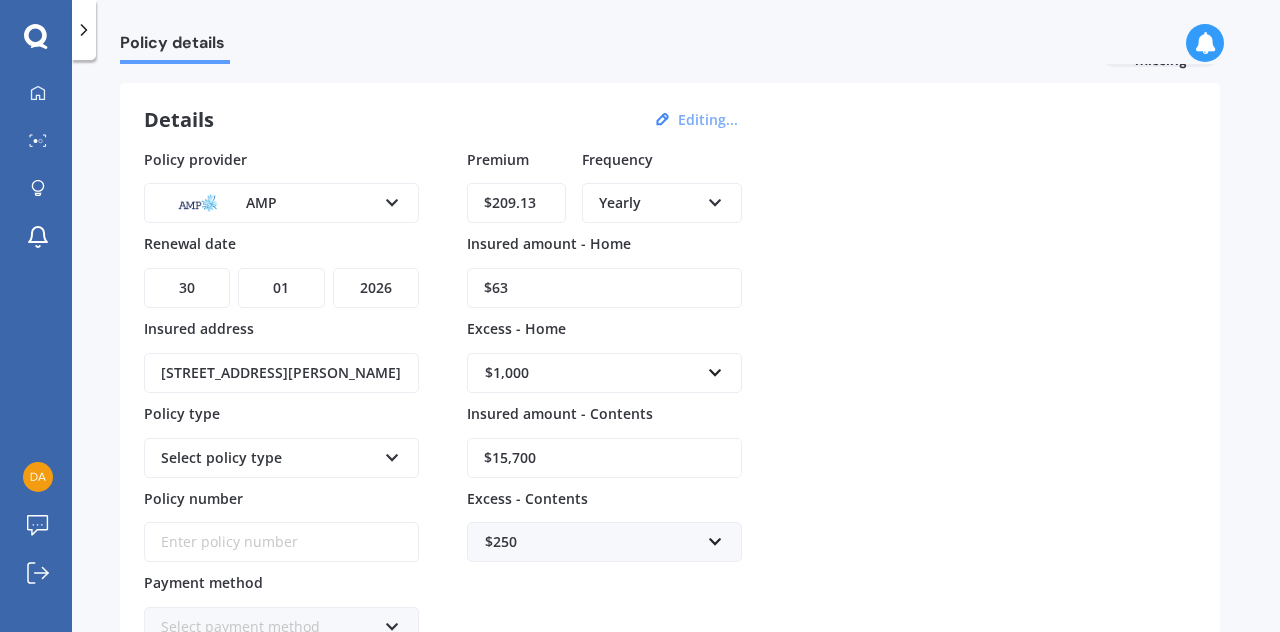 type on "$6" 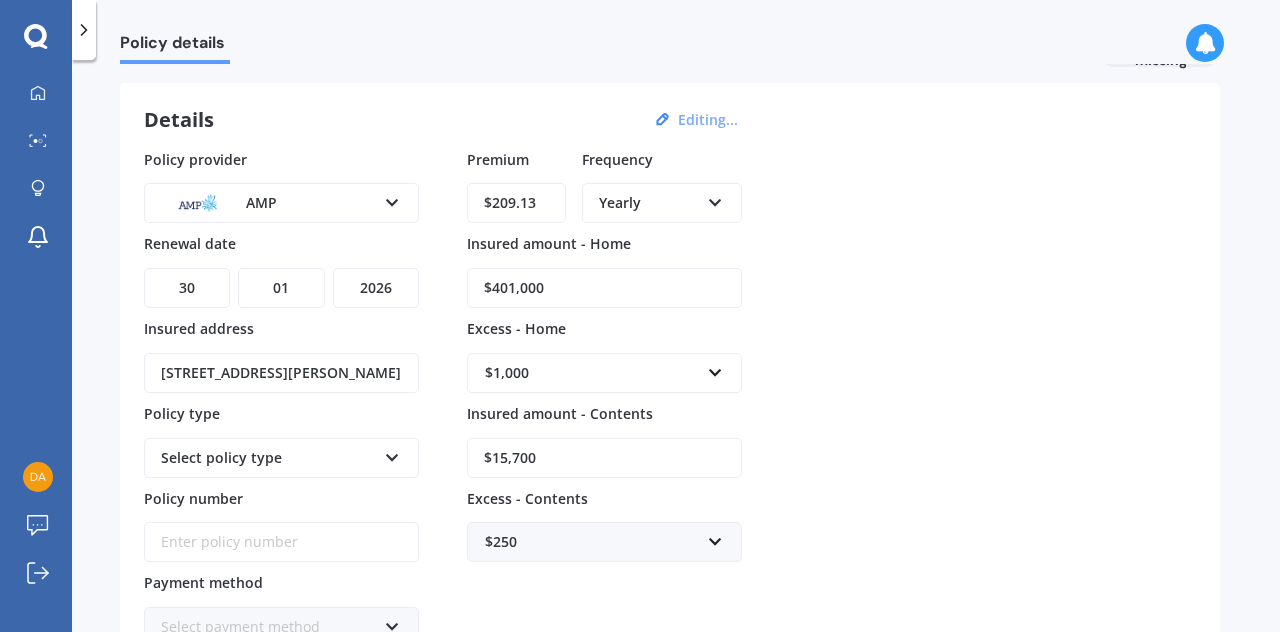 type on "$401,000" 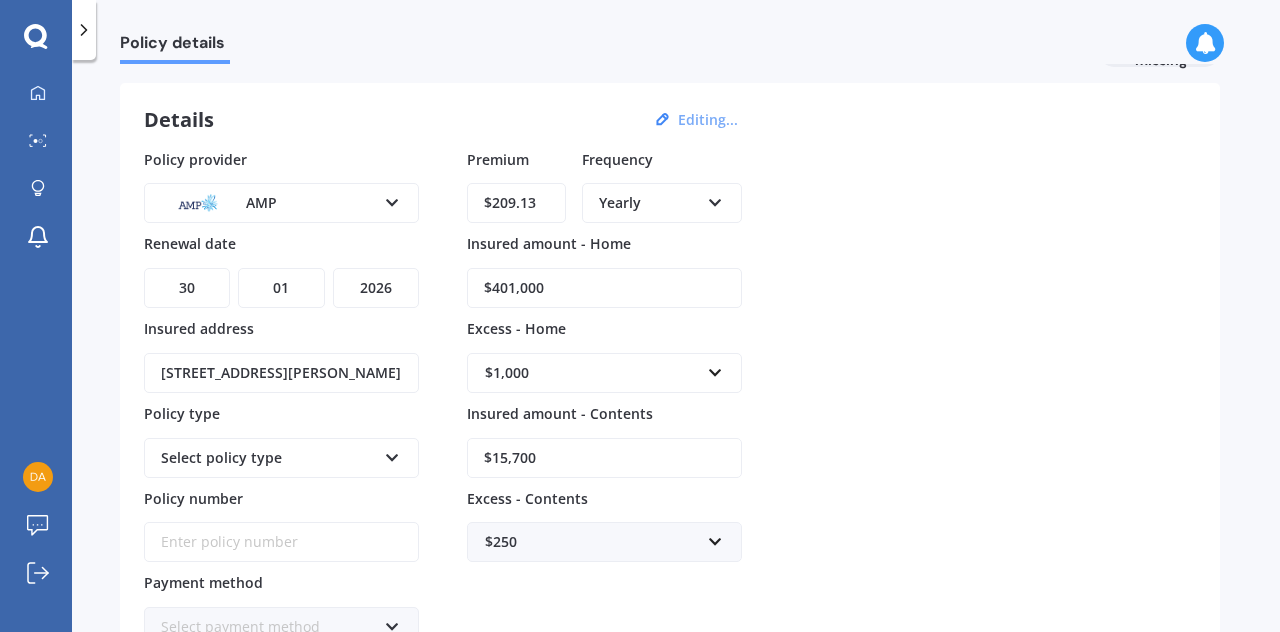 click on "$15,700" at bounding box center [604, 458] 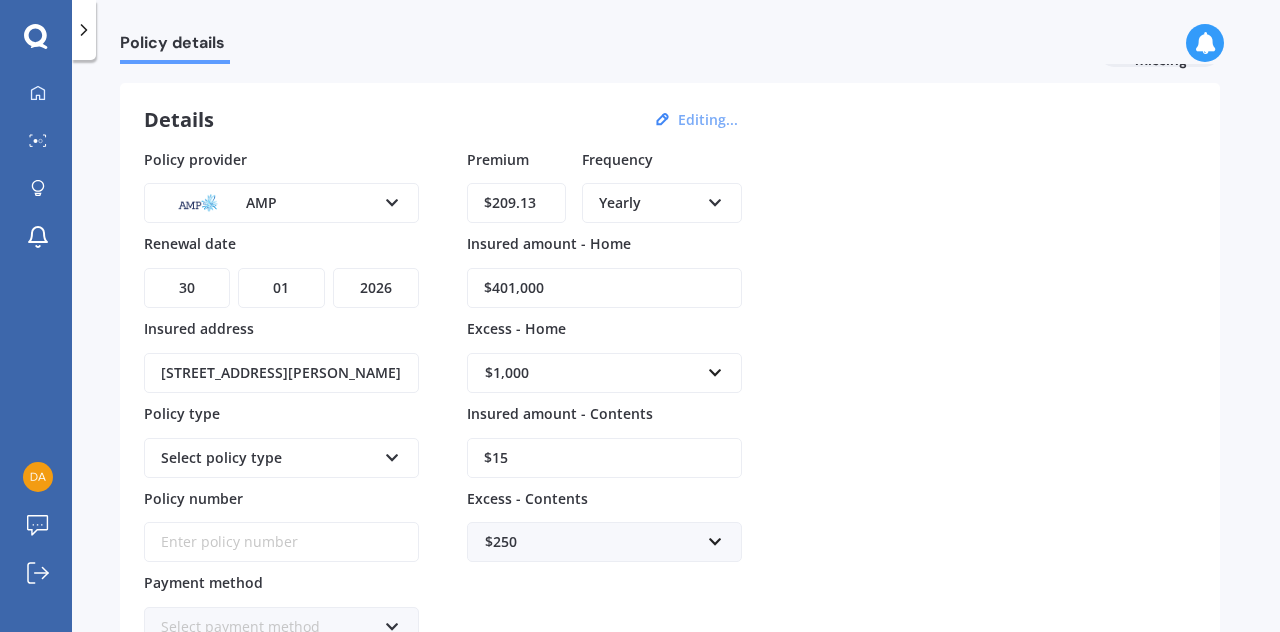type on "$1" 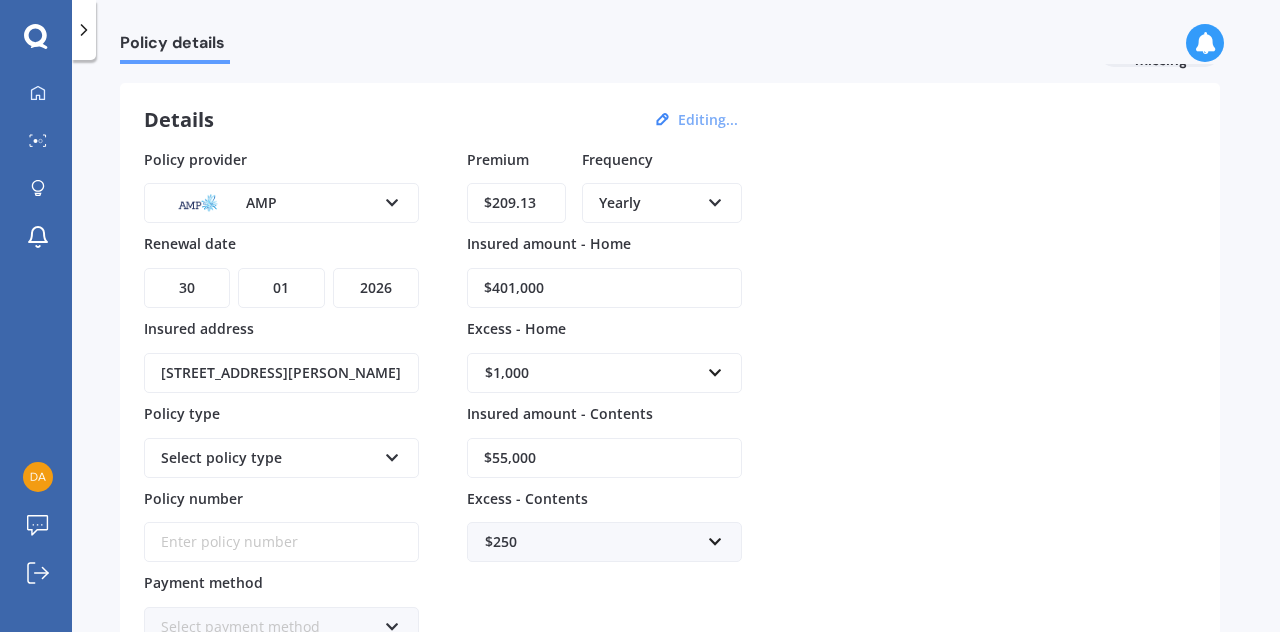 type on "$55,000" 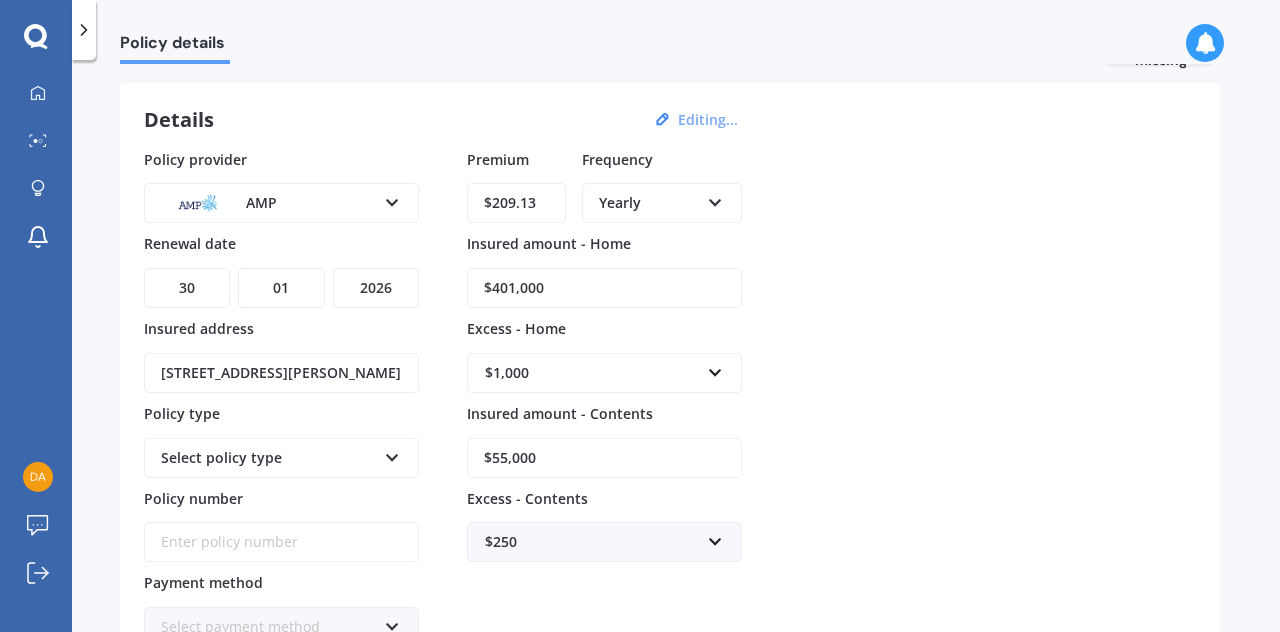 click on "$1,000" at bounding box center [592, 373] 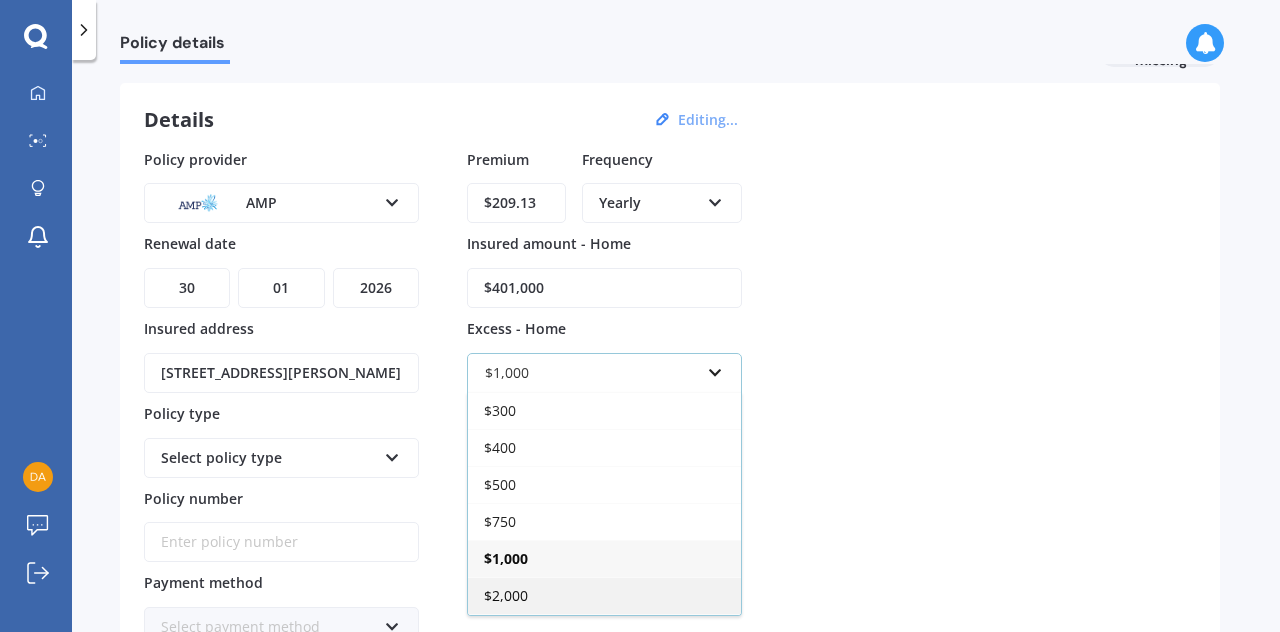 click on "$2,000" at bounding box center [506, 595] 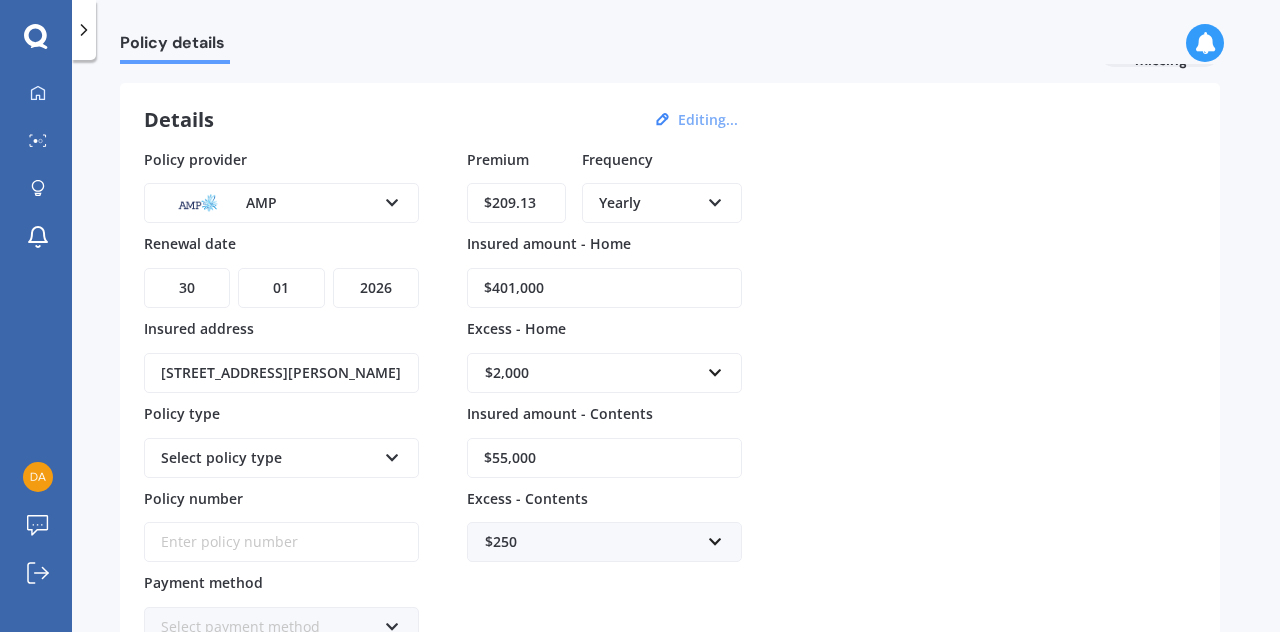 click on "$250" at bounding box center (592, 542) 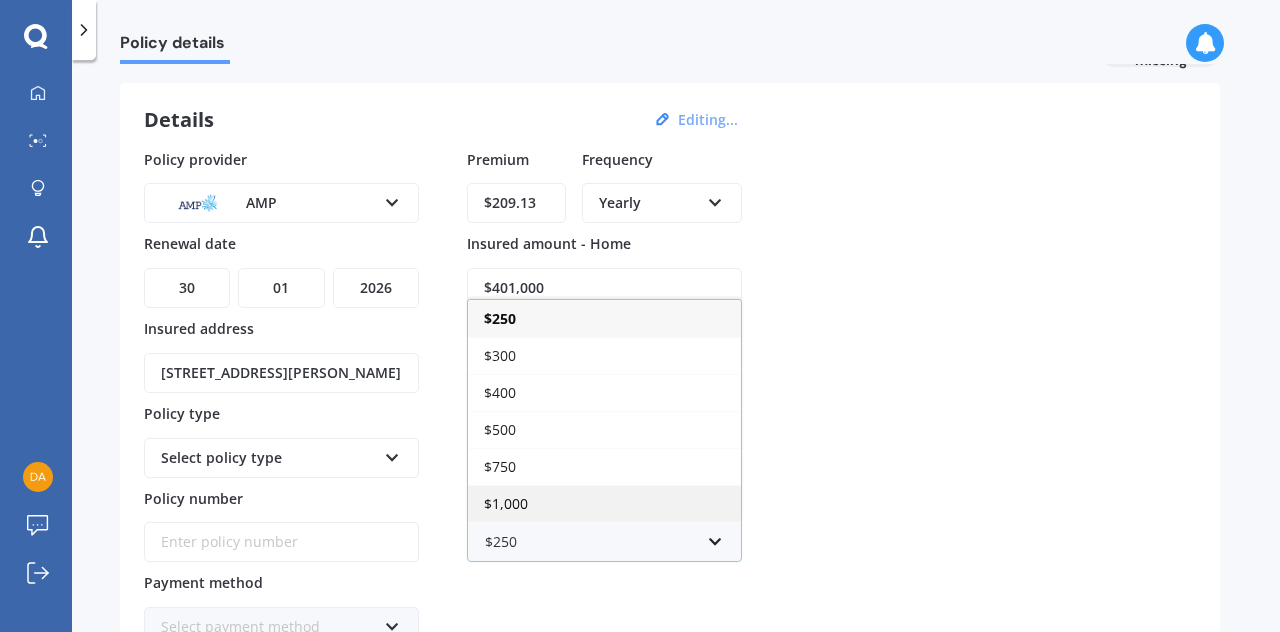 click on "$1,000" at bounding box center (604, 503) 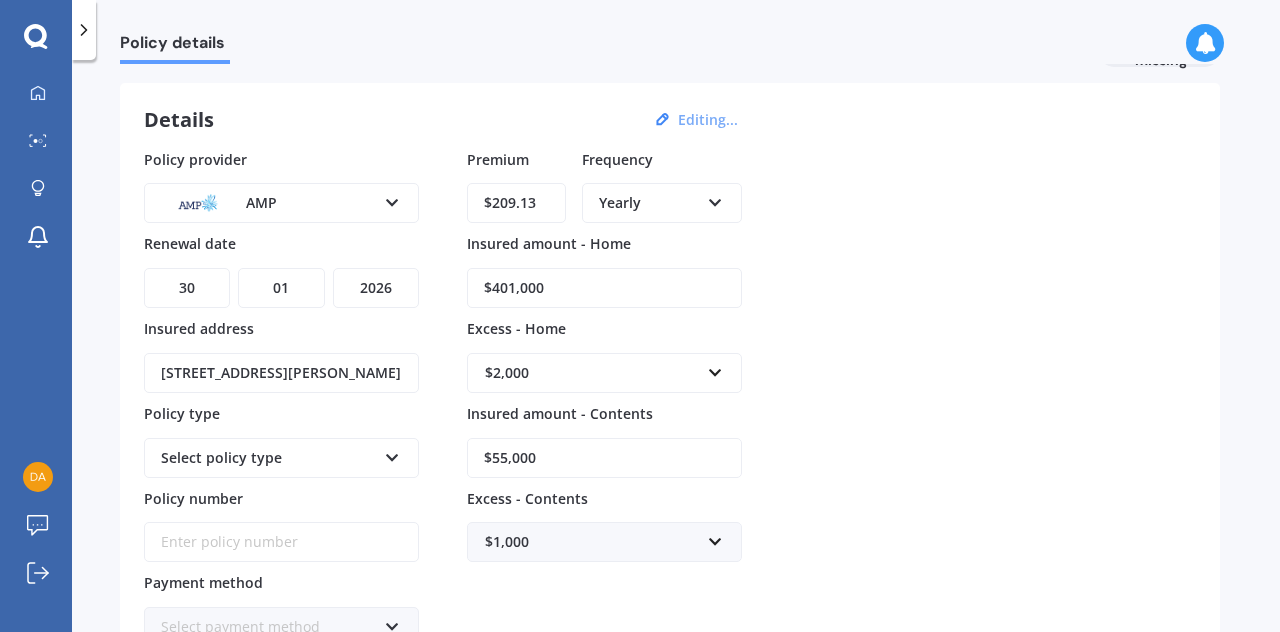 click on "Select policy type Home and Contents - Everyday  Home and Contents - Everyday Plus" at bounding box center [281, 458] 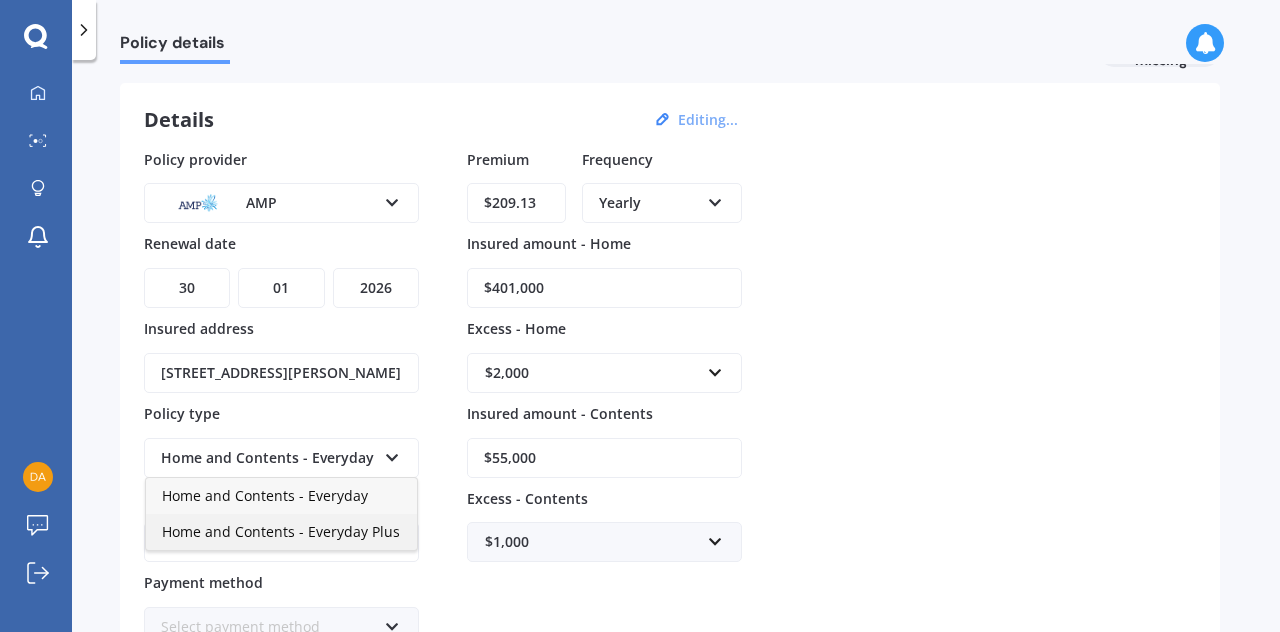click on "Home and Contents - Everyday Plus" at bounding box center [281, 531] 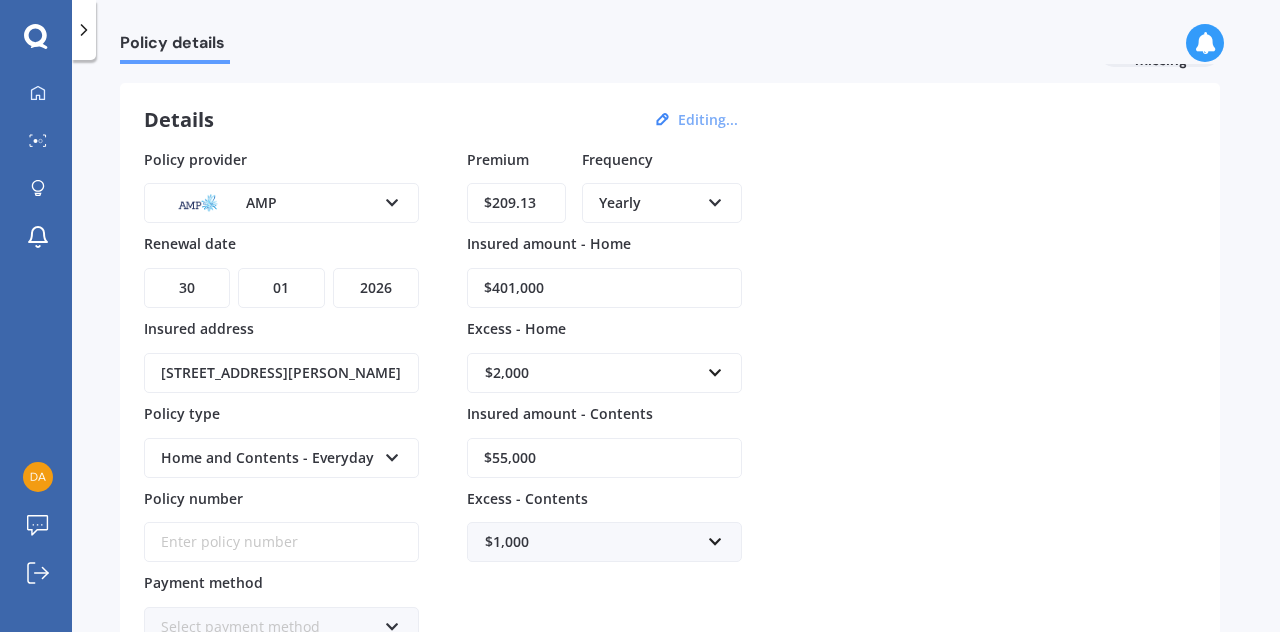 click on "Policy number" at bounding box center [281, 542] 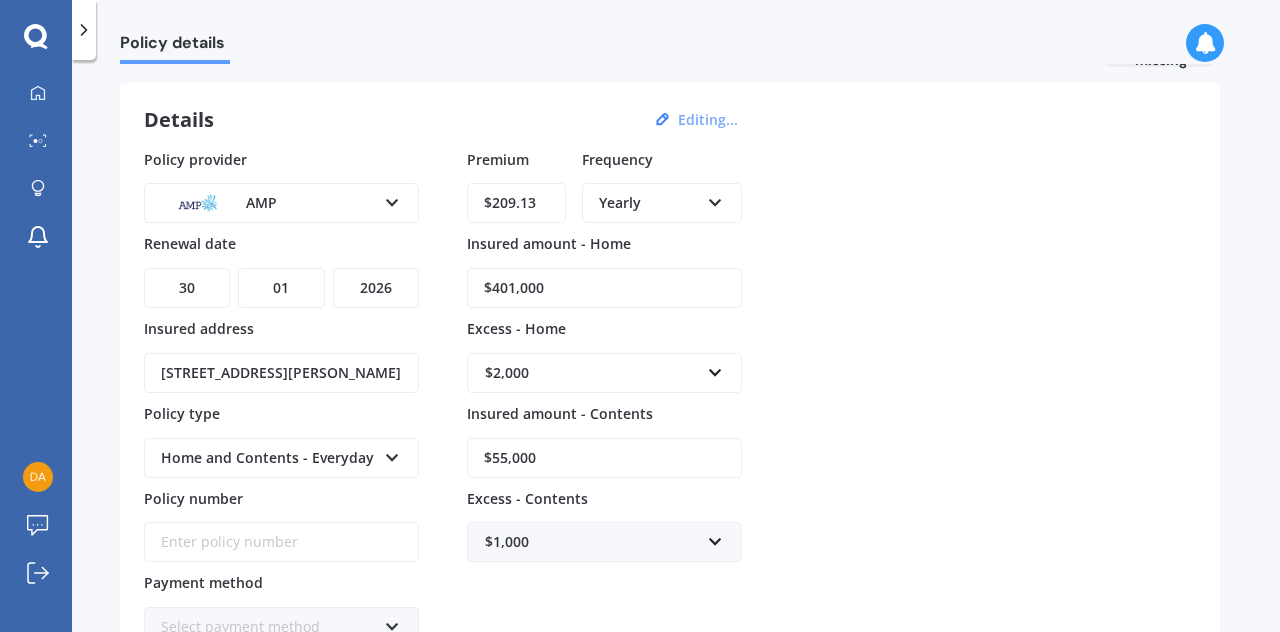 paste on "HCC002261176" 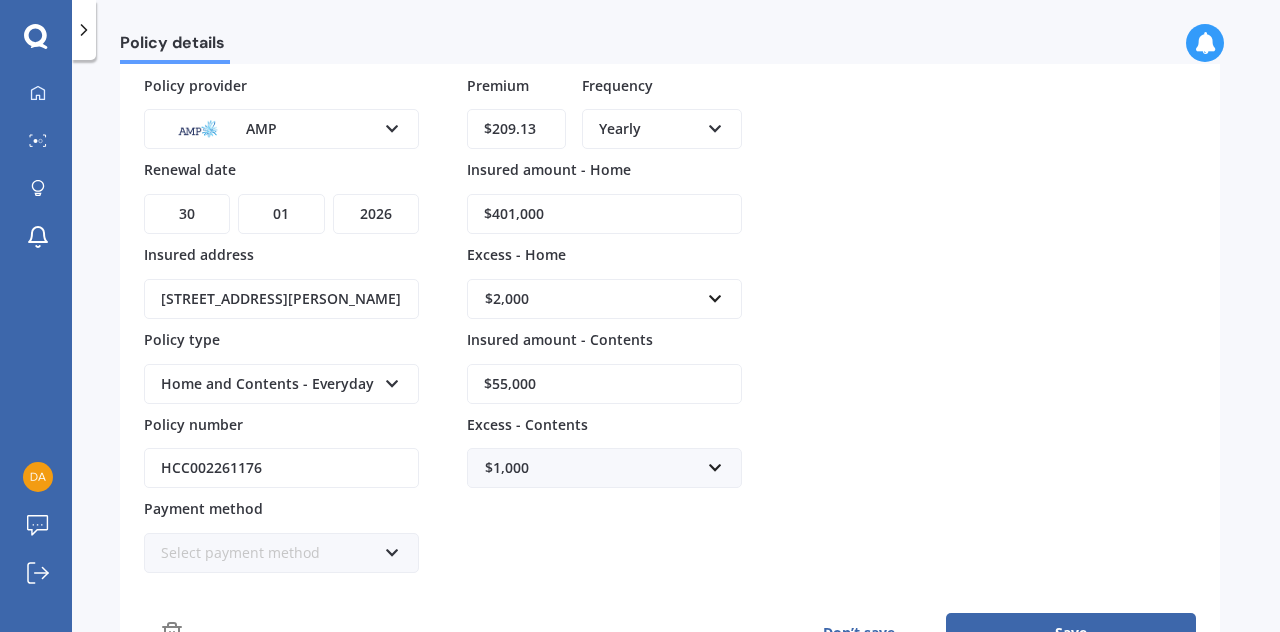 scroll, scrollTop: 137, scrollLeft: 0, axis: vertical 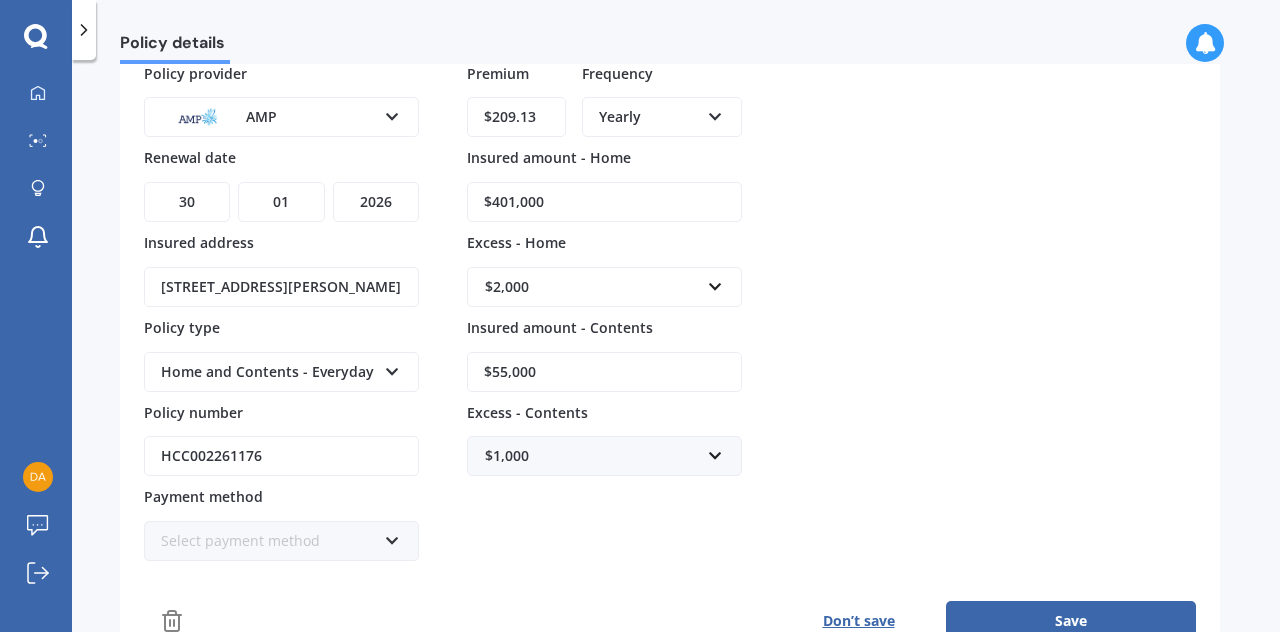 type on "HCC002261176" 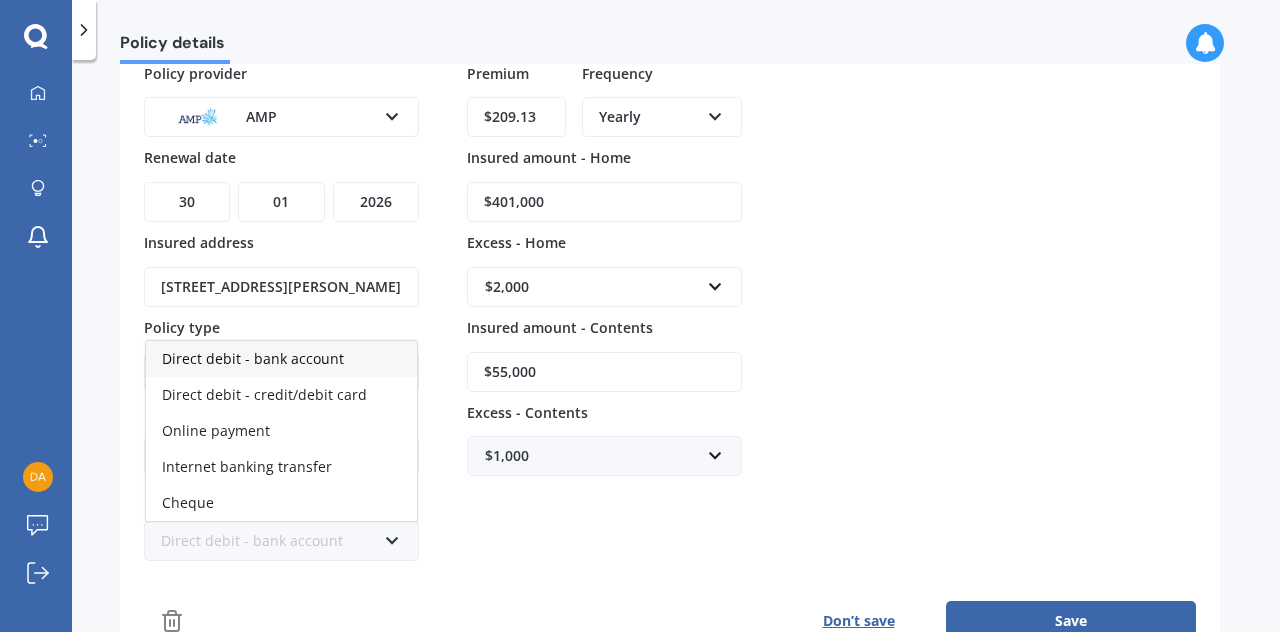 click on "Direct debit - bank account" at bounding box center [253, 358] 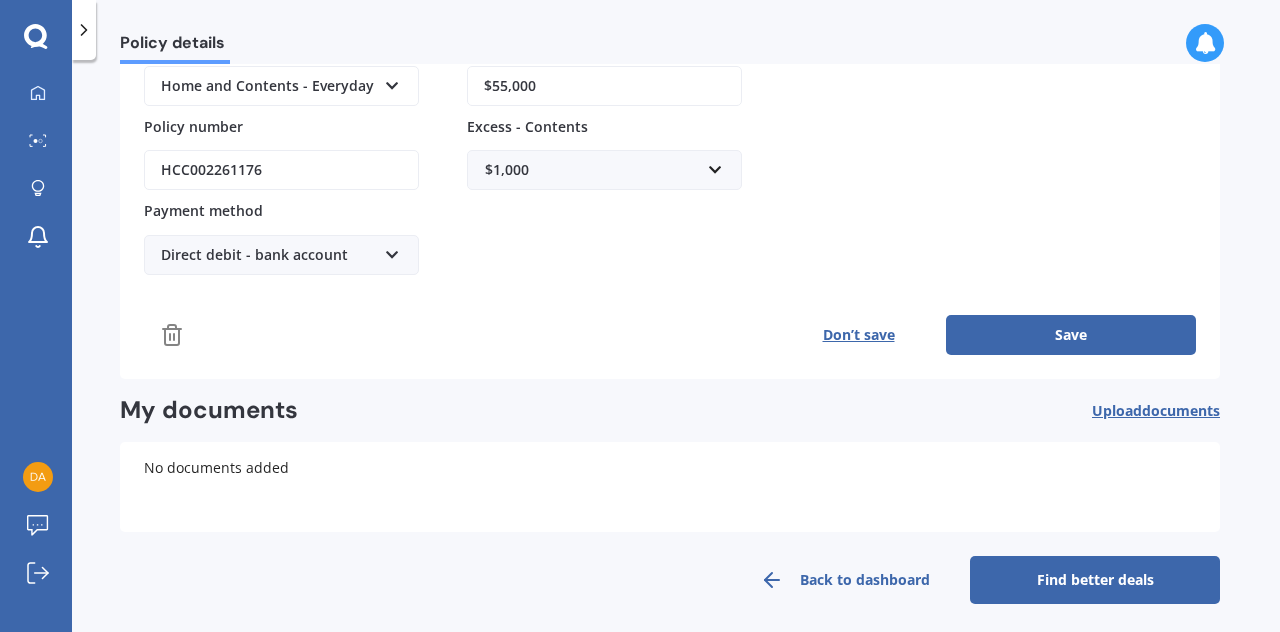 scroll, scrollTop: 414, scrollLeft: 0, axis: vertical 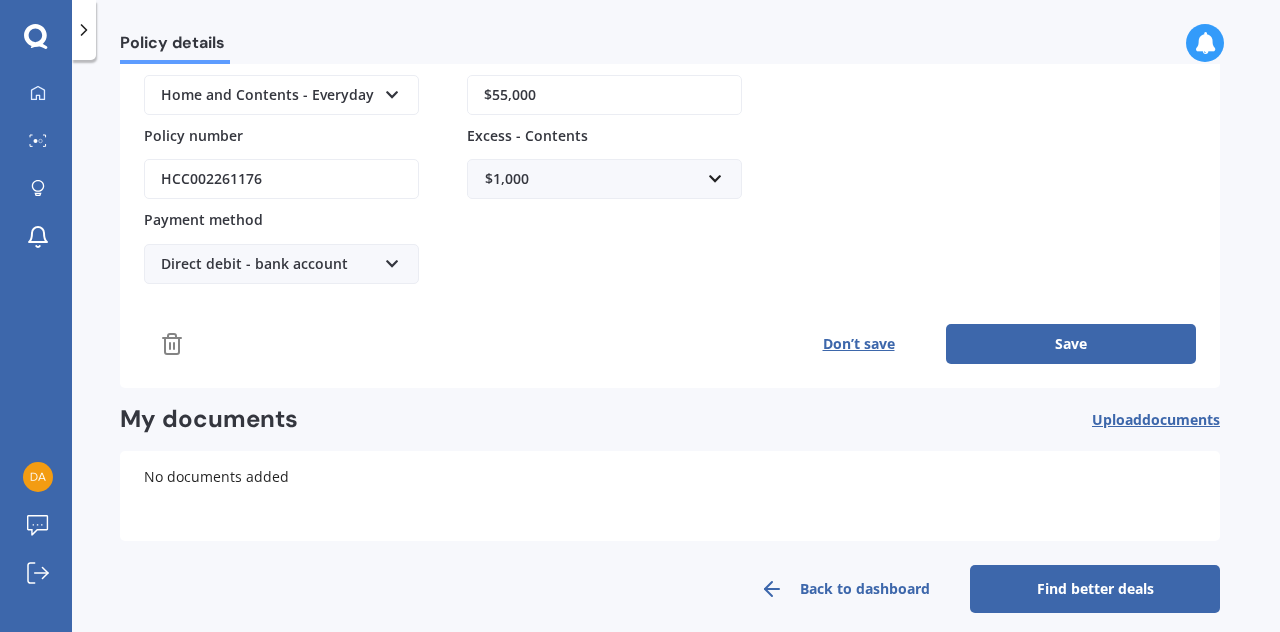 click on "Save" at bounding box center (1071, 344) 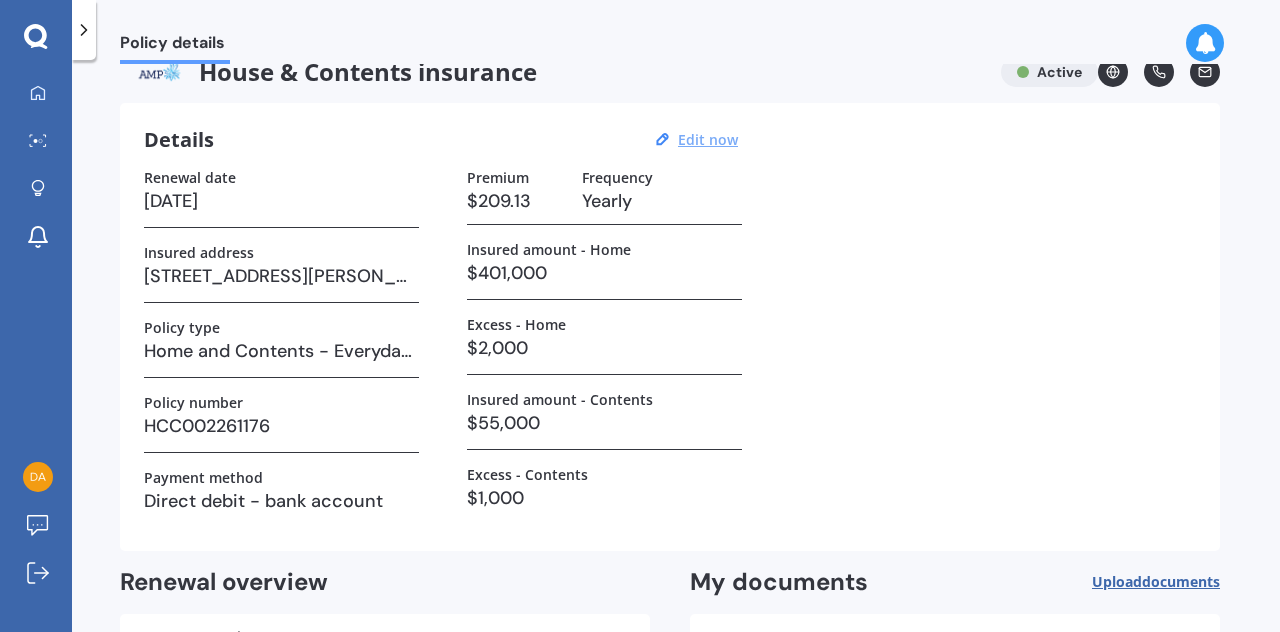 scroll, scrollTop: 32, scrollLeft: 0, axis: vertical 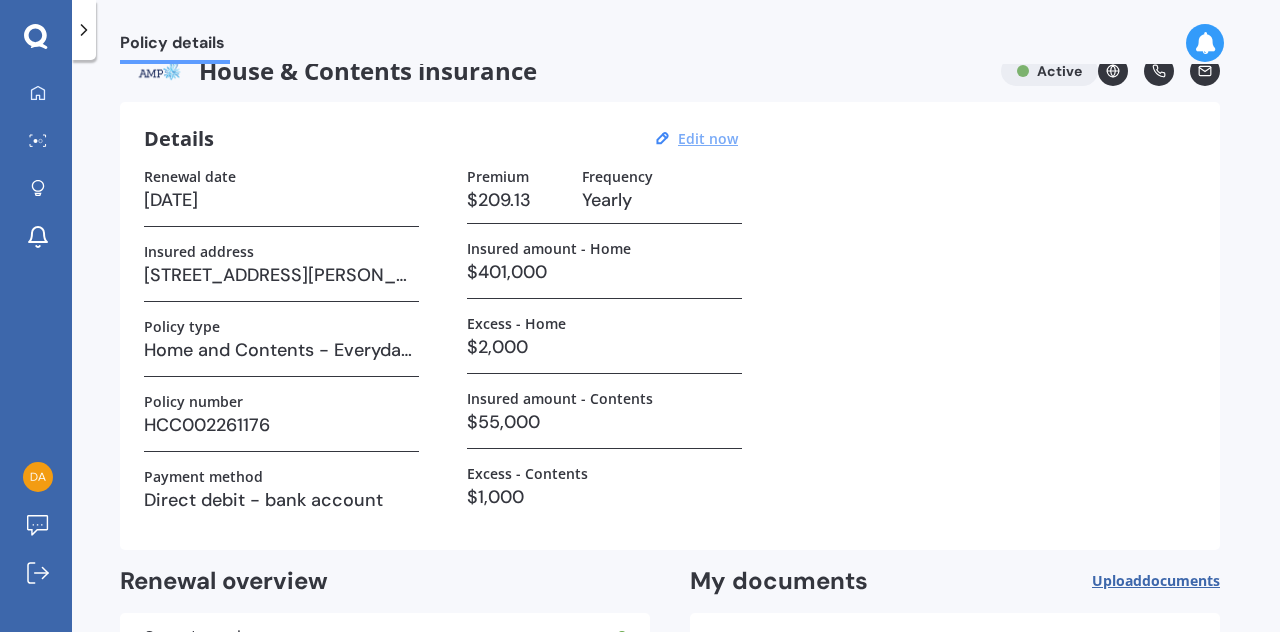 click on "Edit now" at bounding box center [708, 138] 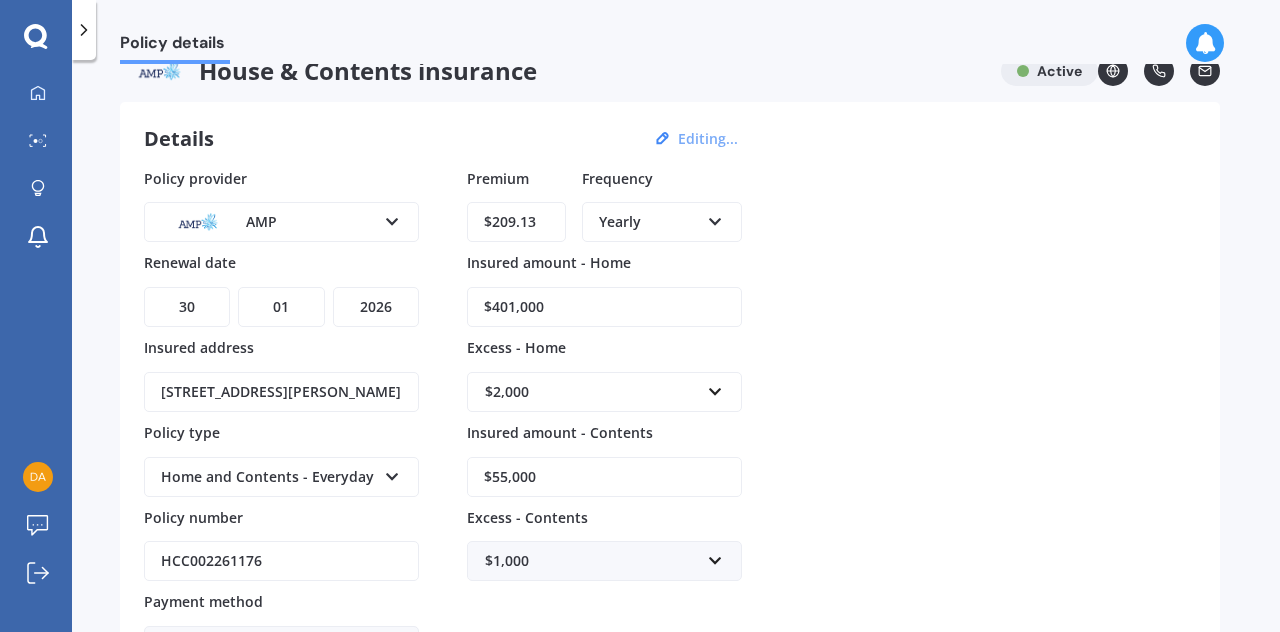 click on "$209.13" at bounding box center [516, 222] 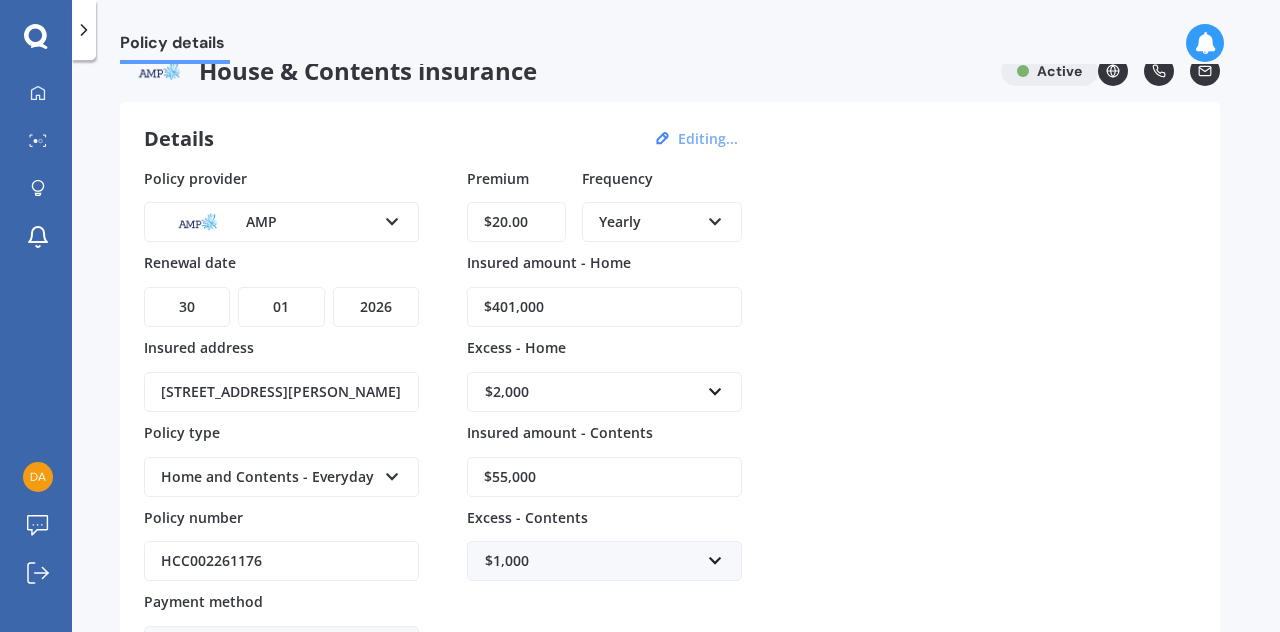 type on "$2.00" 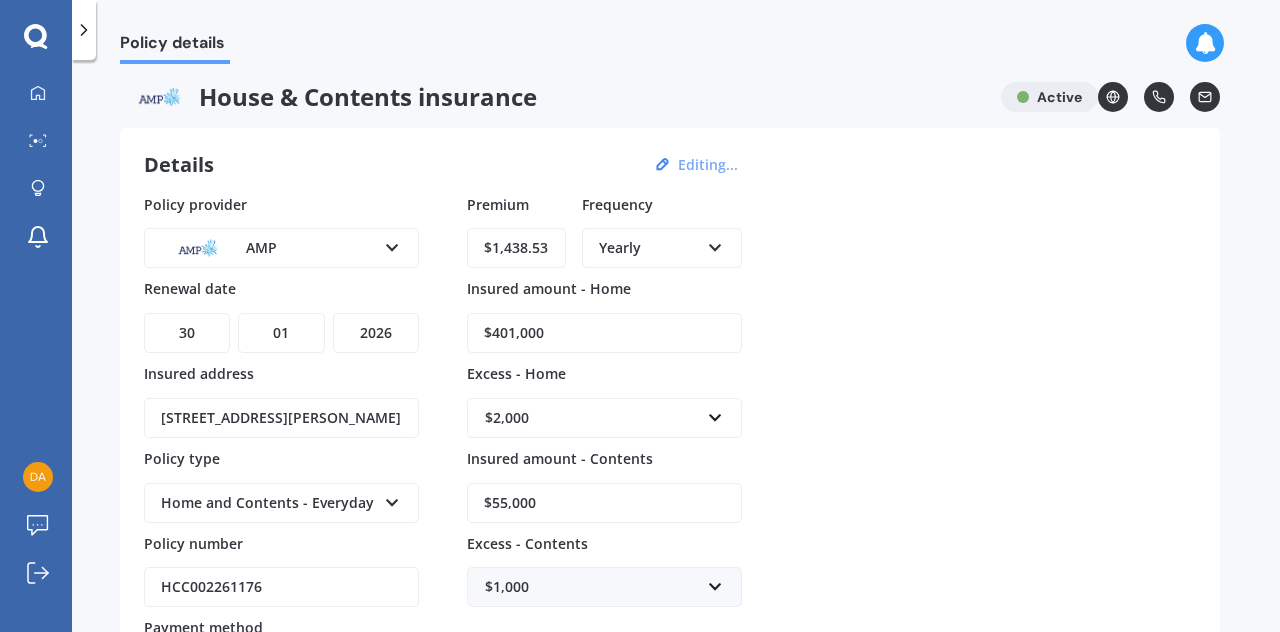 scroll, scrollTop: 0, scrollLeft: 0, axis: both 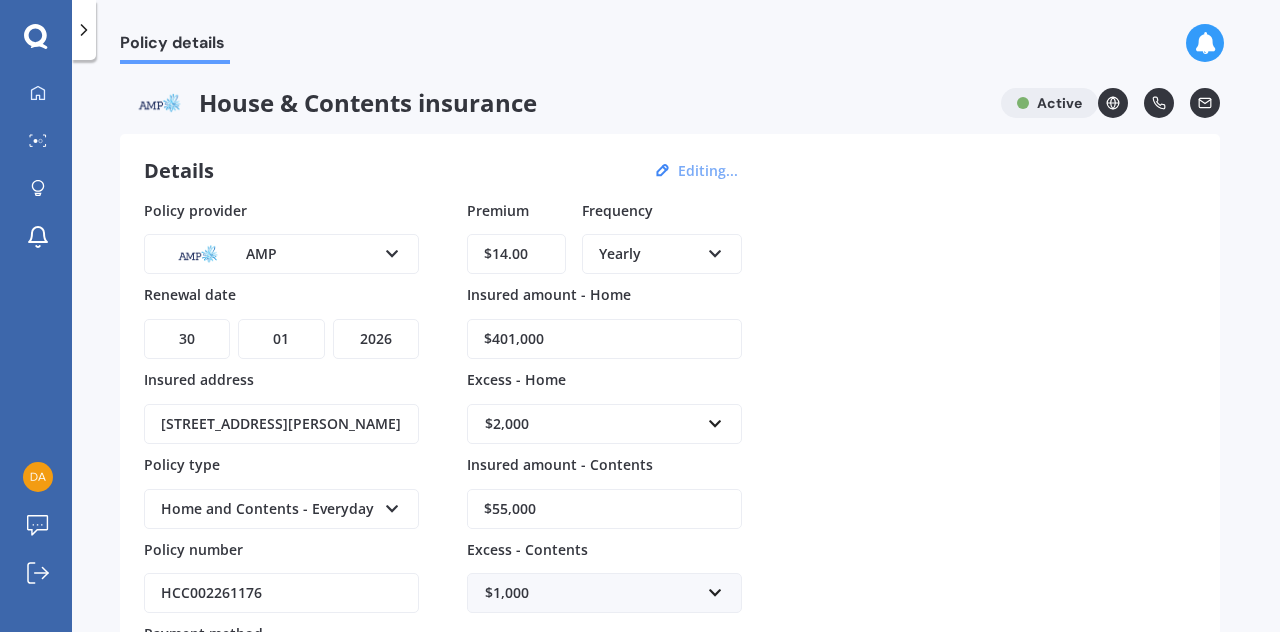 type on "$1.00" 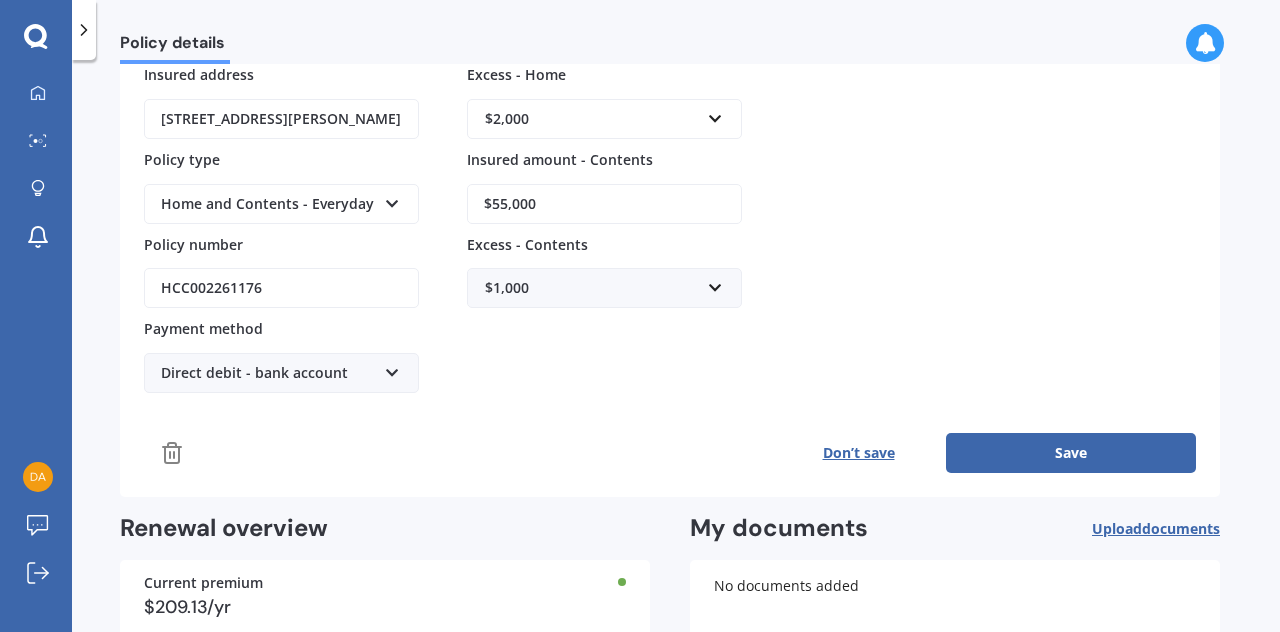 scroll, scrollTop: 306, scrollLeft: 0, axis: vertical 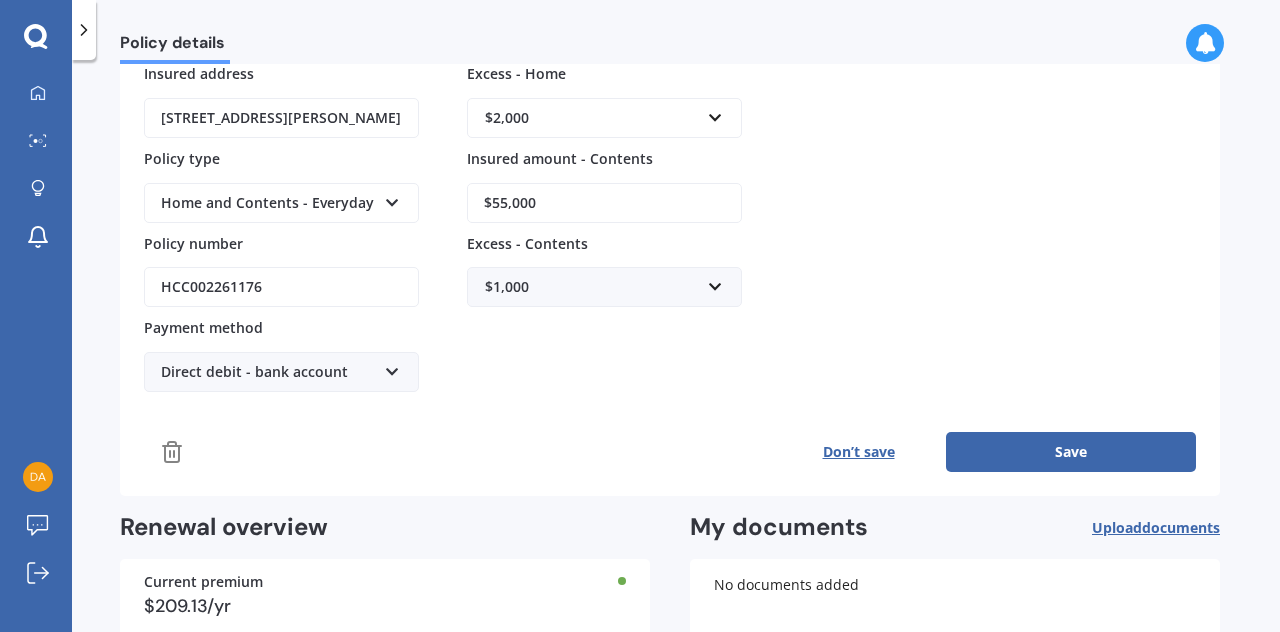 type on "$1,899.24" 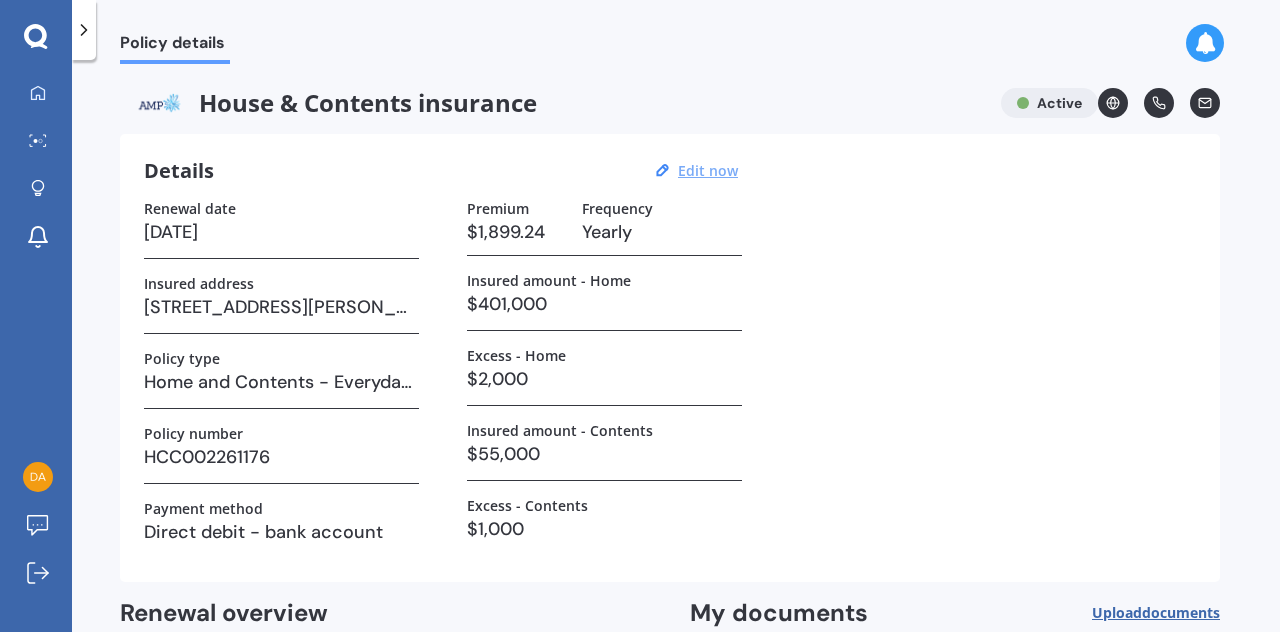 scroll, scrollTop: 209, scrollLeft: 0, axis: vertical 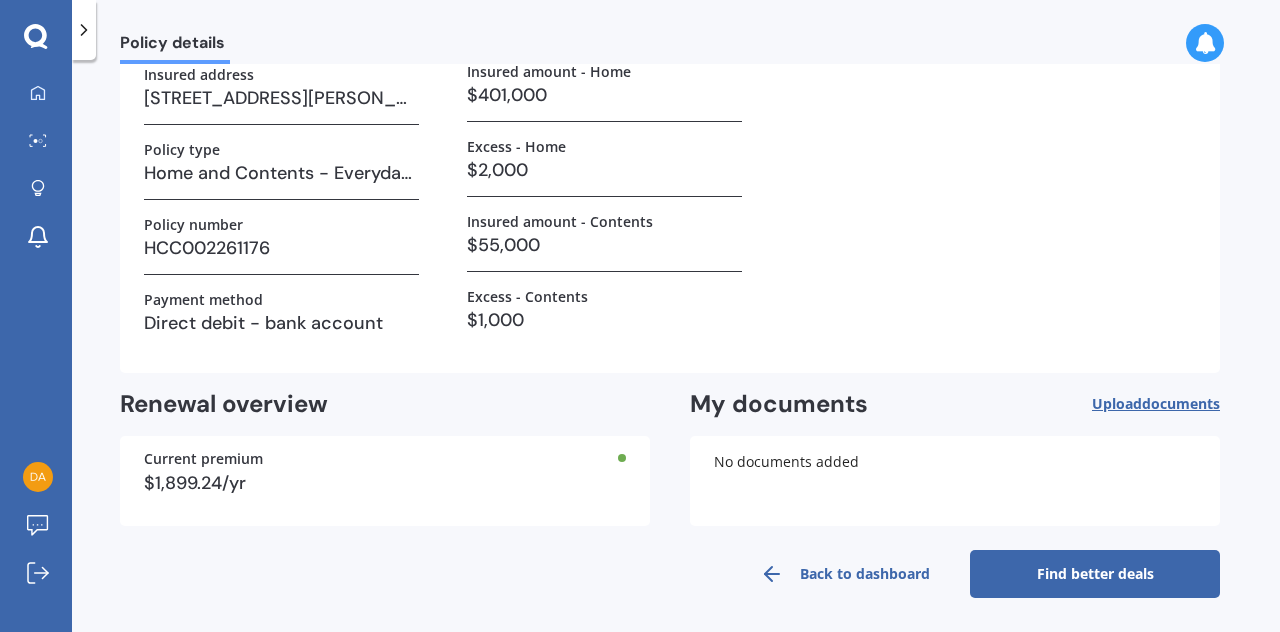 click on "Back to dashboard" at bounding box center (845, 574) 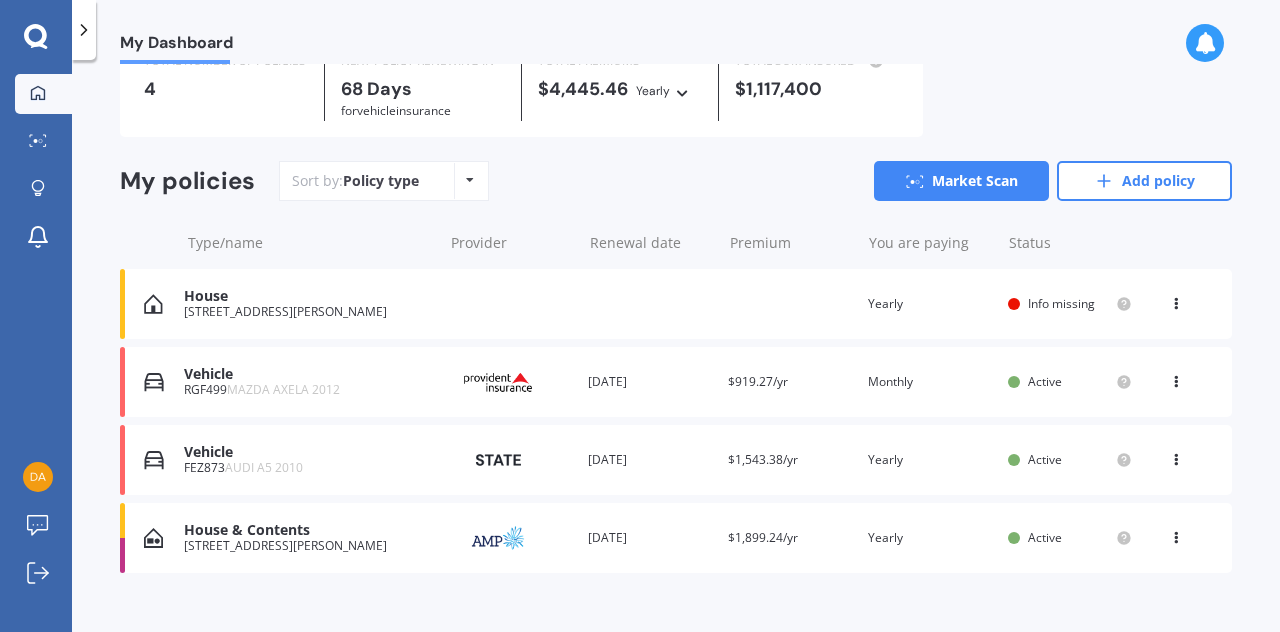 scroll, scrollTop: 92, scrollLeft: 0, axis: vertical 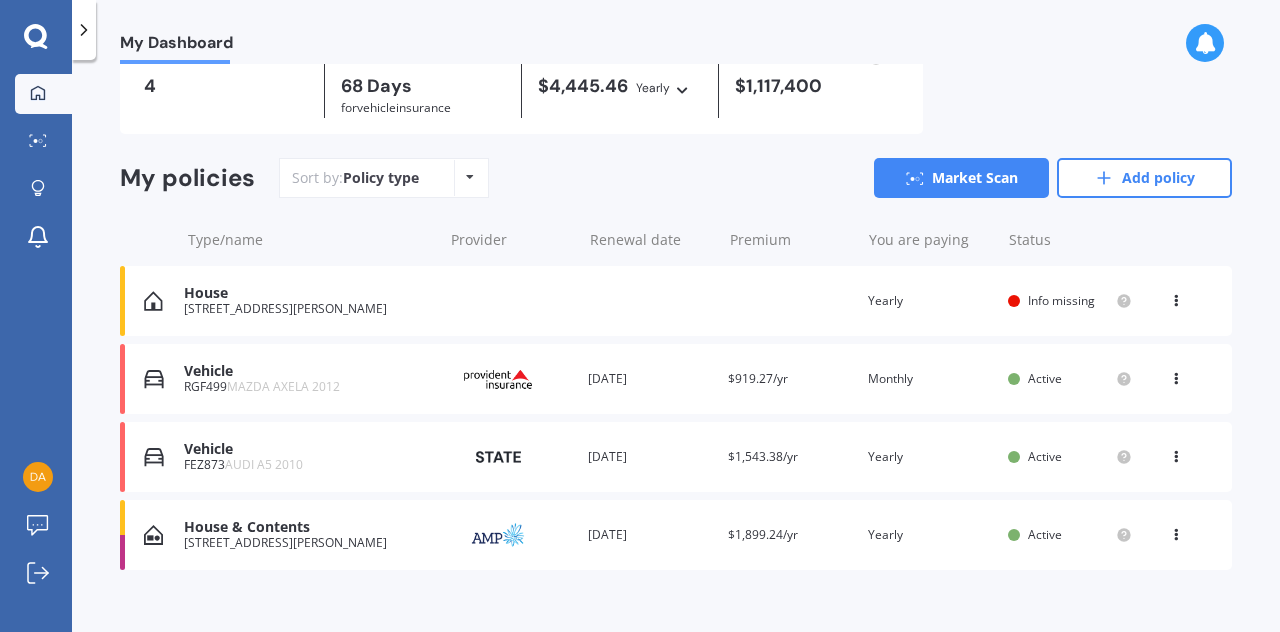 click on "View option View policy Delete" at bounding box center (1178, 301) 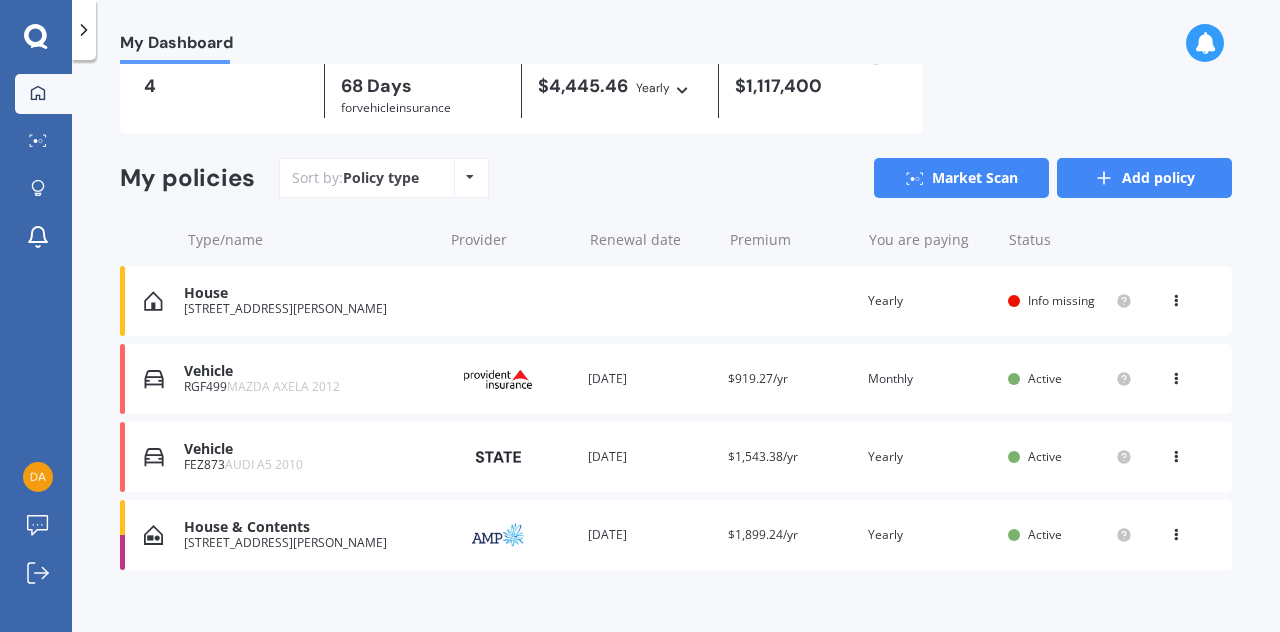 click 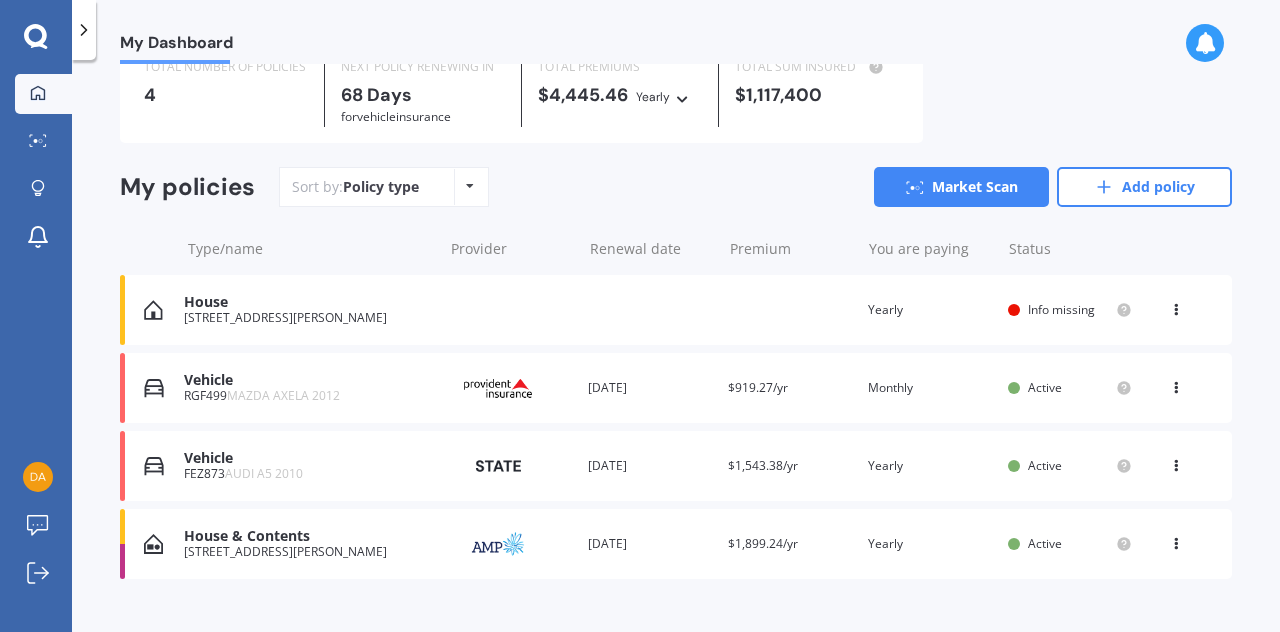 scroll, scrollTop: 86, scrollLeft: 0, axis: vertical 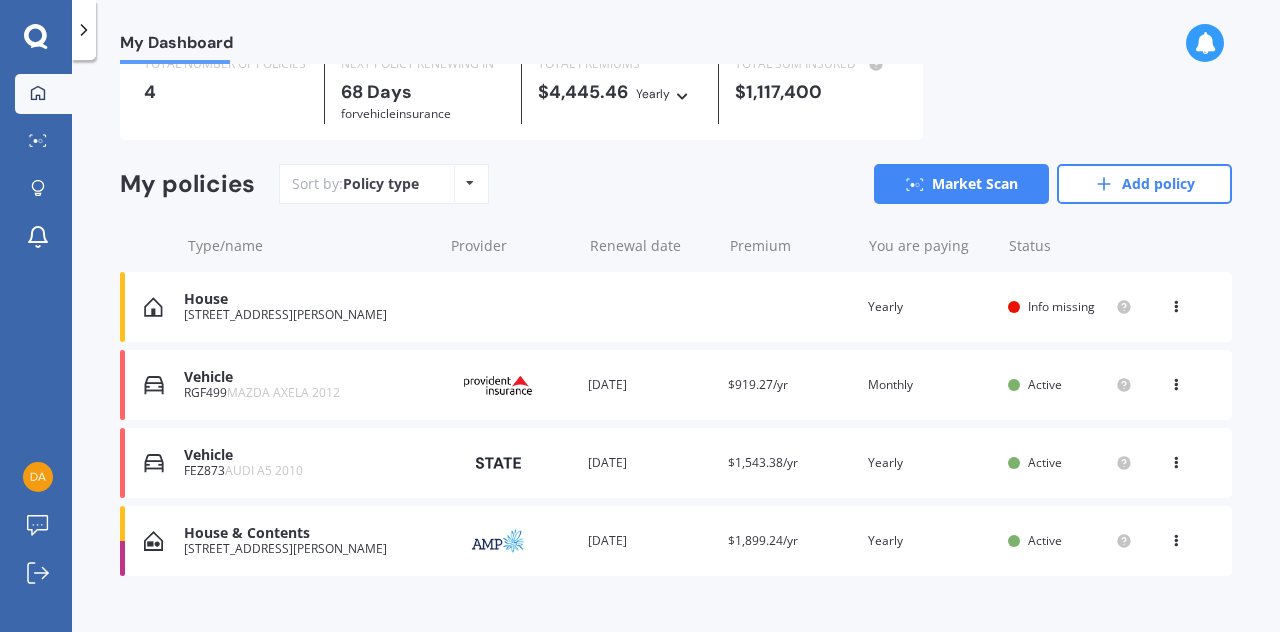 click at bounding box center (1176, 381) 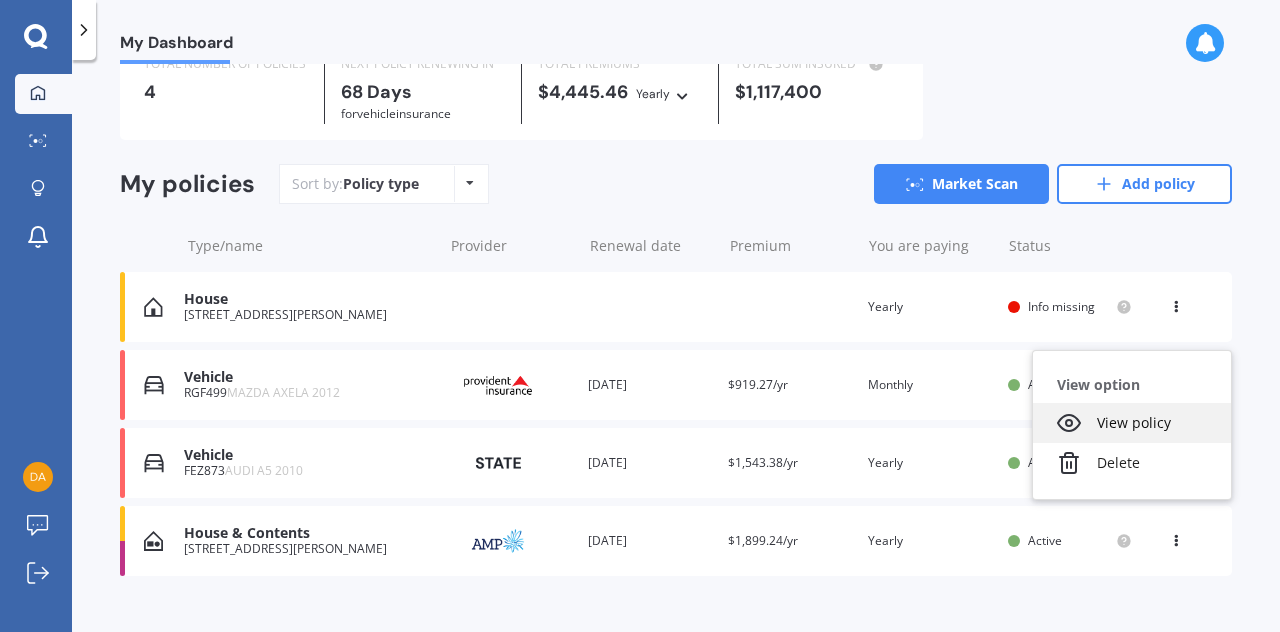 click on "View policy" at bounding box center (1132, 423) 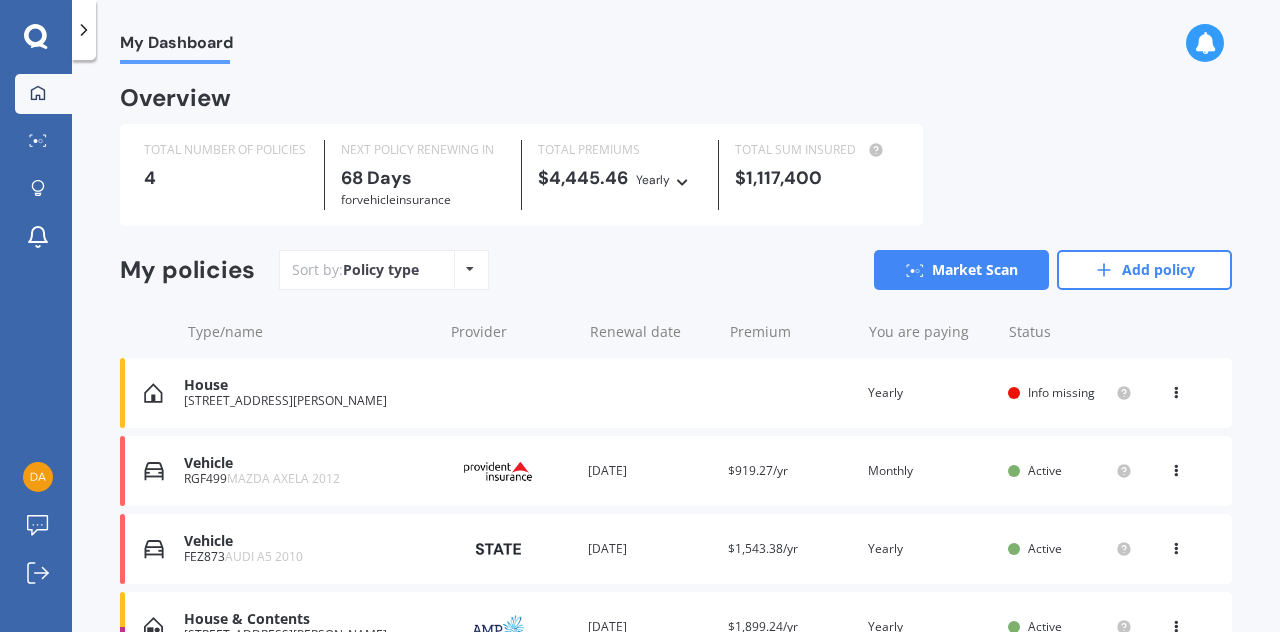 scroll, scrollTop: 114, scrollLeft: 0, axis: vertical 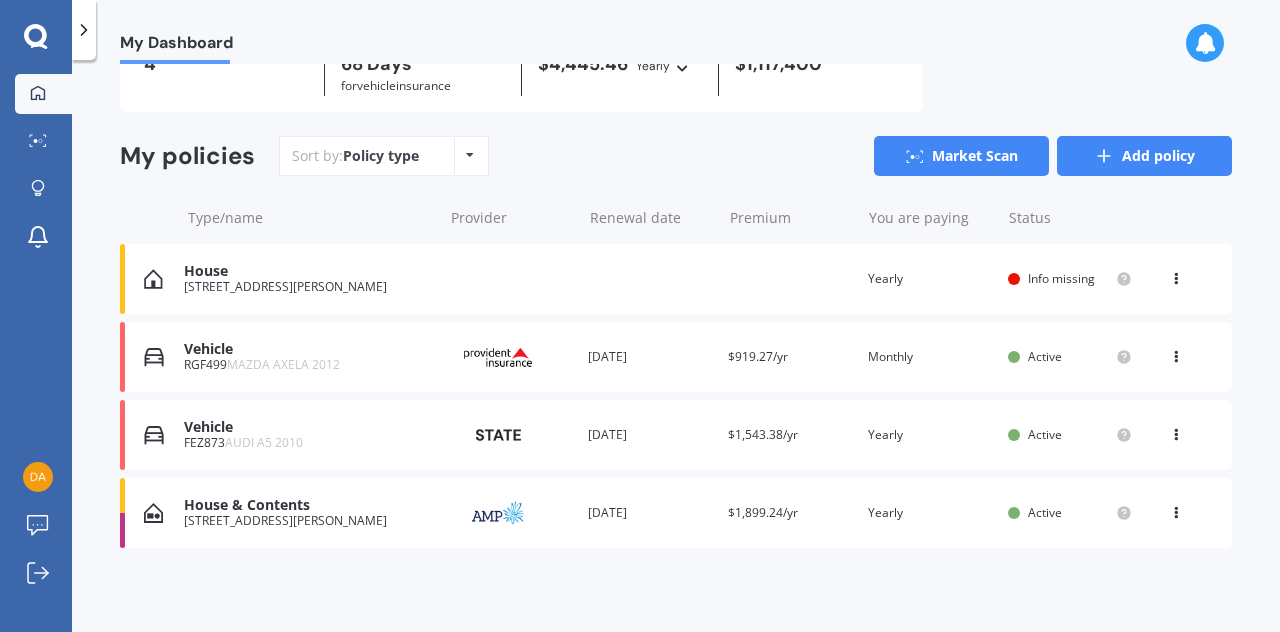 click on "Add policy" at bounding box center [1144, 156] 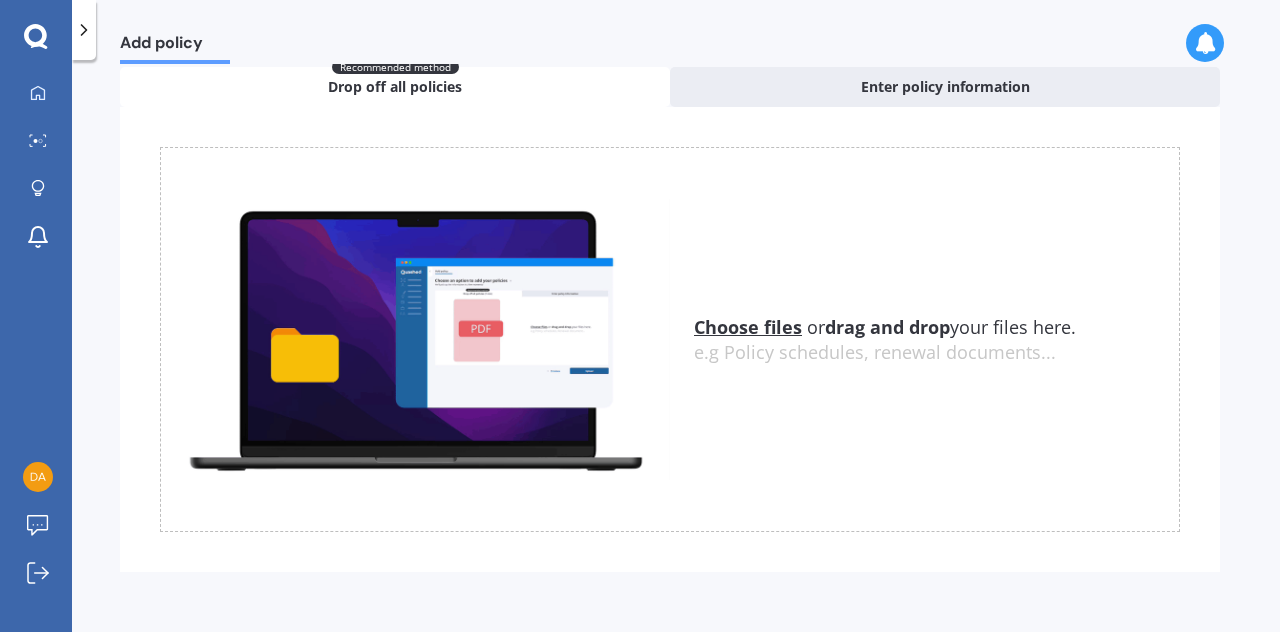scroll, scrollTop: 0, scrollLeft: 0, axis: both 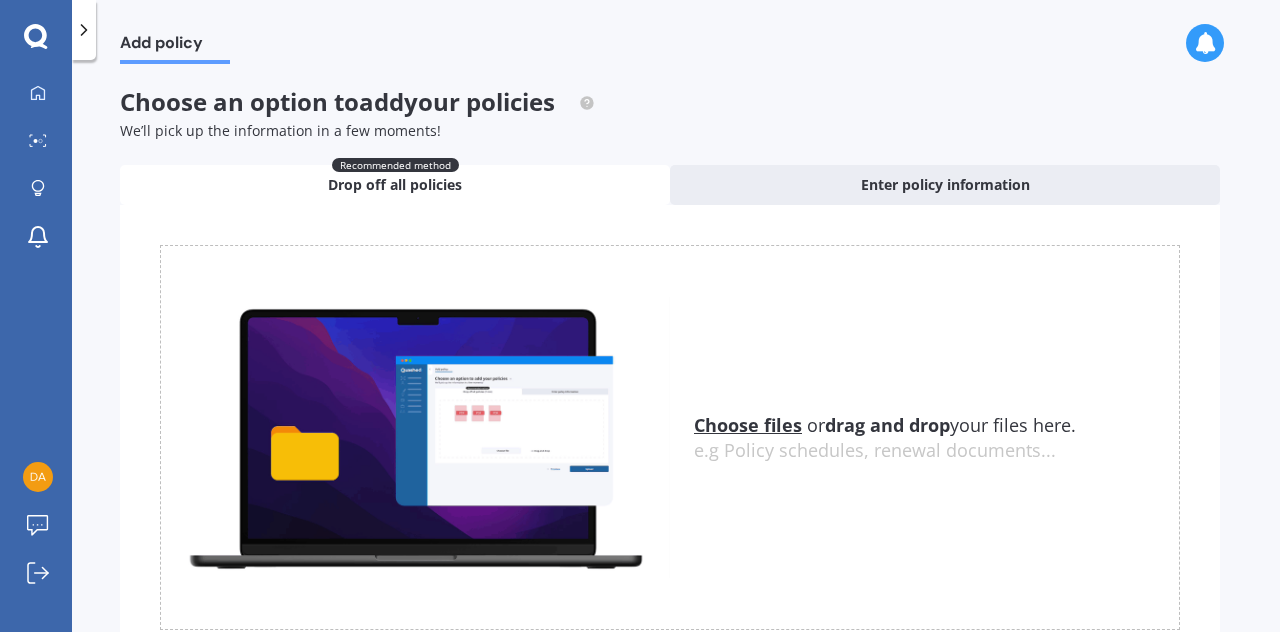 click on "Choose files" at bounding box center (748, 425) 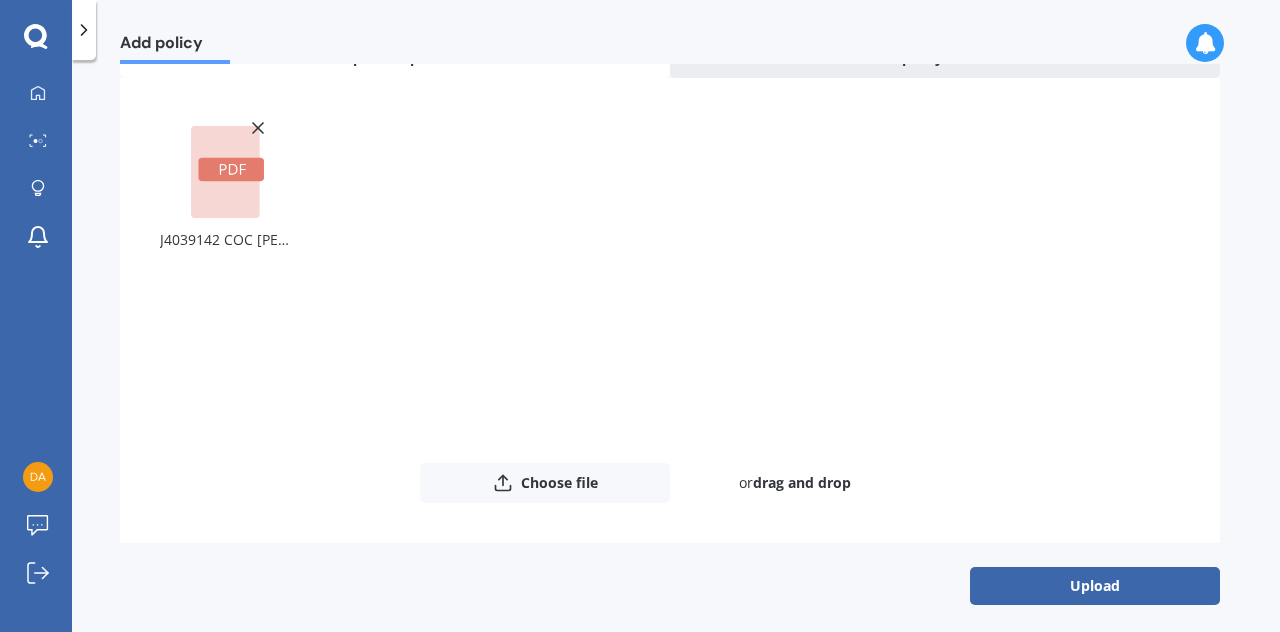 scroll, scrollTop: 136, scrollLeft: 0, axis: vertical 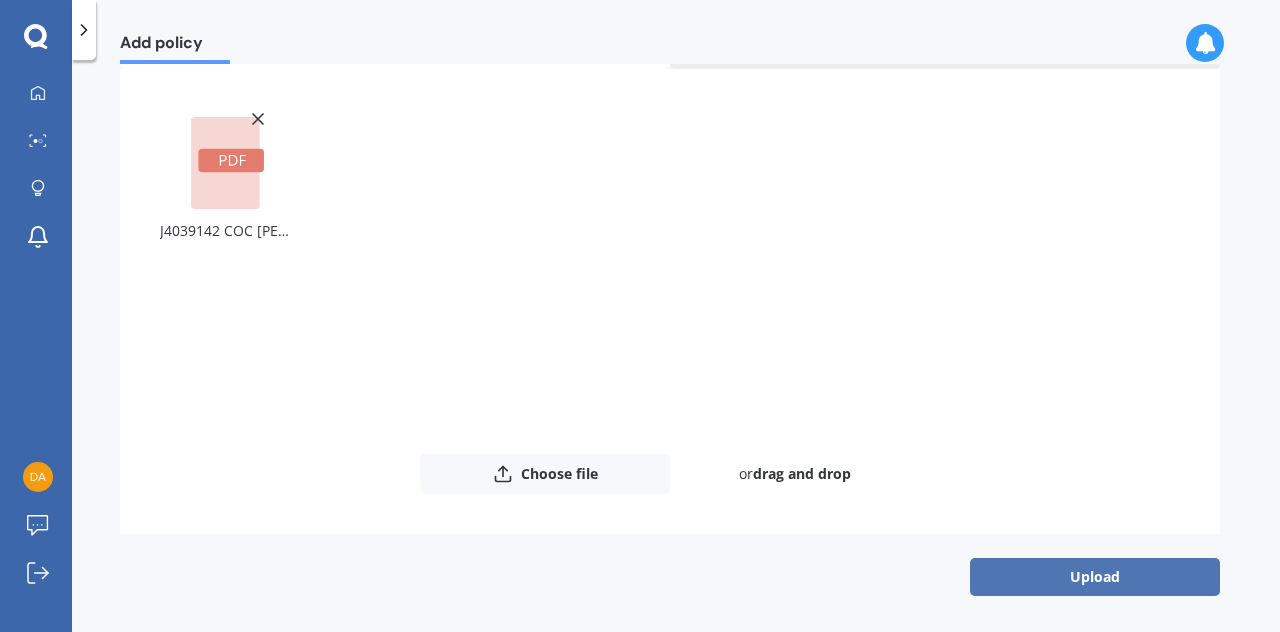 click on "Upload" at bounding box center [1095, 577] 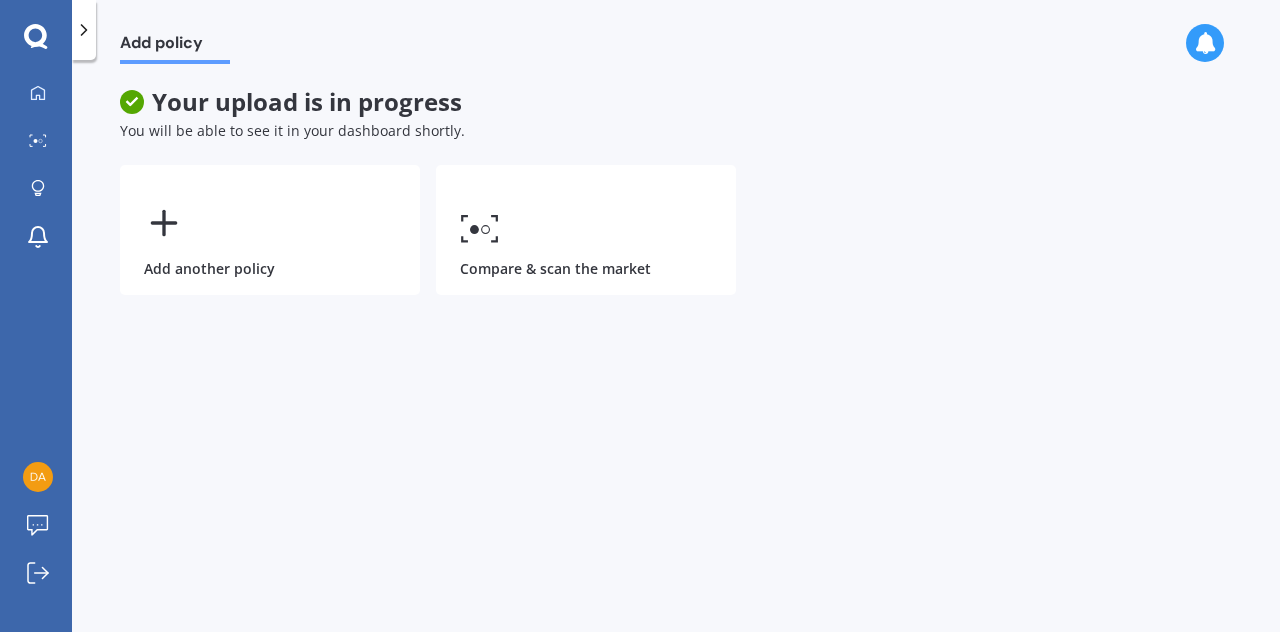 scroll, scrollTop: 0, scrollLeft: 0, axis: both 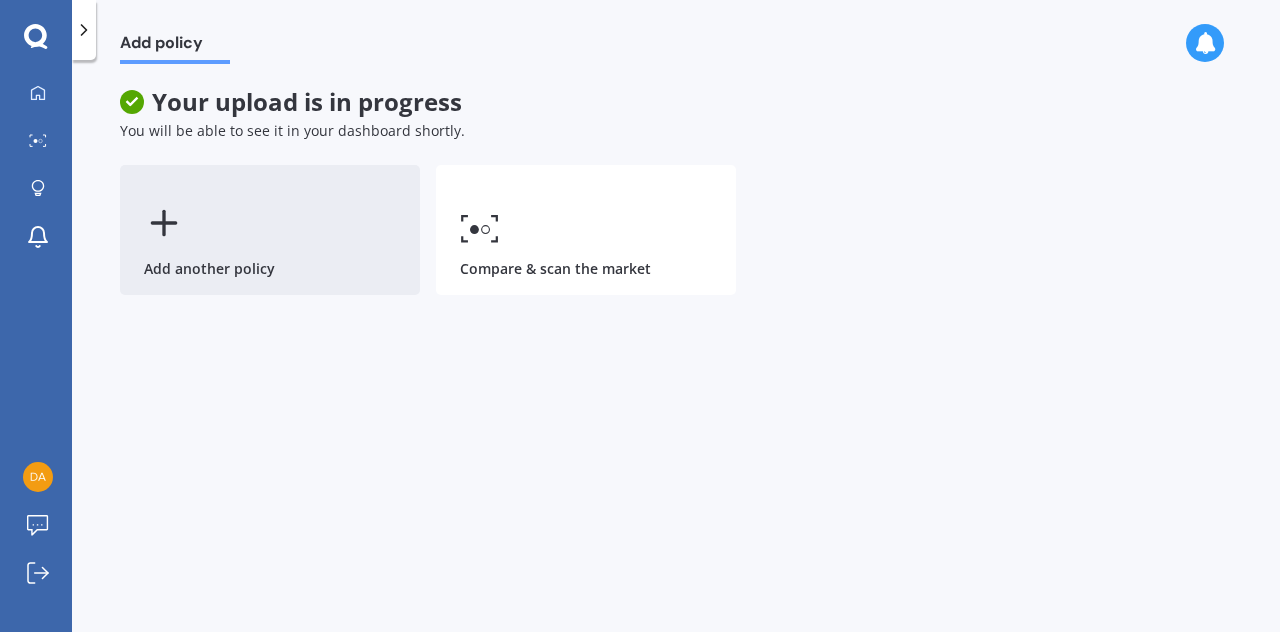 click on "Add another policy" at bounding box center (270, 230) 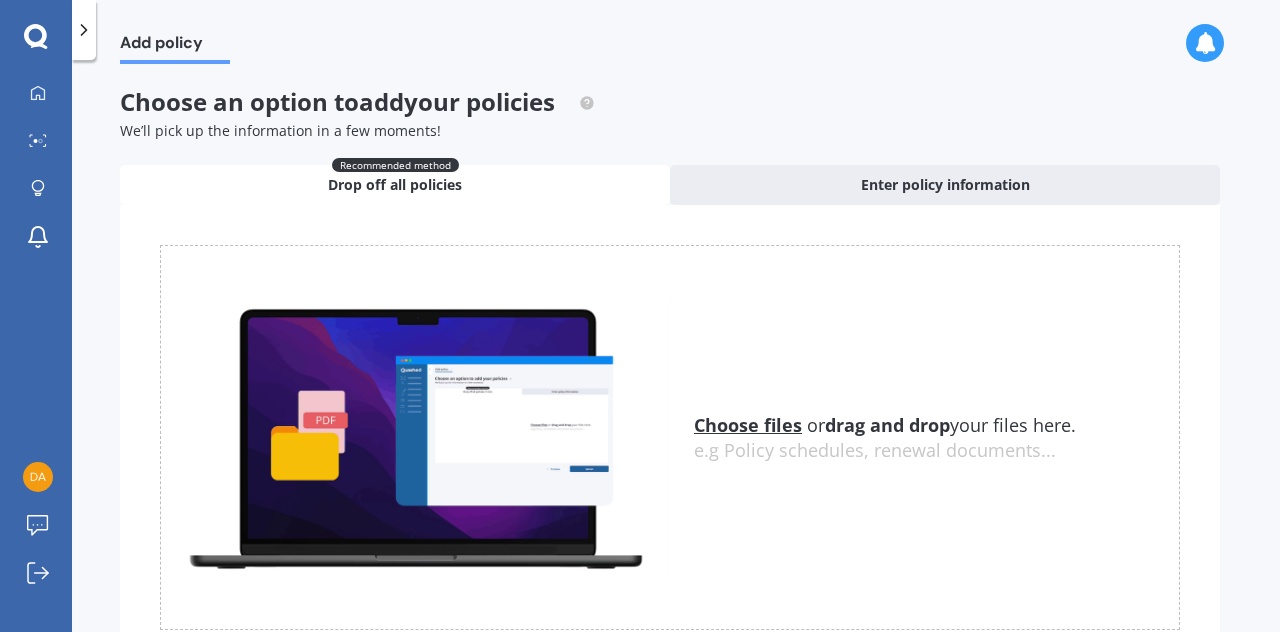 click on "Choose files" at bounding box center [748, 425] 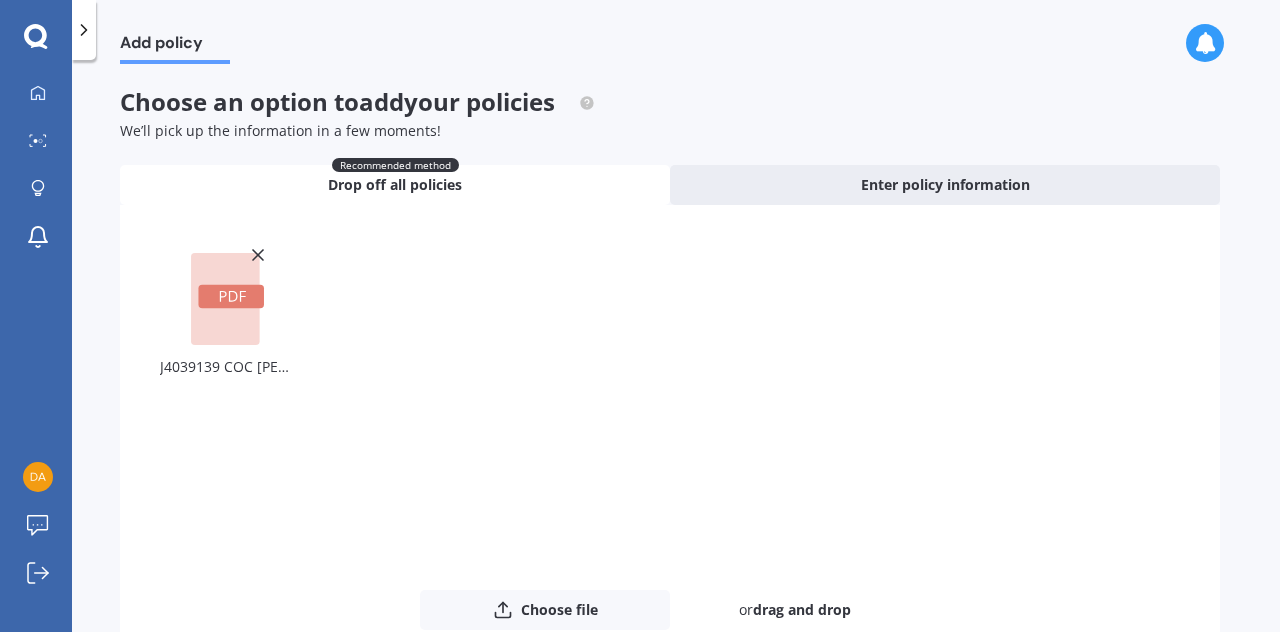 scroll, scrollTop: 136, scrollLeft: 0, axis: vertical 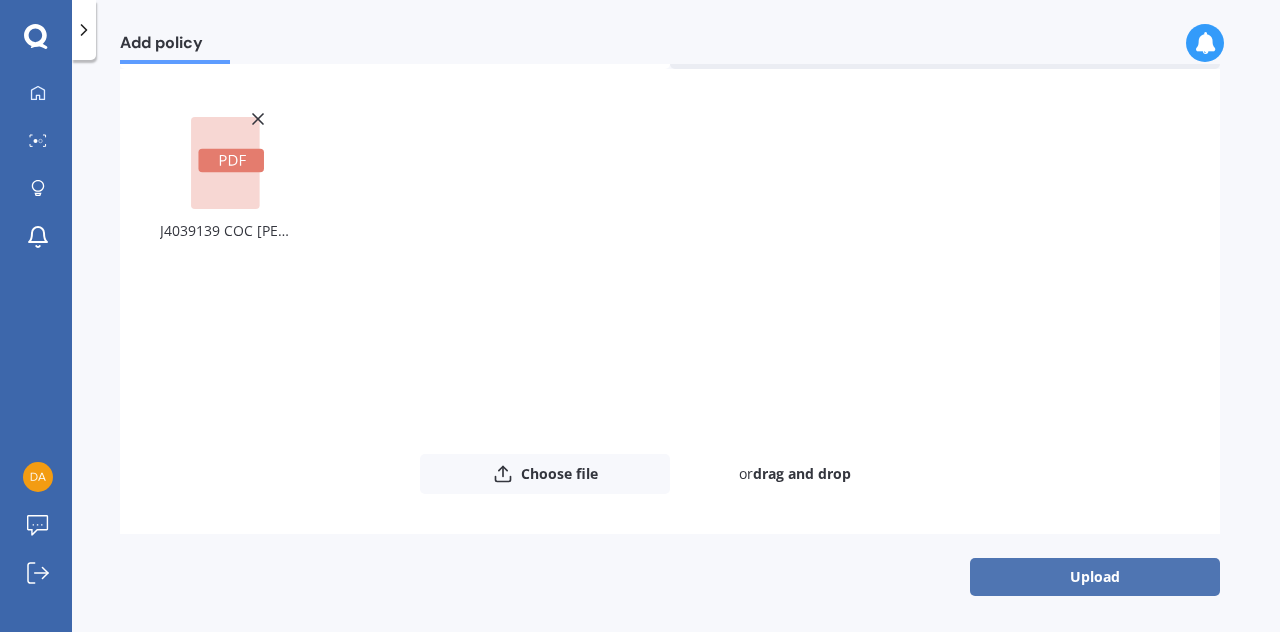 click on "Upload" at bounding box center (1095, 577) 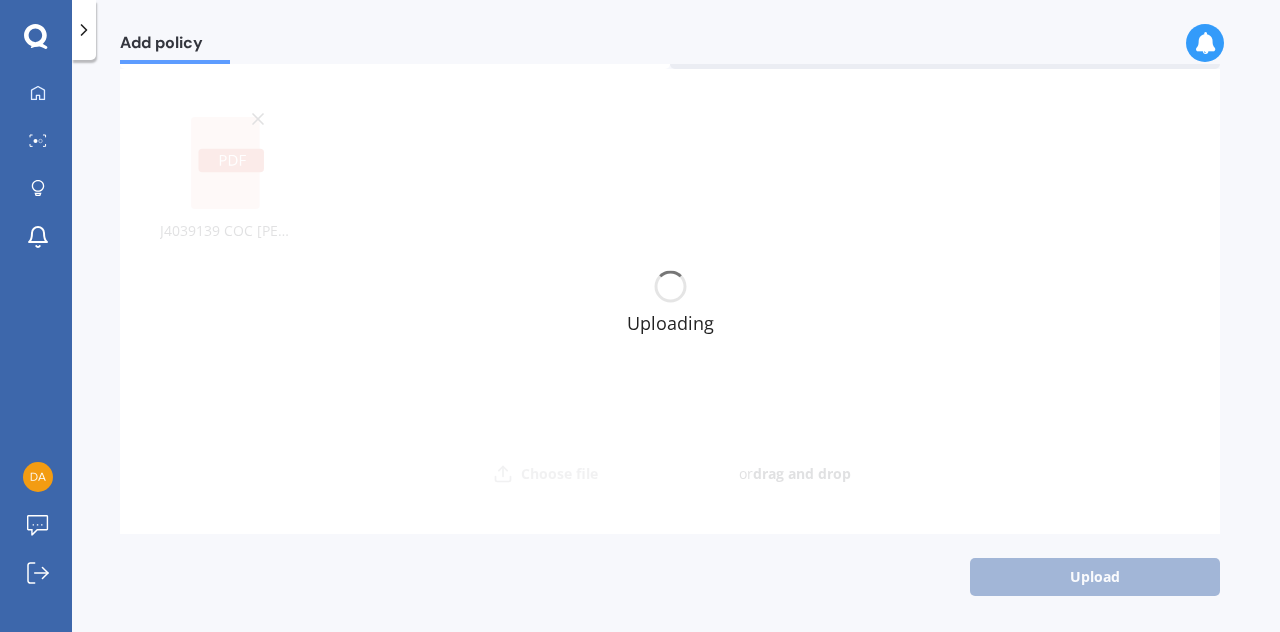 scroll, scrollTop: 0, scrollLeft: 0, axis: both 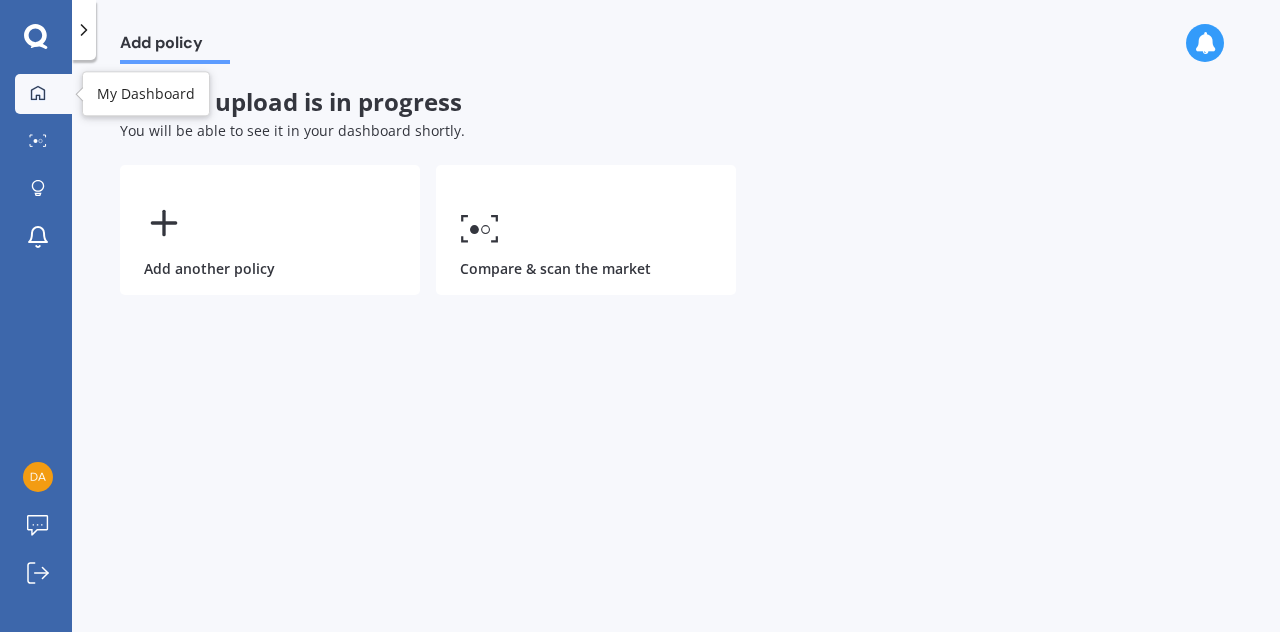 click 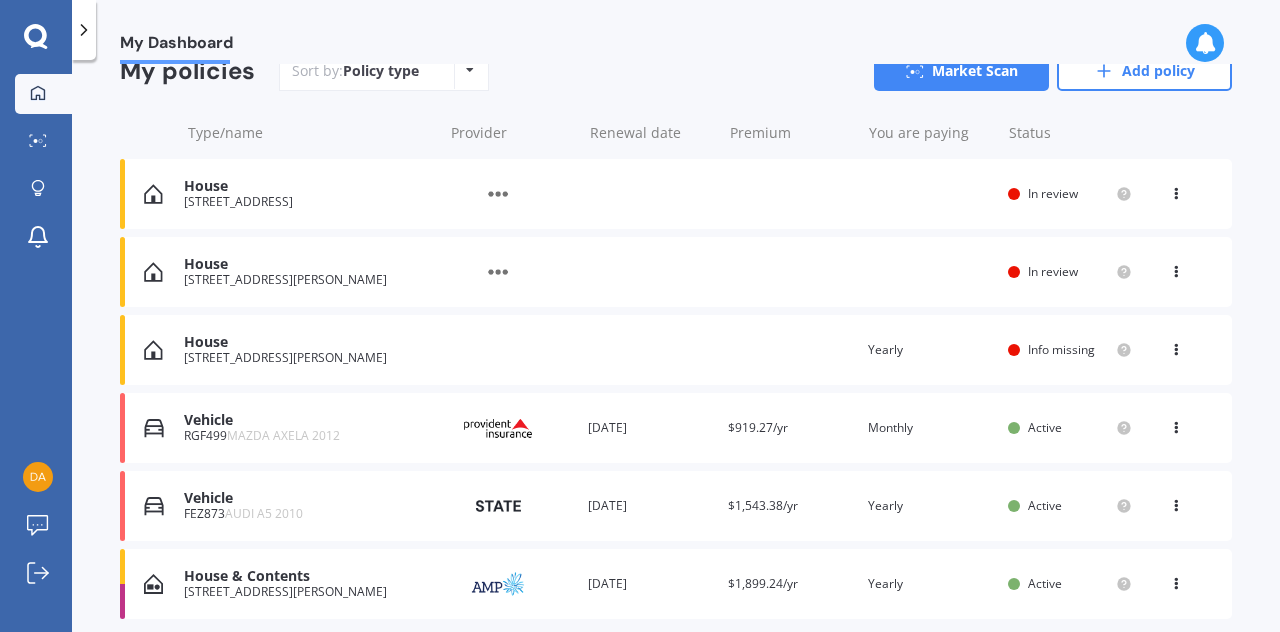 scroll, scrollTop: 270, scrollLeft: 0, axis: vertical 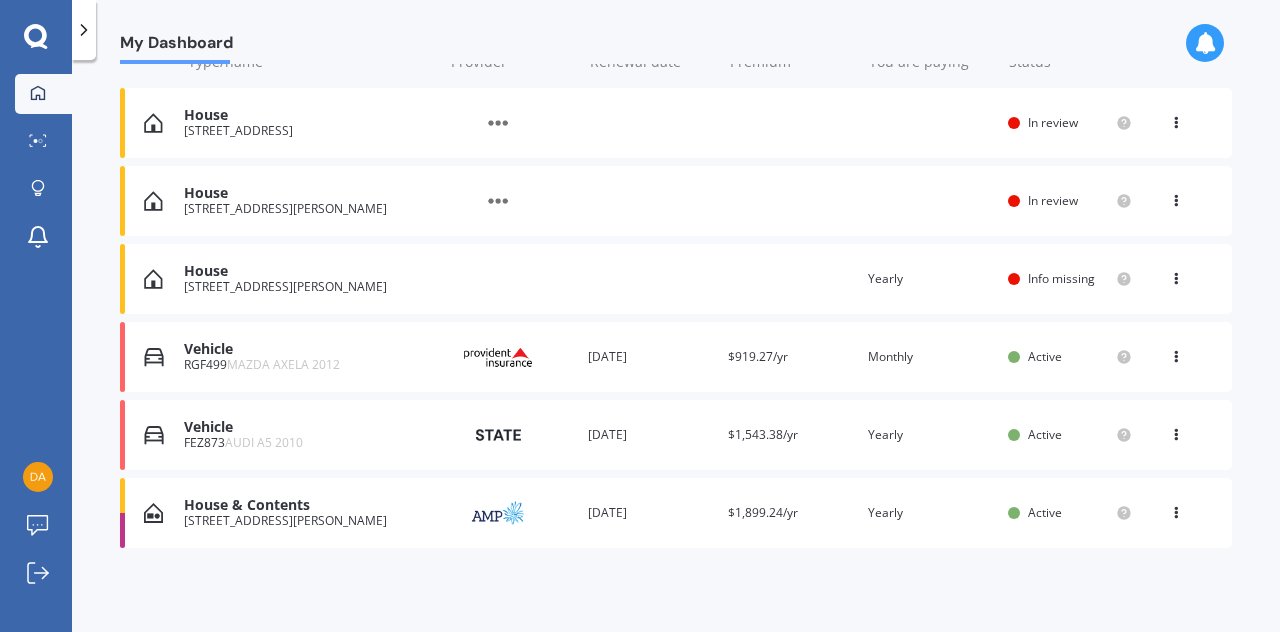 click at bounding box center (1176, 119) 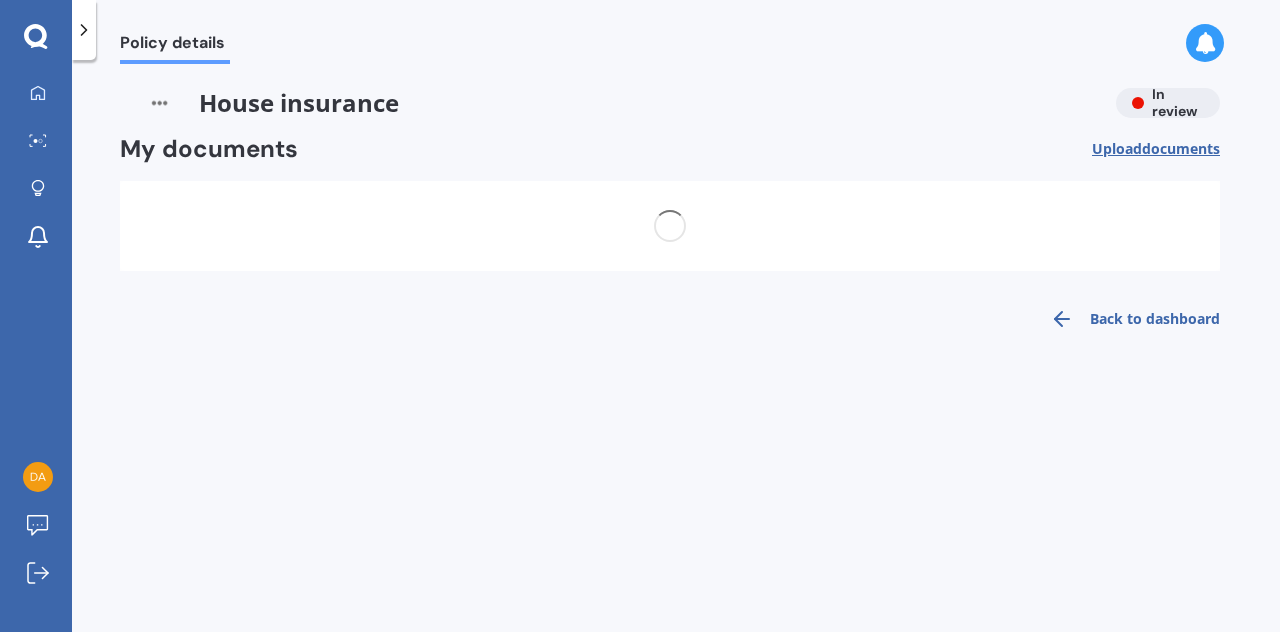 scroll, scrollTop: 0, scrollLeft: 0, axis: both 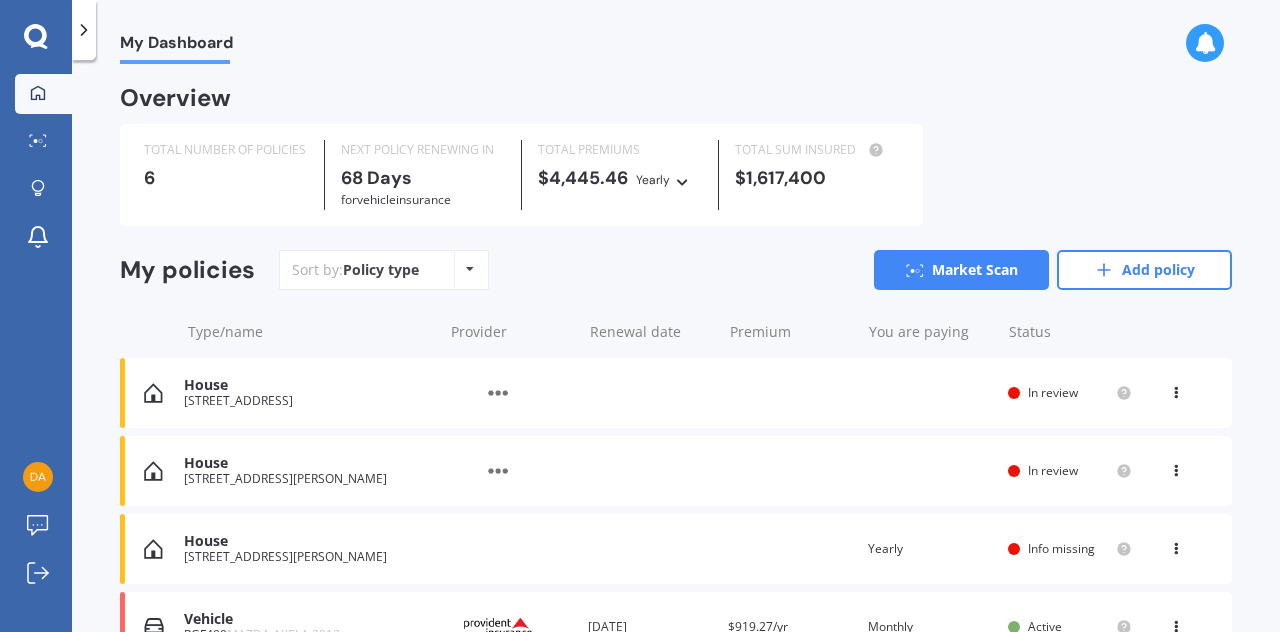 drag, startPoint x: 222, startPoint y: 386, endPoint x: 115, endPoint y: 333, distance: 119.40687 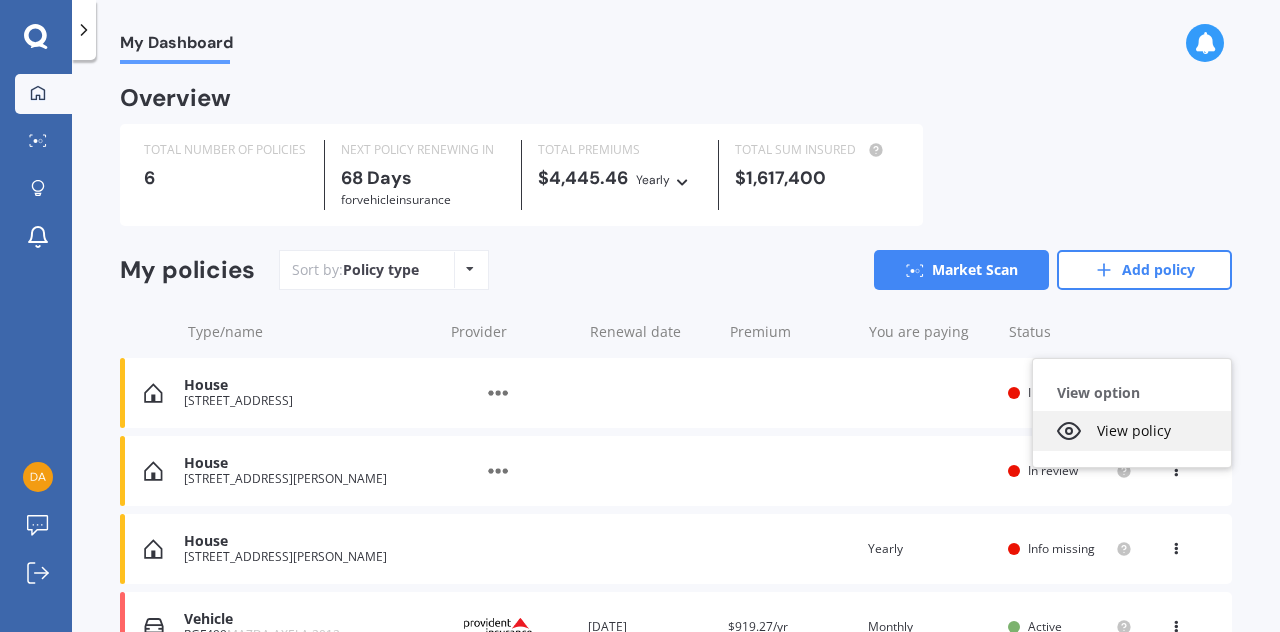 click on "View policy" at bounding box center [1132, 431] 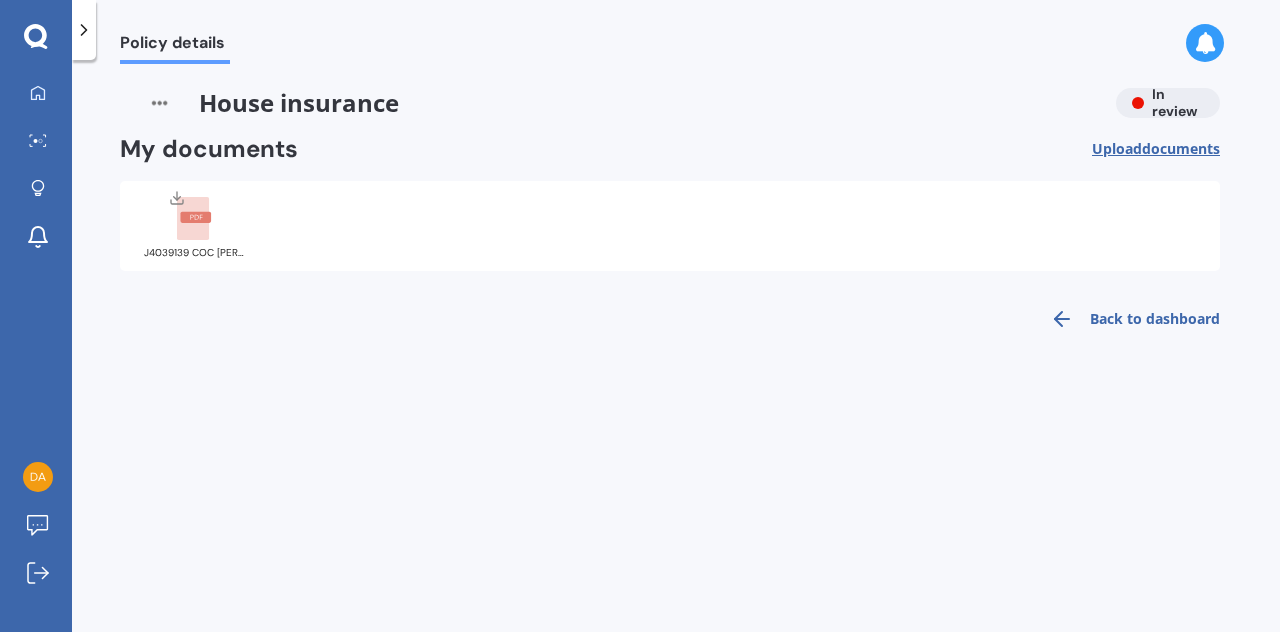 click on "documents" at bounding box center [1181, 148] 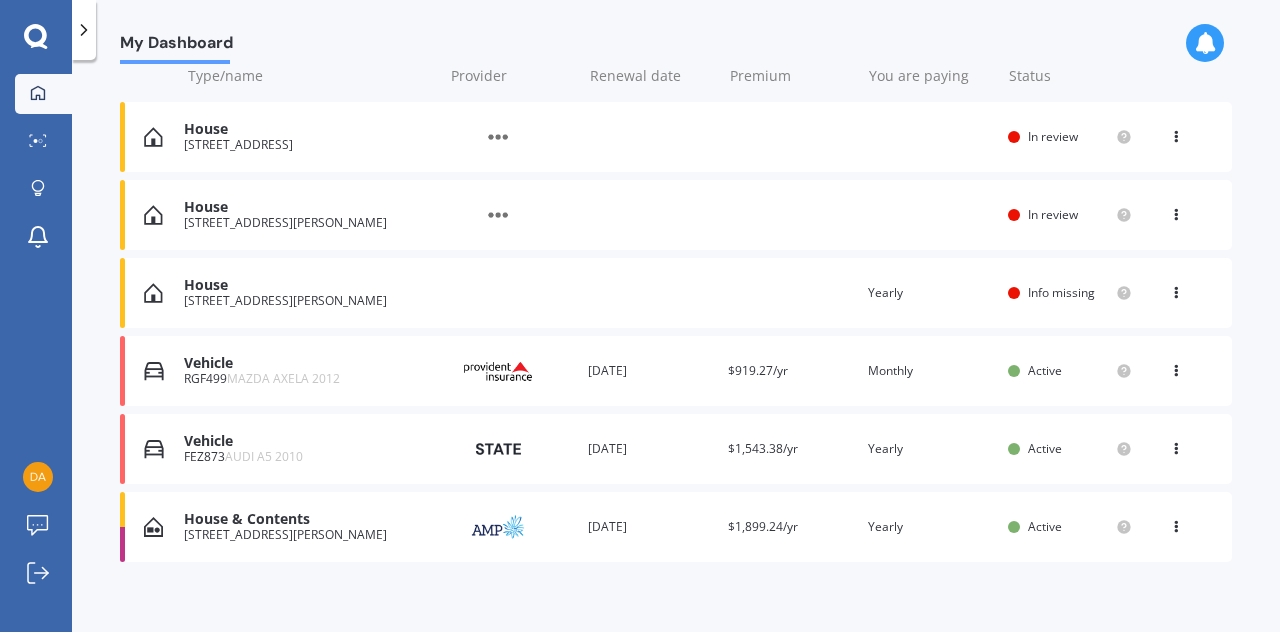 scroll, scrollTop: 270, scrollLeft: 0, axis: vertical 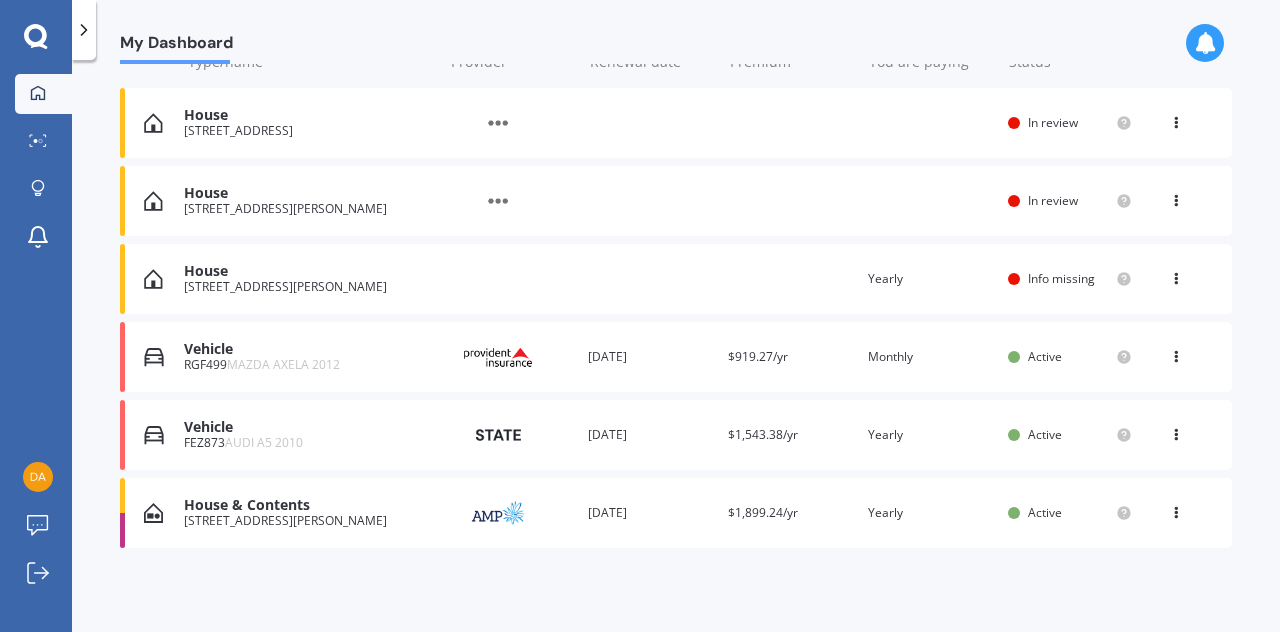 click at bounding box center (1176, 509) 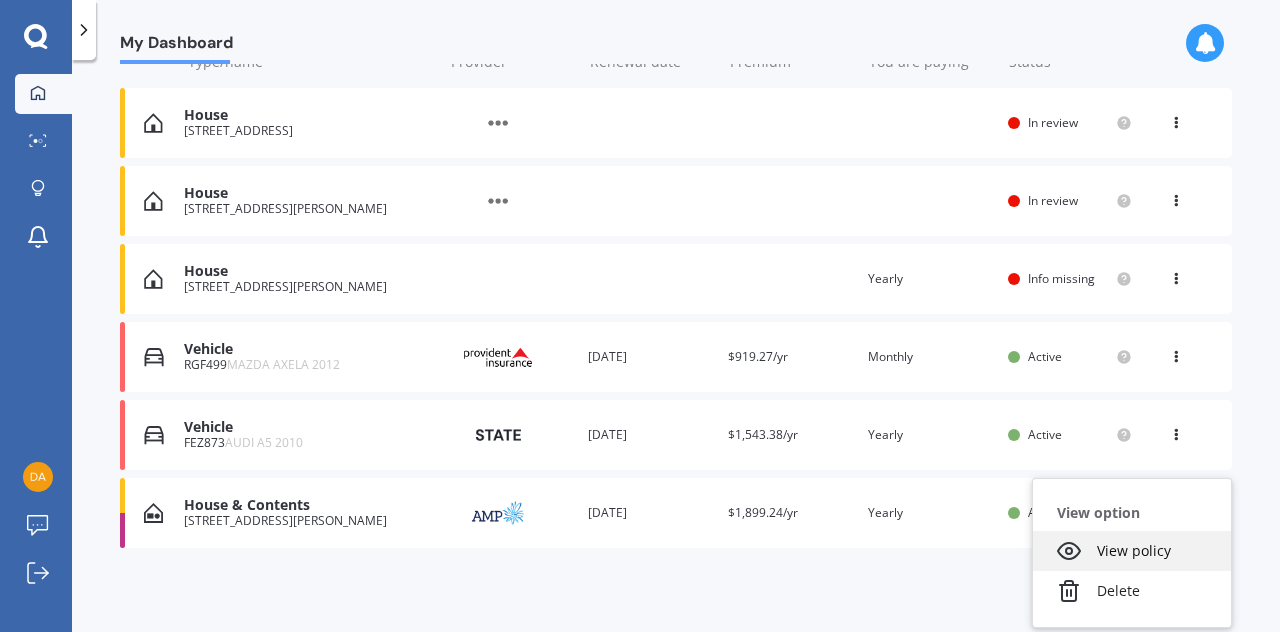 click on "View policy" at bounding box center [1132, 551] 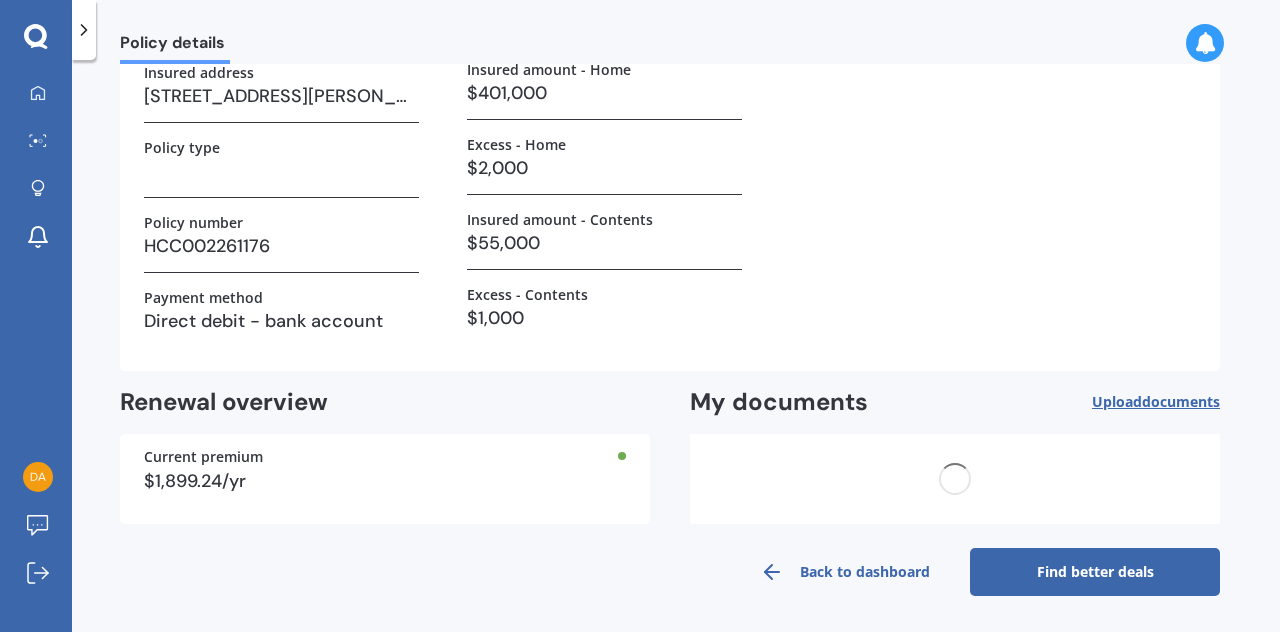 scroll, scrollTop: 0, scrollLeft: 0, axis: both 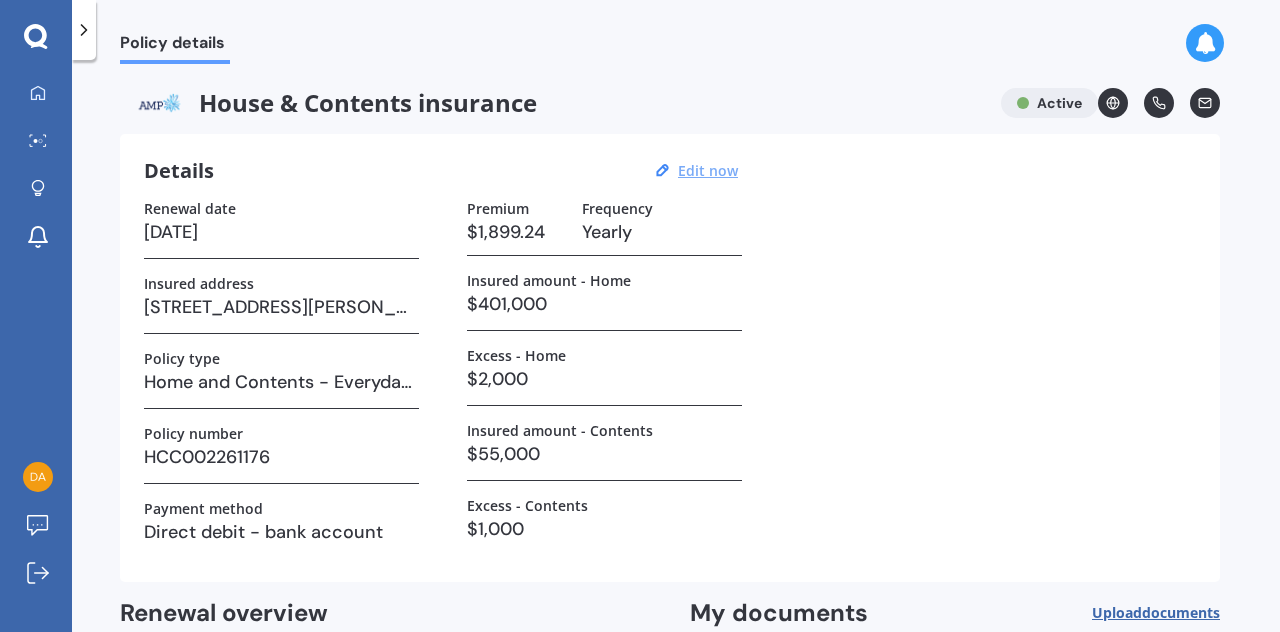 click on "Edit now" at bounding box center [708, 170] 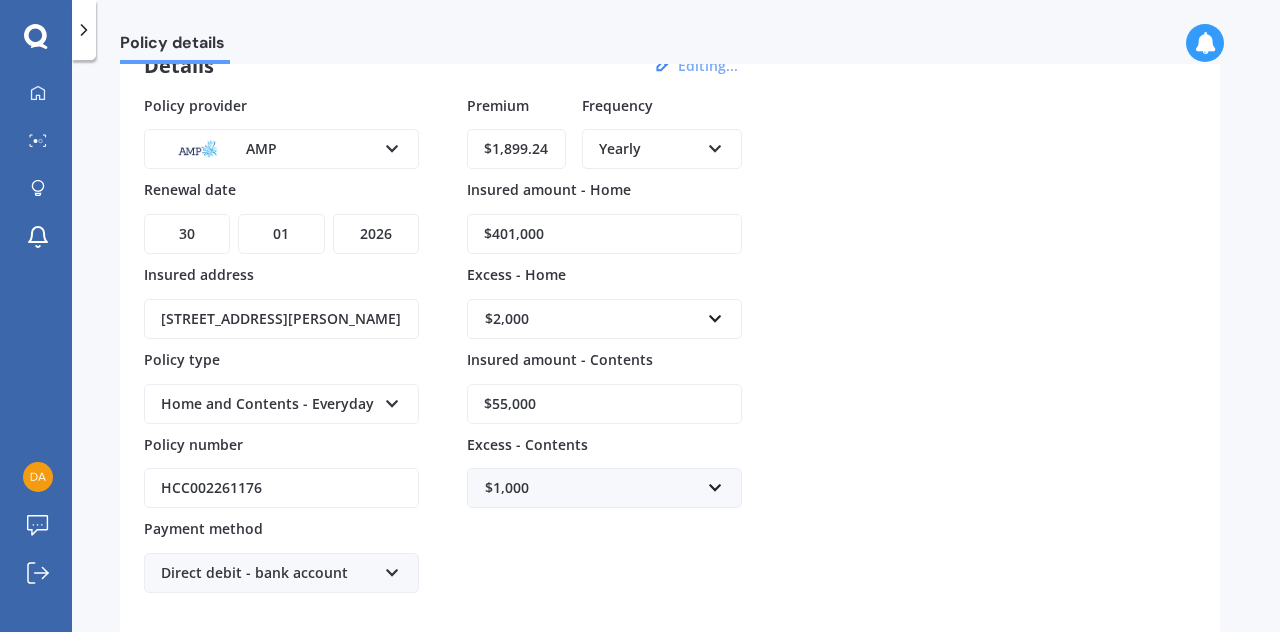 scroll, scrollTop: 0, scrollLeft: 0, axis: both 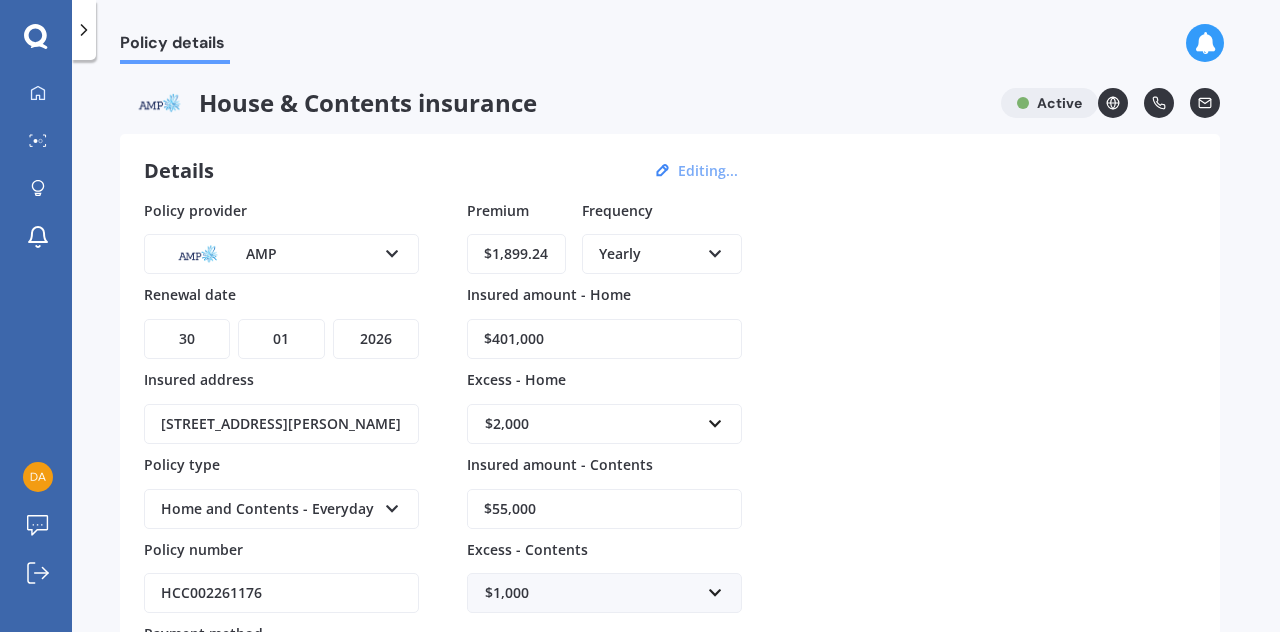 click at bounding box center [715, 250] 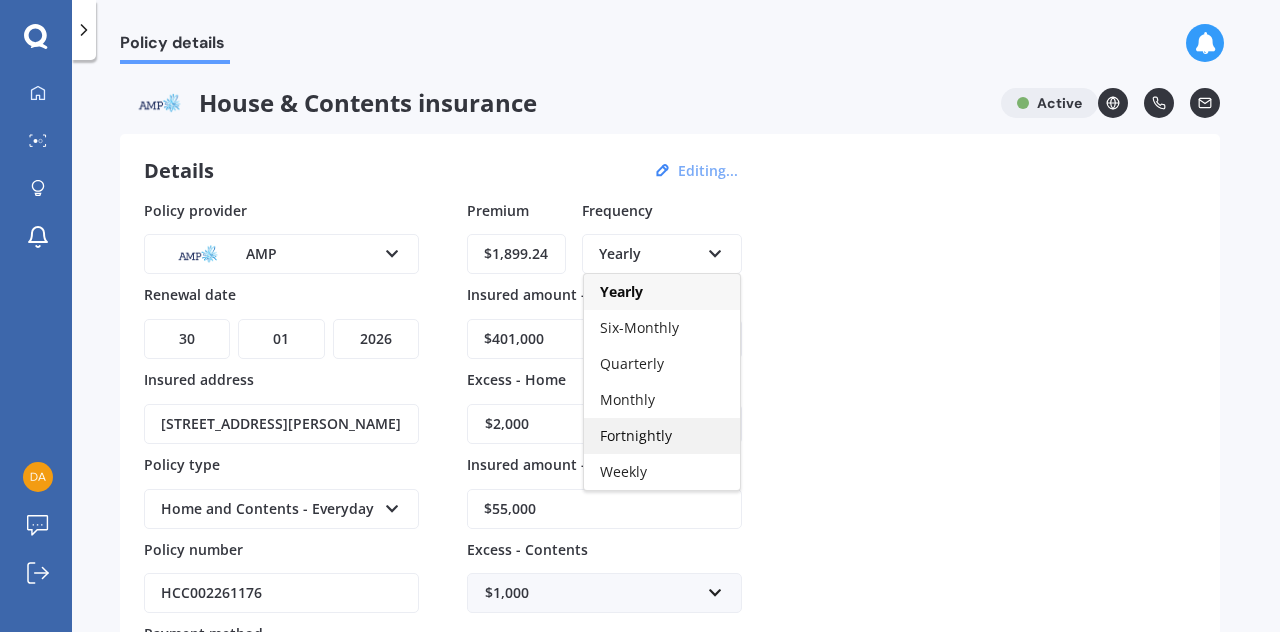 click on "Fortnightly" at bounding box center (662, 436) 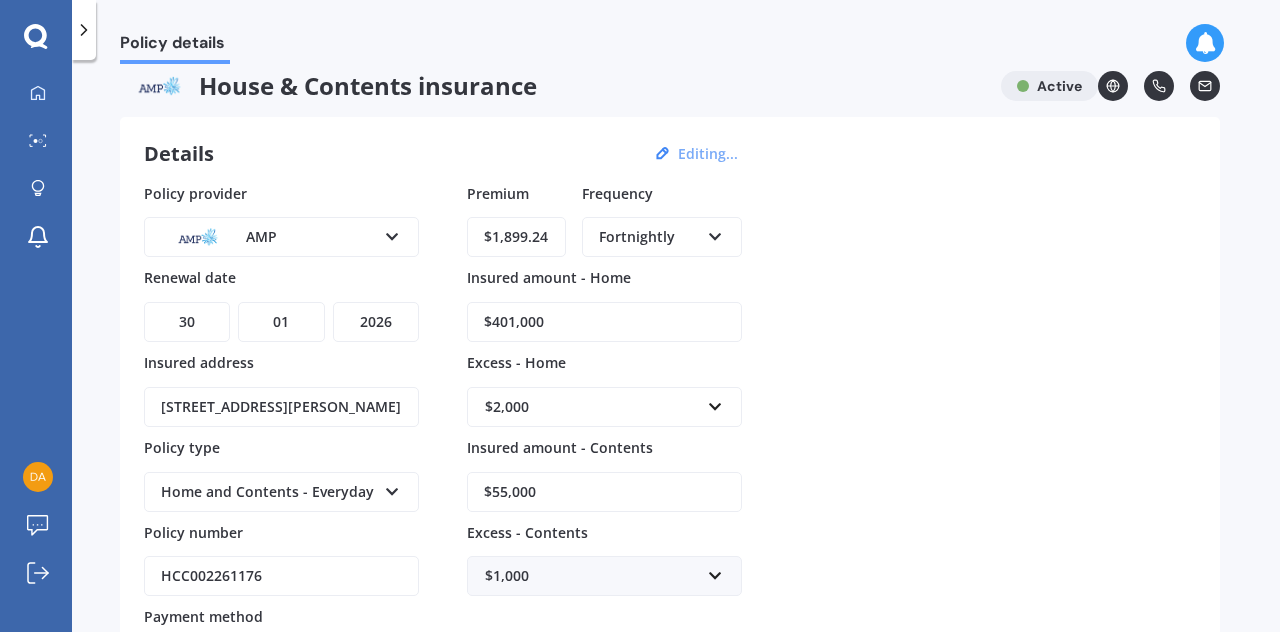 scroll, scrollTop: 18, scrollLeft: 0, axis: vertical 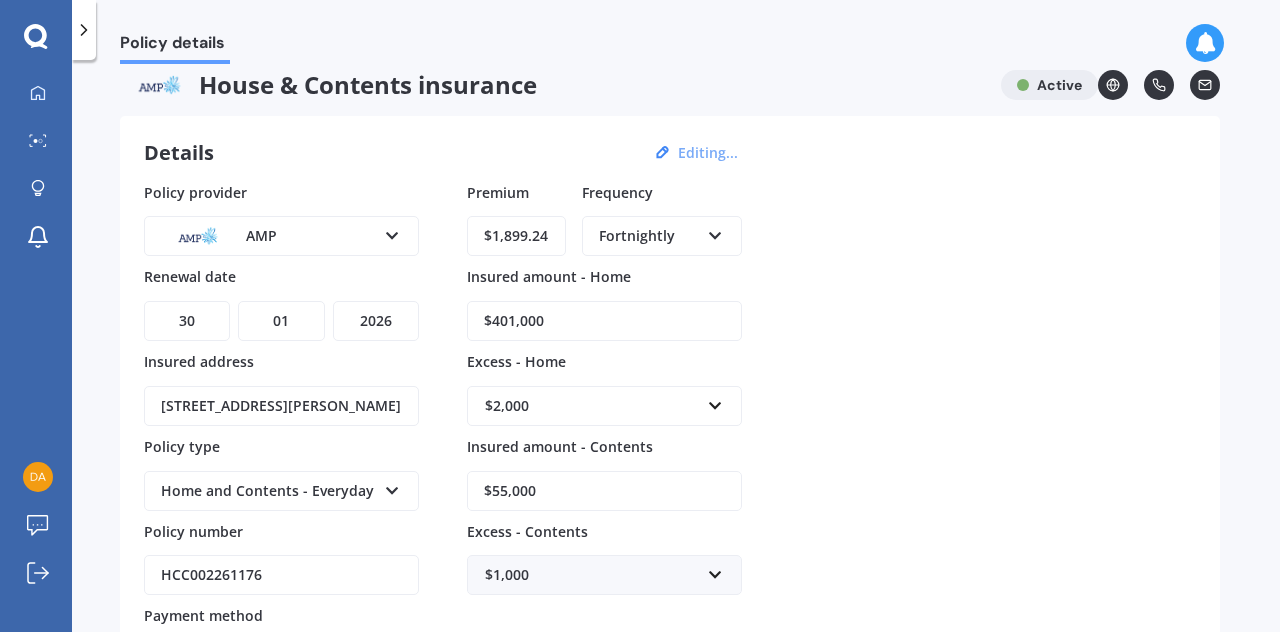 click on "$1,899.24" at bounding box center [516, 236] 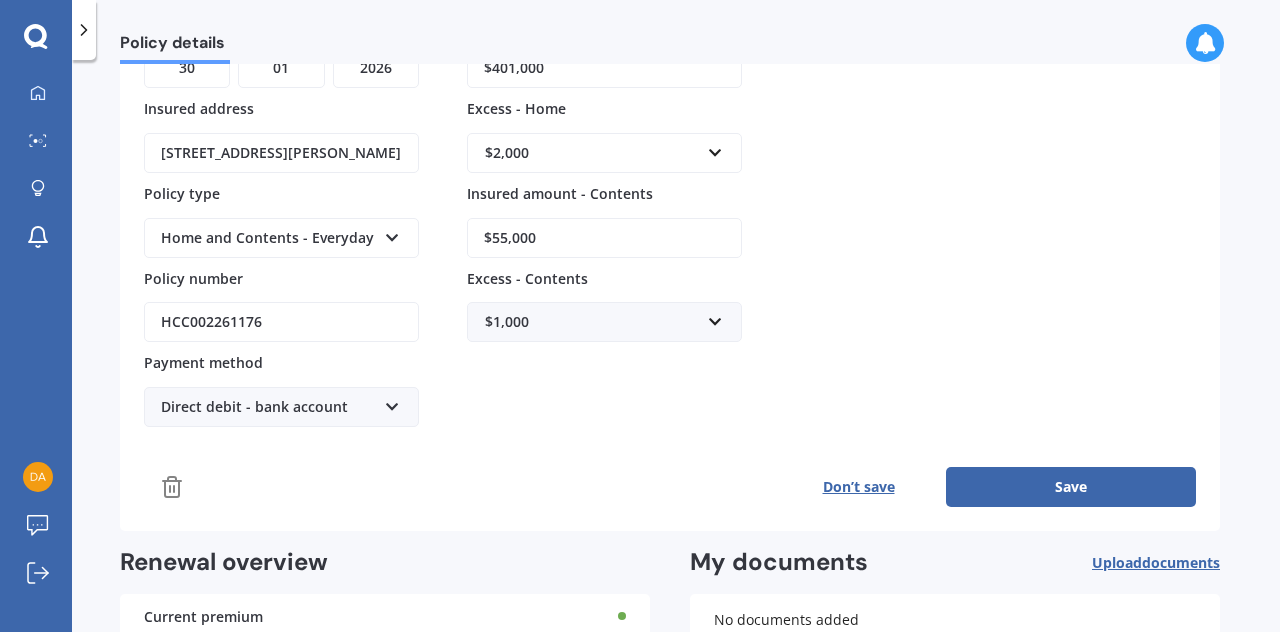 scroll, scrollTop: 298, scrollLeft: 0, axis: vertical 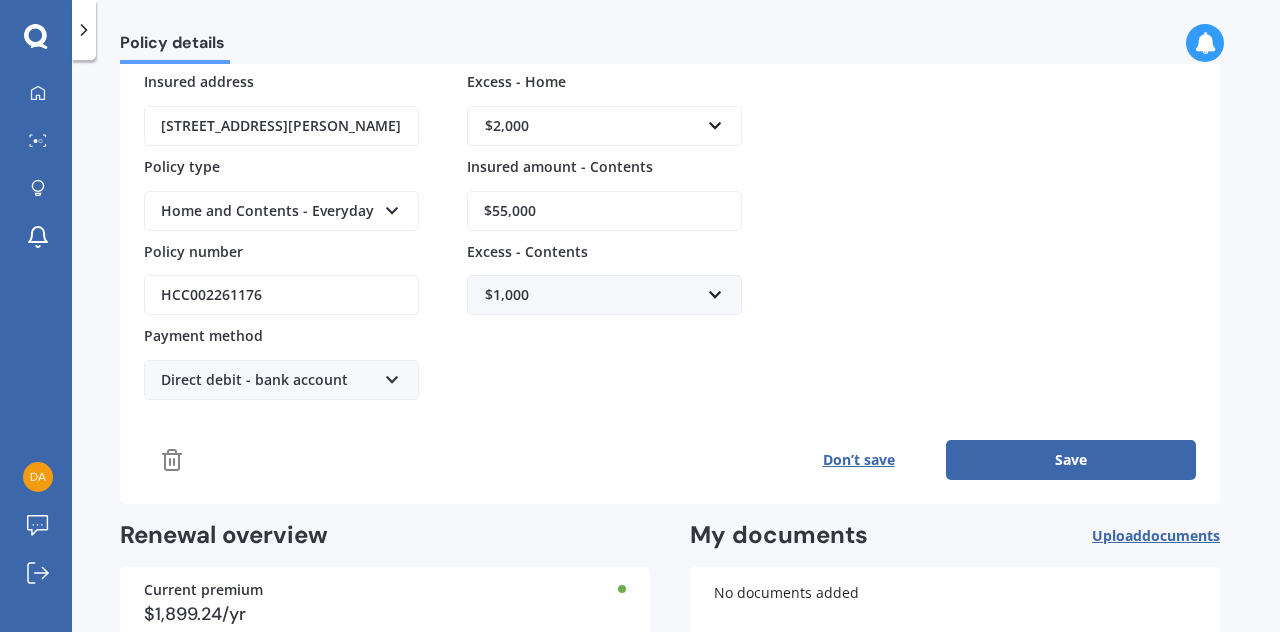 type on "$75.96" 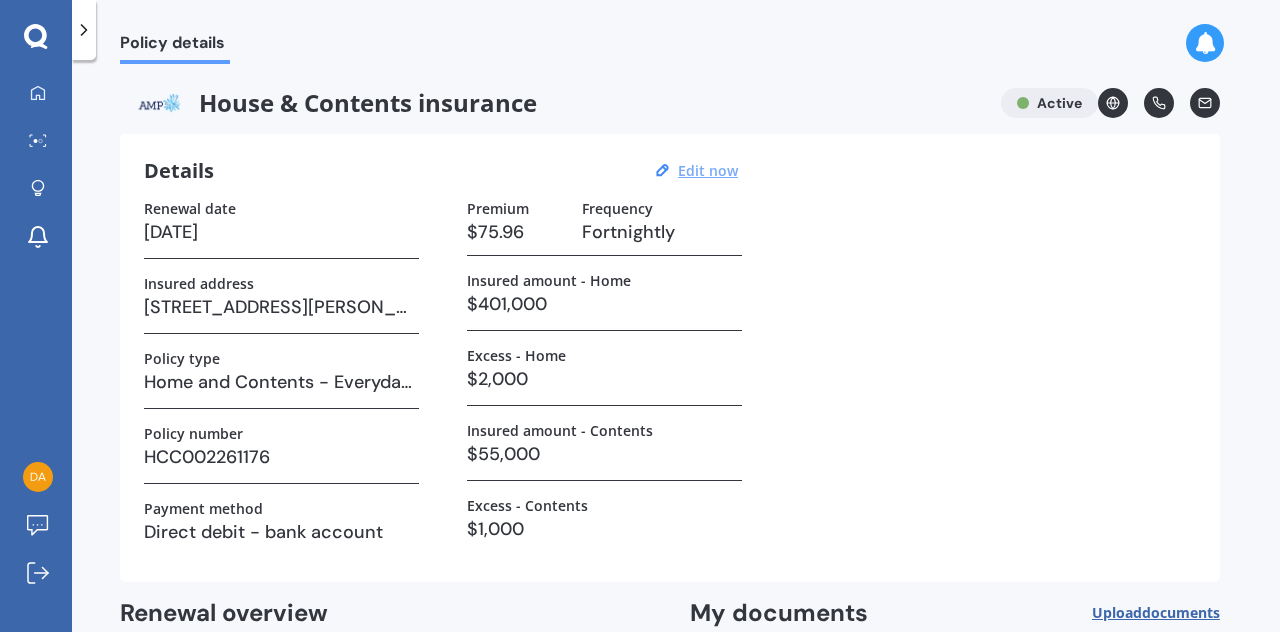 scroll, scrollTop: 209, scrollLeft: 0, axis: vertical 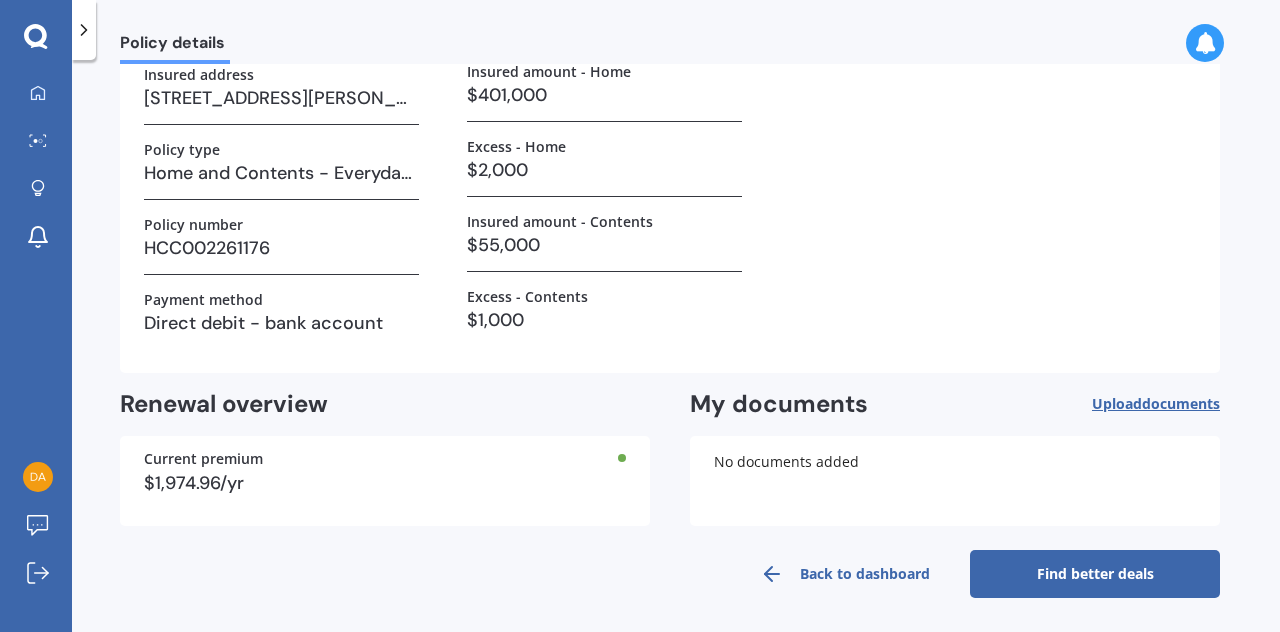 click on "Back to dashboard" at bounding box center [845, 574] 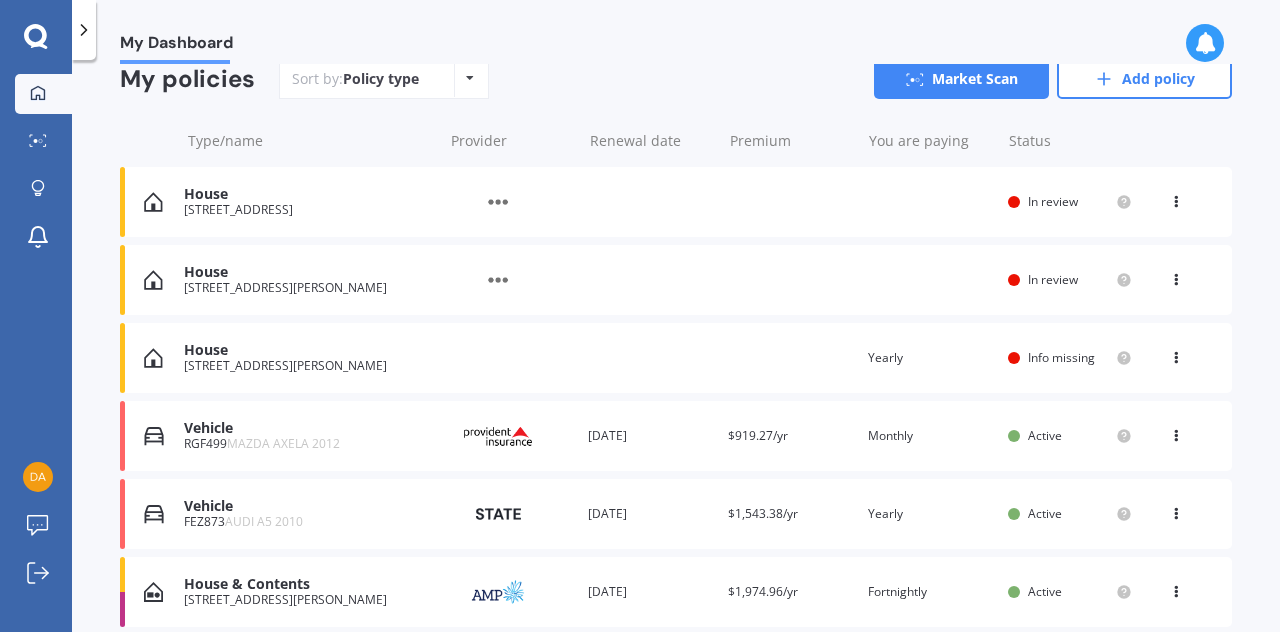 scroll, scrollTop: 270, scrollLeft: 0, axis: vertical 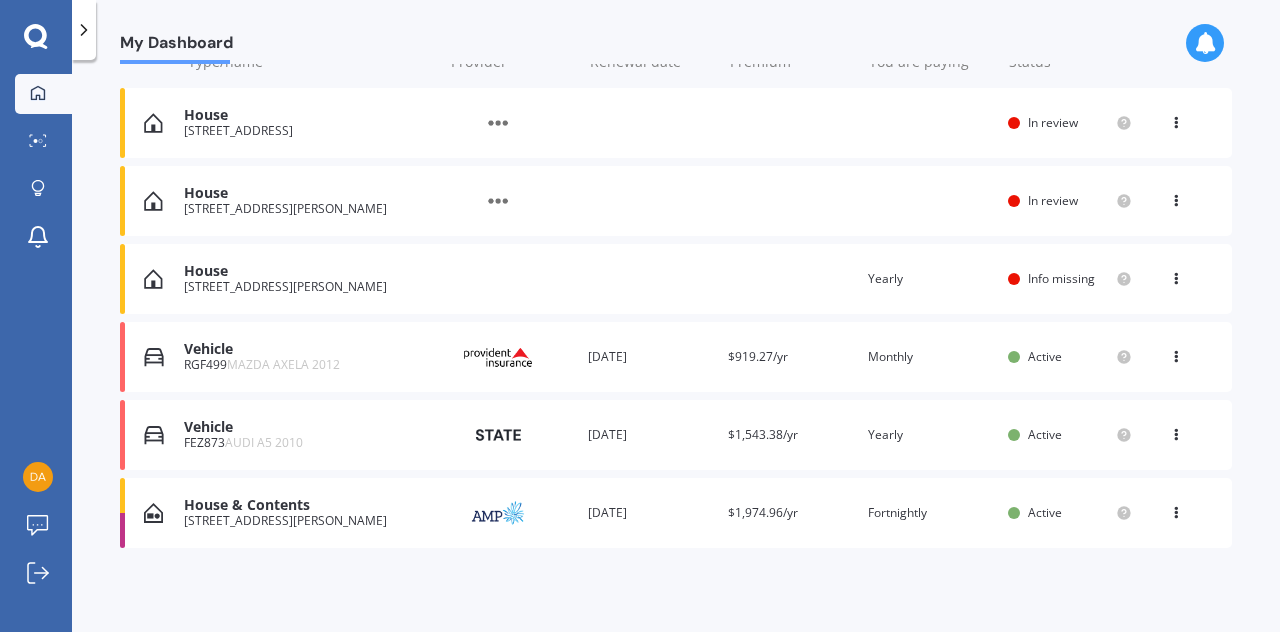 click at bounding box center (1176, 431) 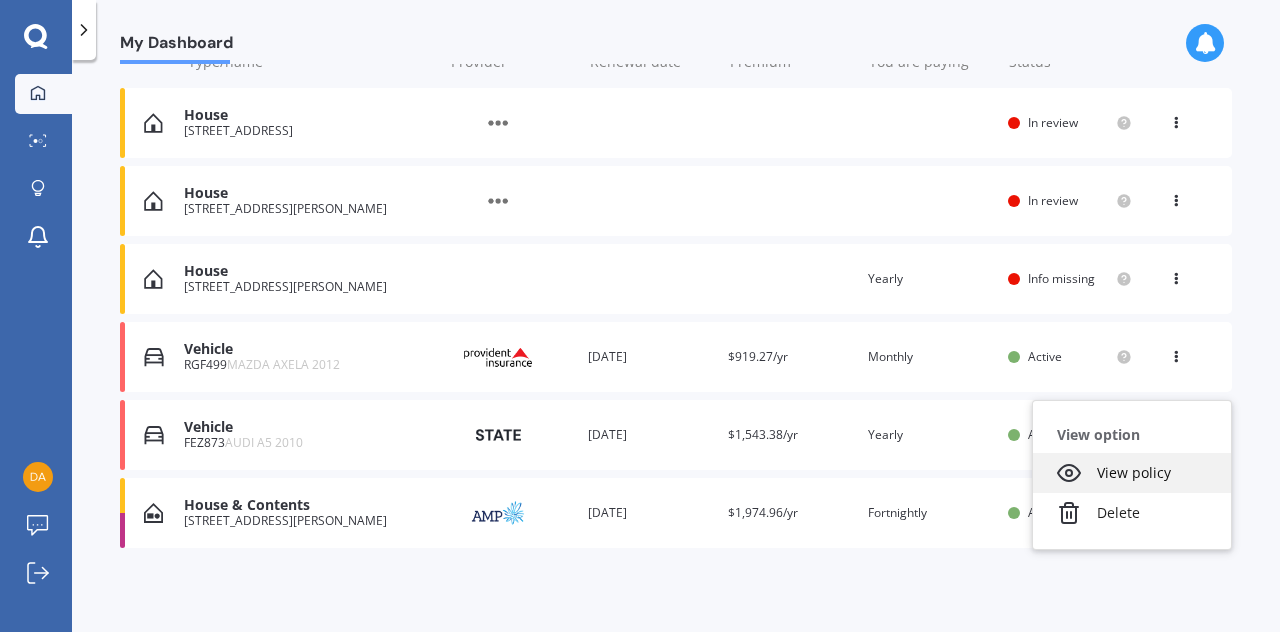 click on "View policy" at bounding box center (1132, 473) 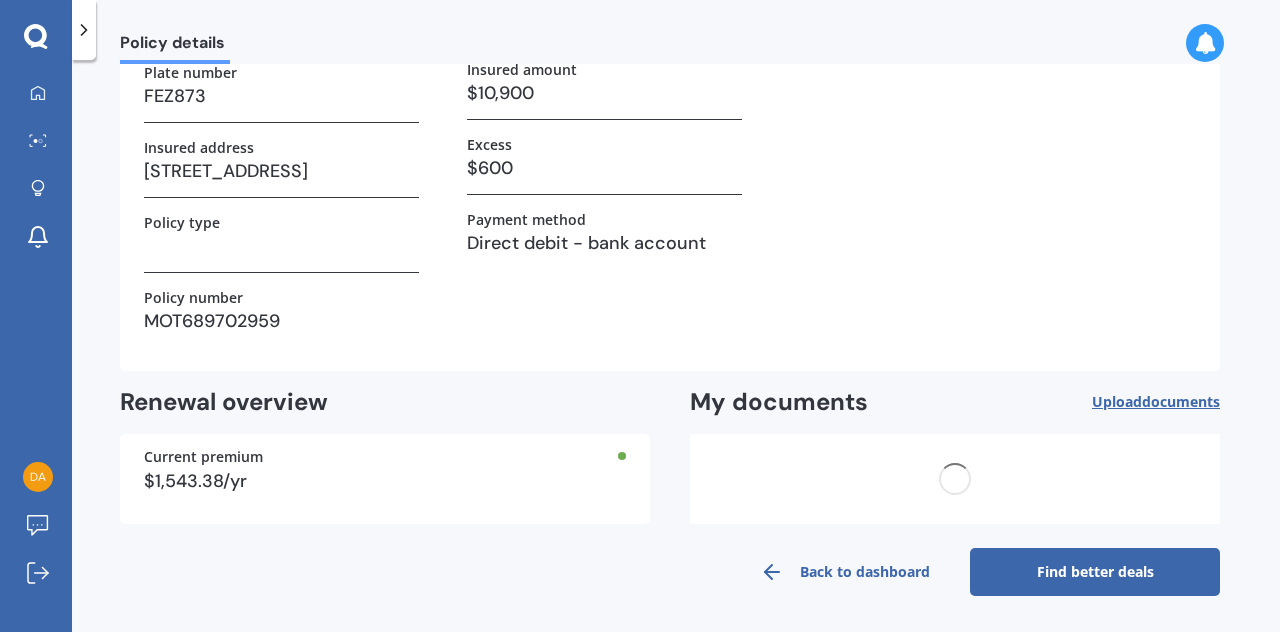scroll, scrollTop: 0, scrollLeft: 0, axis: both 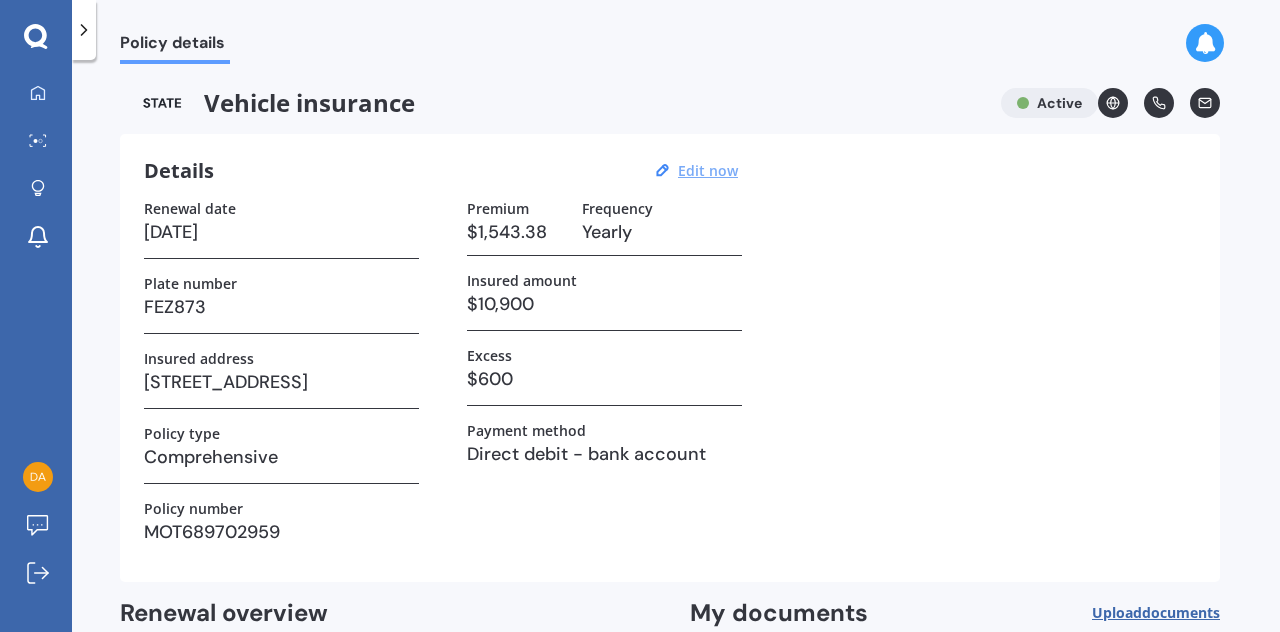 click on "Edit now" at bounding box center (708, 170) 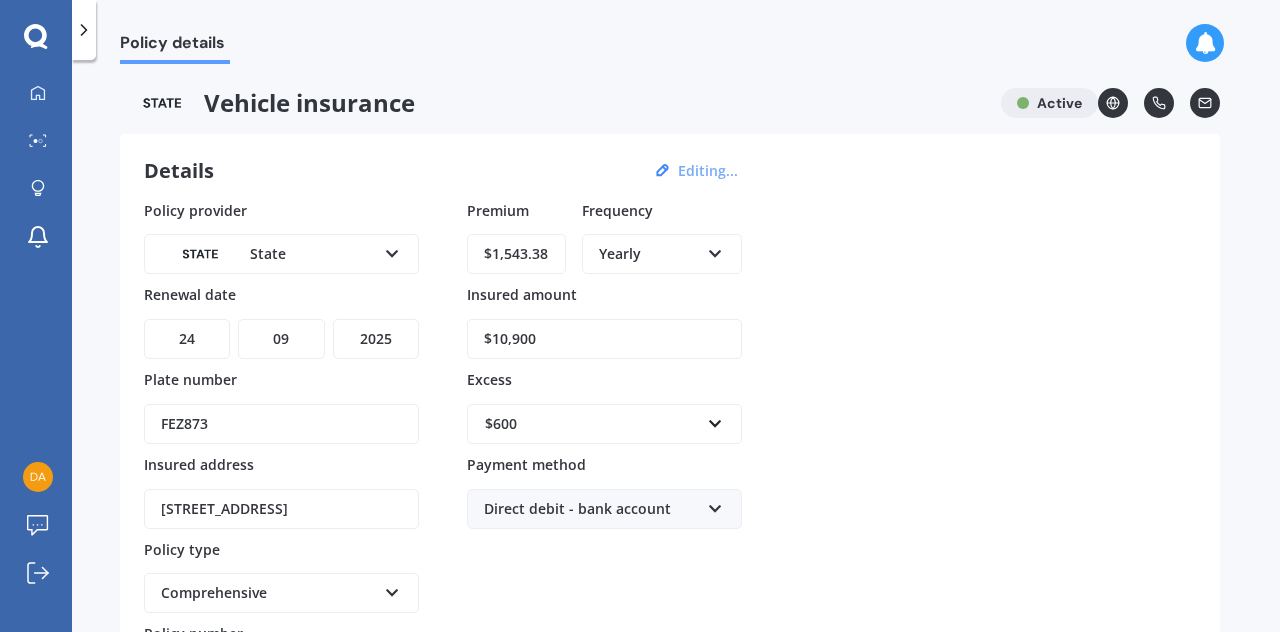 click on "$1,543.38" at bounding box center [516, 254] 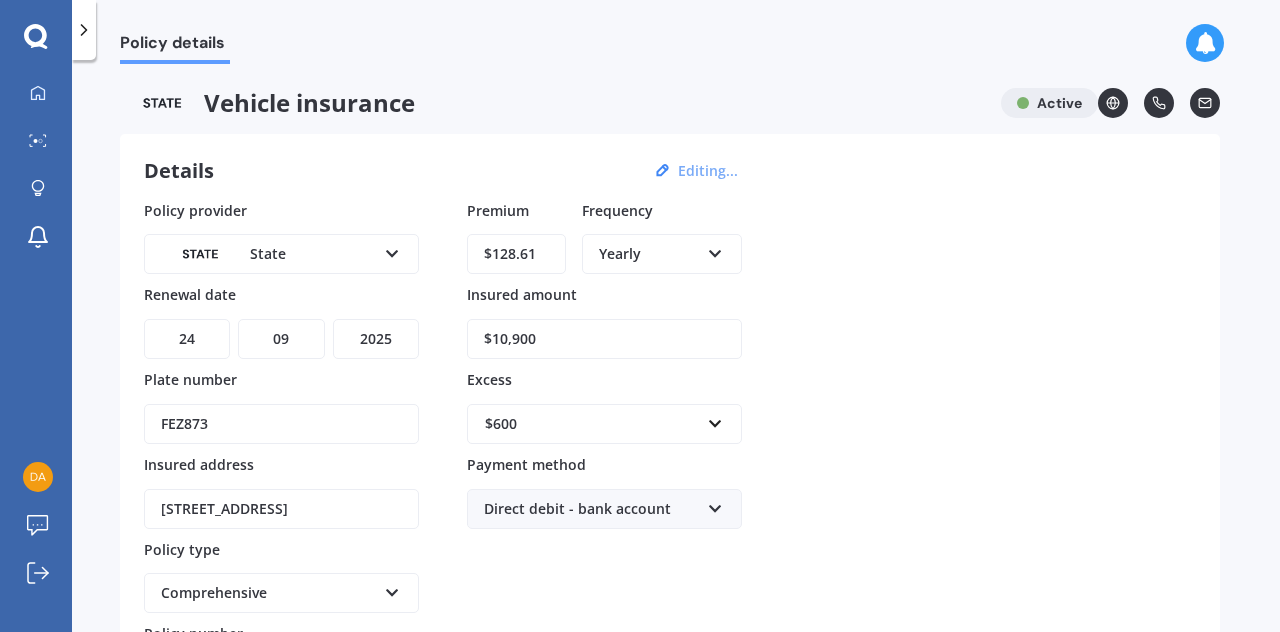 type on "$128.61" 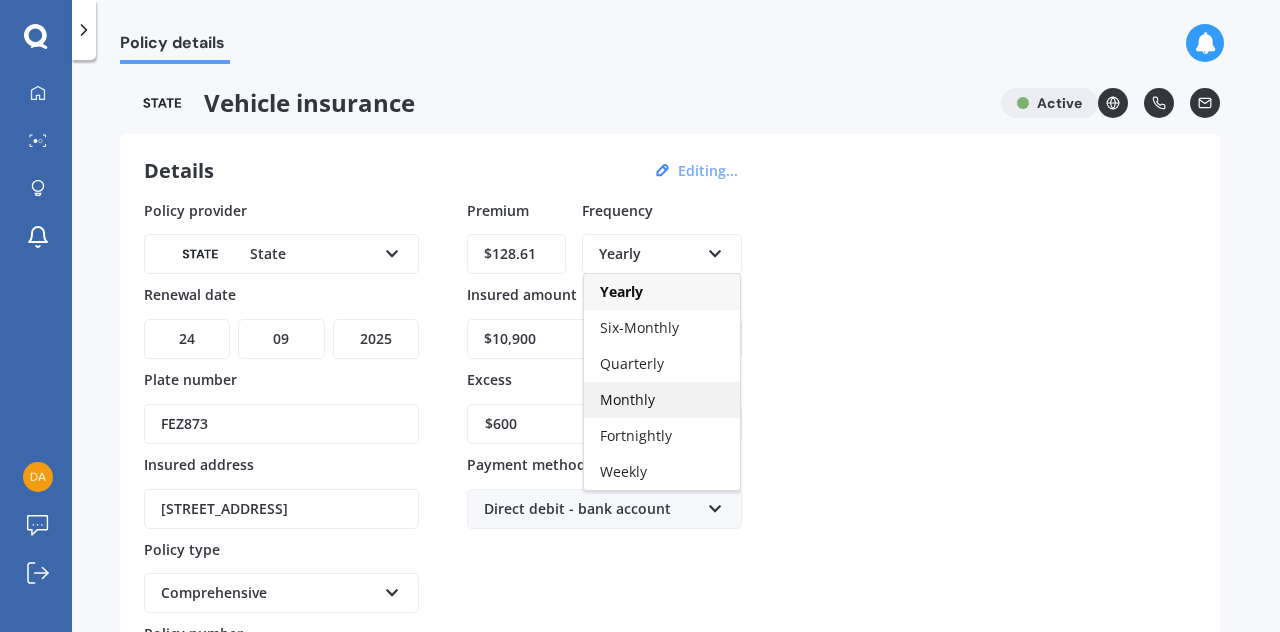 click on "Monthly" at bounding box center [627, 399] 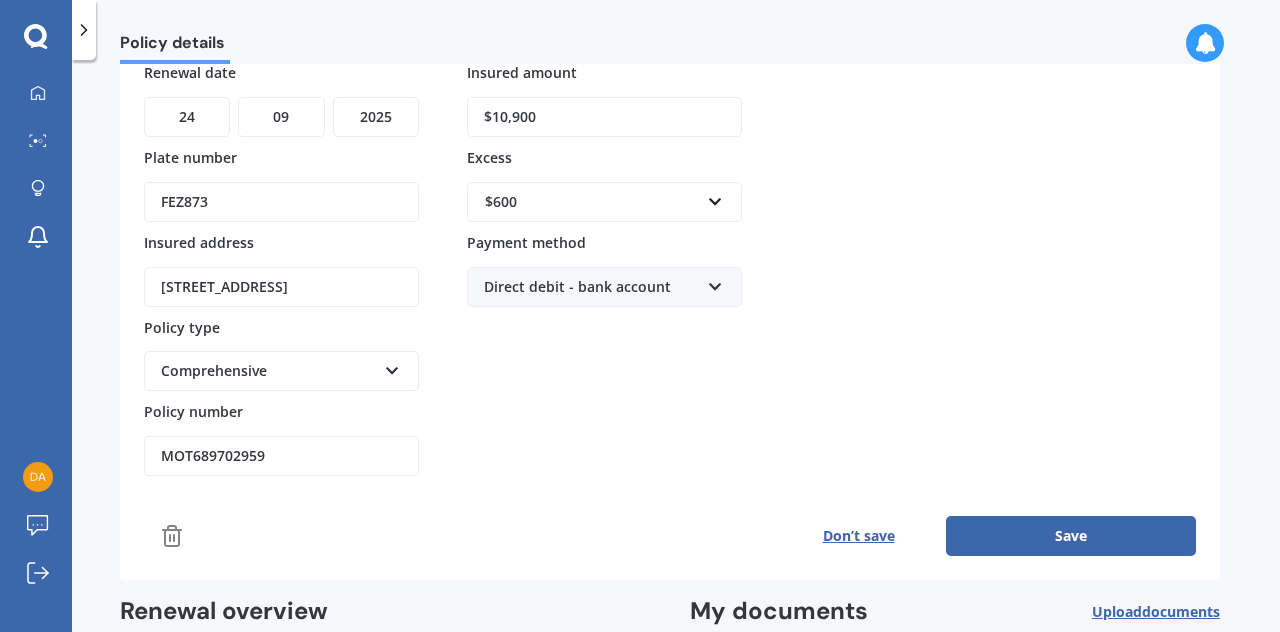 scroll, scrollTop: 224, scrollLeft: 0, axis: vertical 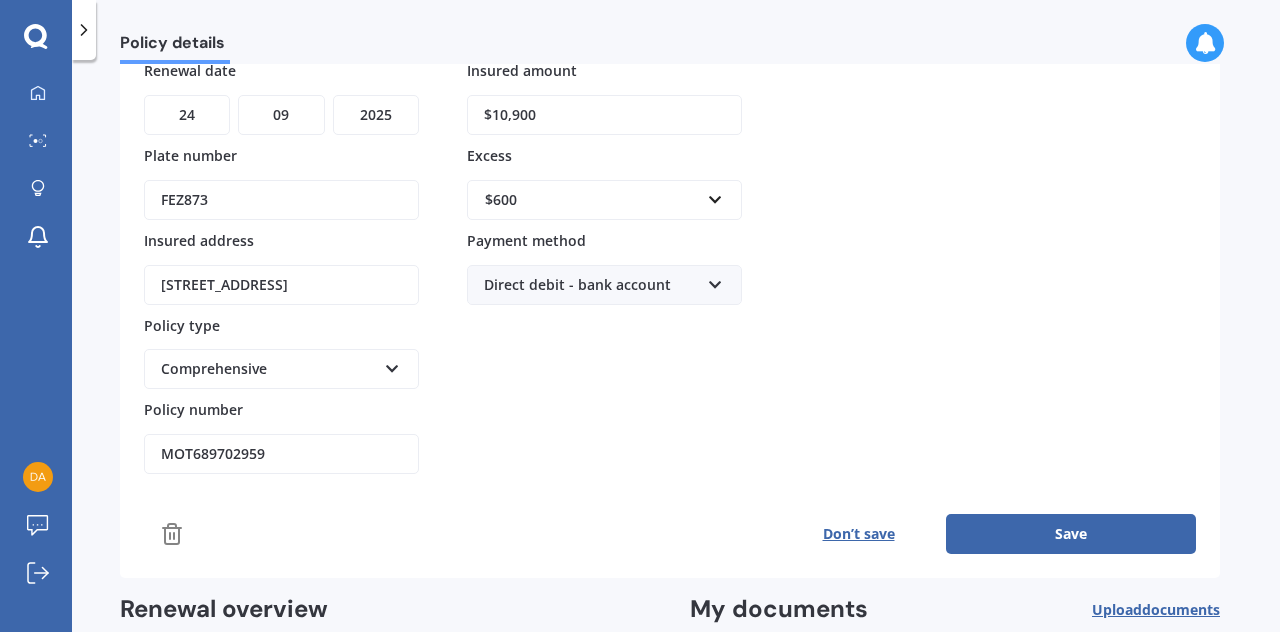 click on "Save" at bounding box center (1071, 534) 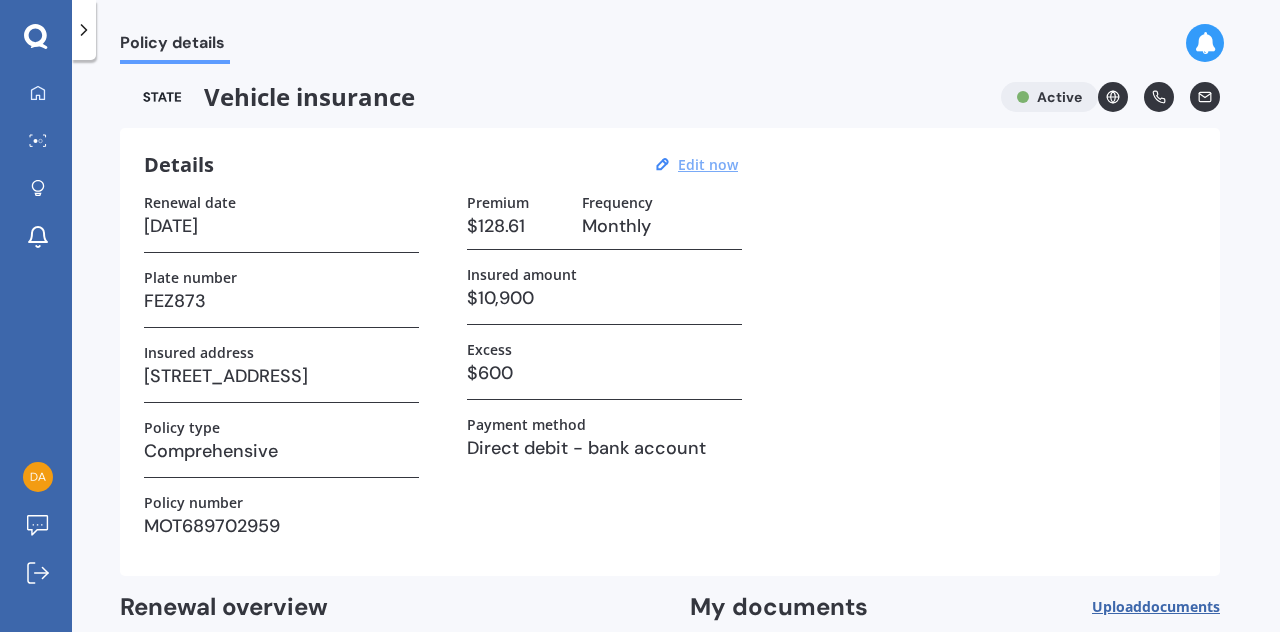 scroll, scrollTop: 211, scrollLeft: 0, axis: vertical 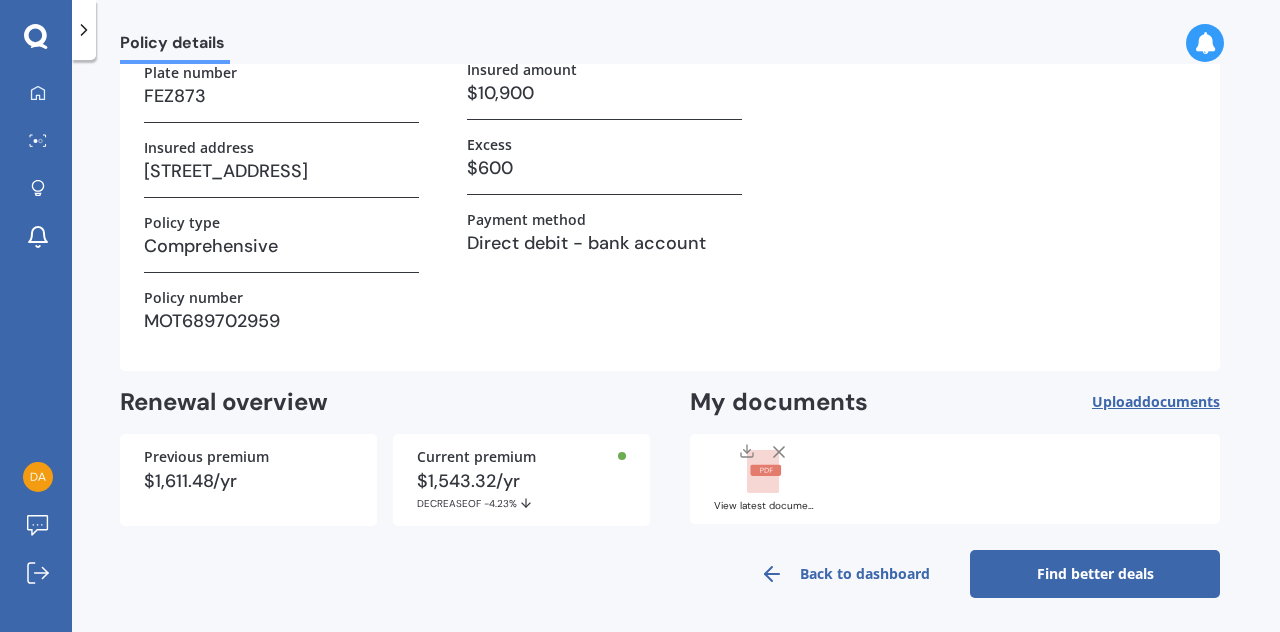 click on "Back to dashboard" at bounding box center (845, 574) 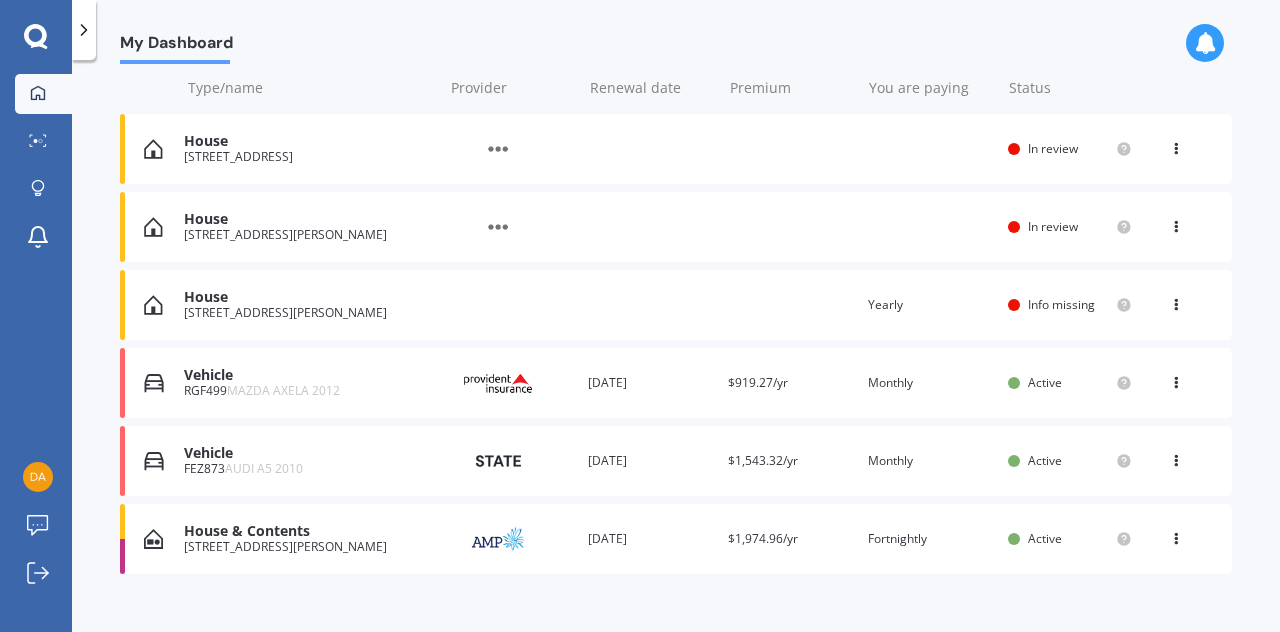 scroll, scrollTop: 246, scrollLeft: 0, axis: vertical 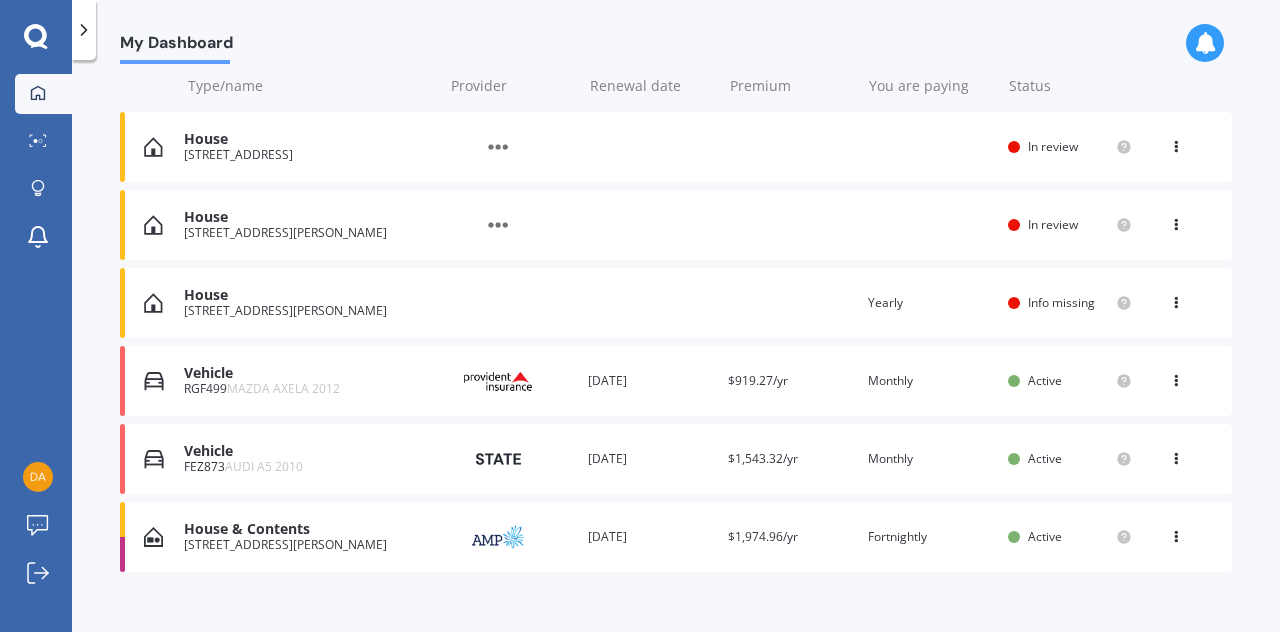 click on "View option View policy Delete" at bounding box center [1178, 381] 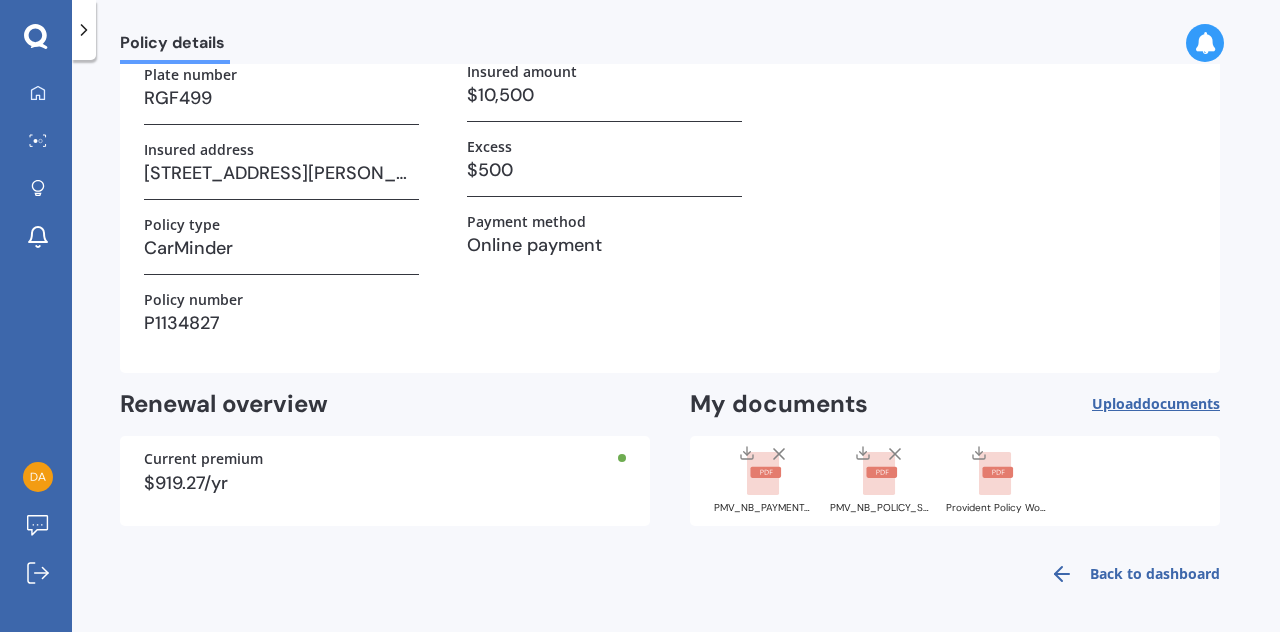scroll, scrollTop: 0, scrollLeft: 0, axis: both 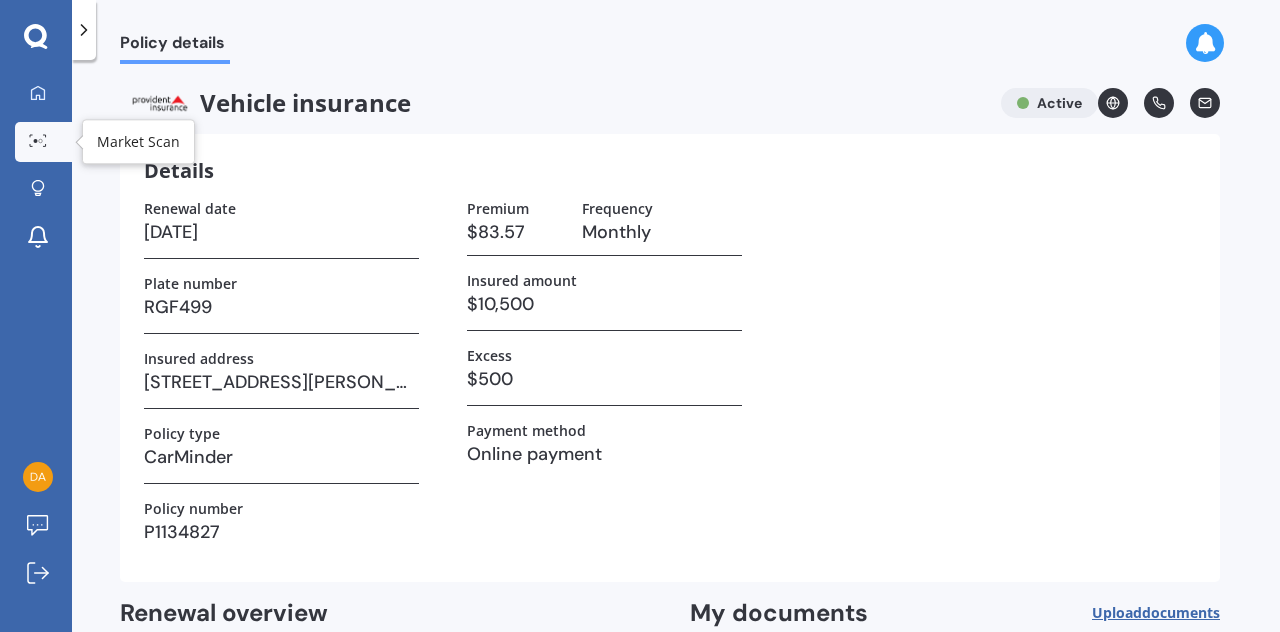 click on "Market Scan" at bounding box center [43, 142] 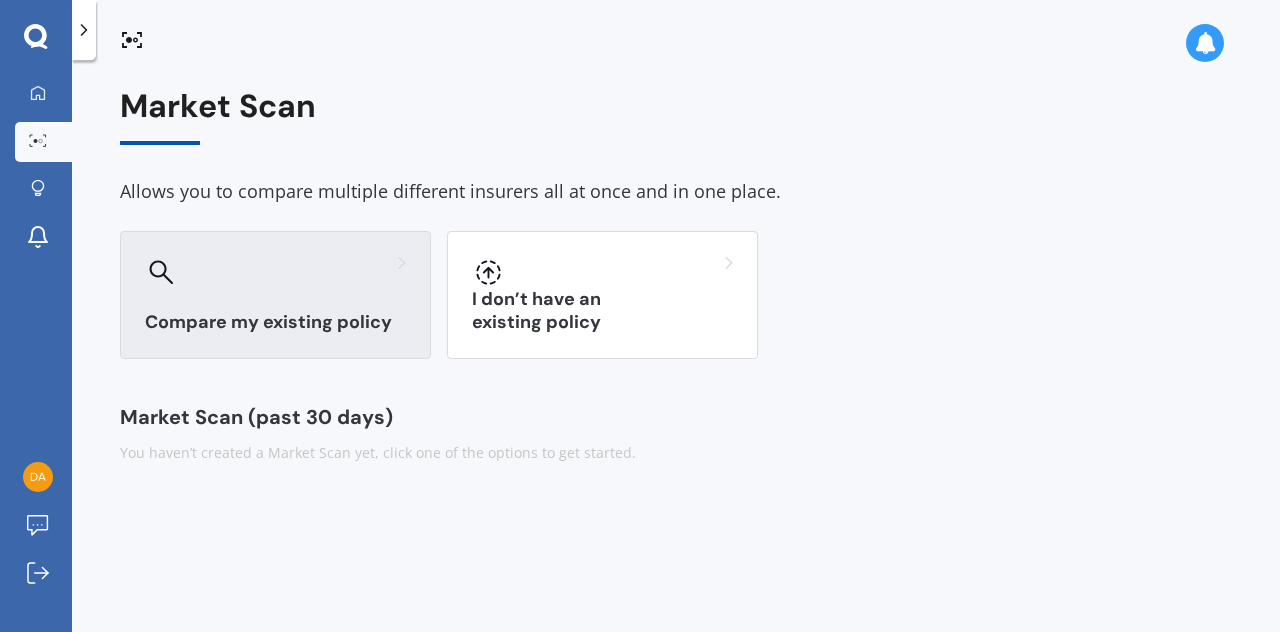 click at bounding box center (275, 272) 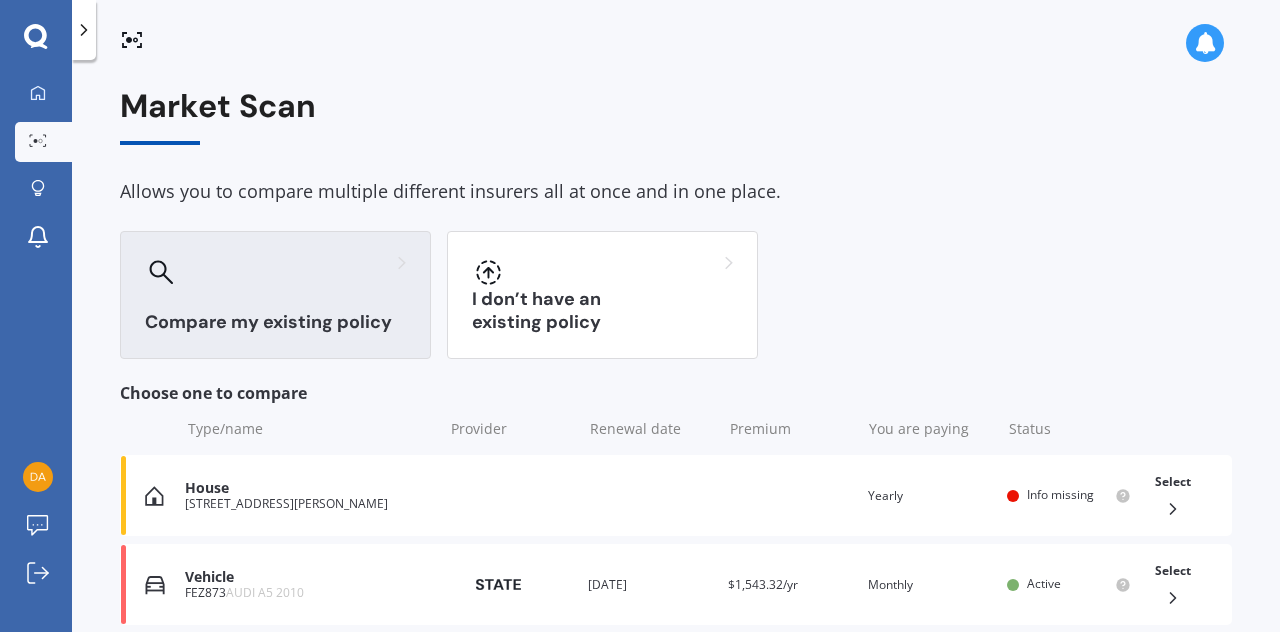 scroll, scrollTop: 256, scrollLeft: 0, axis: vertical 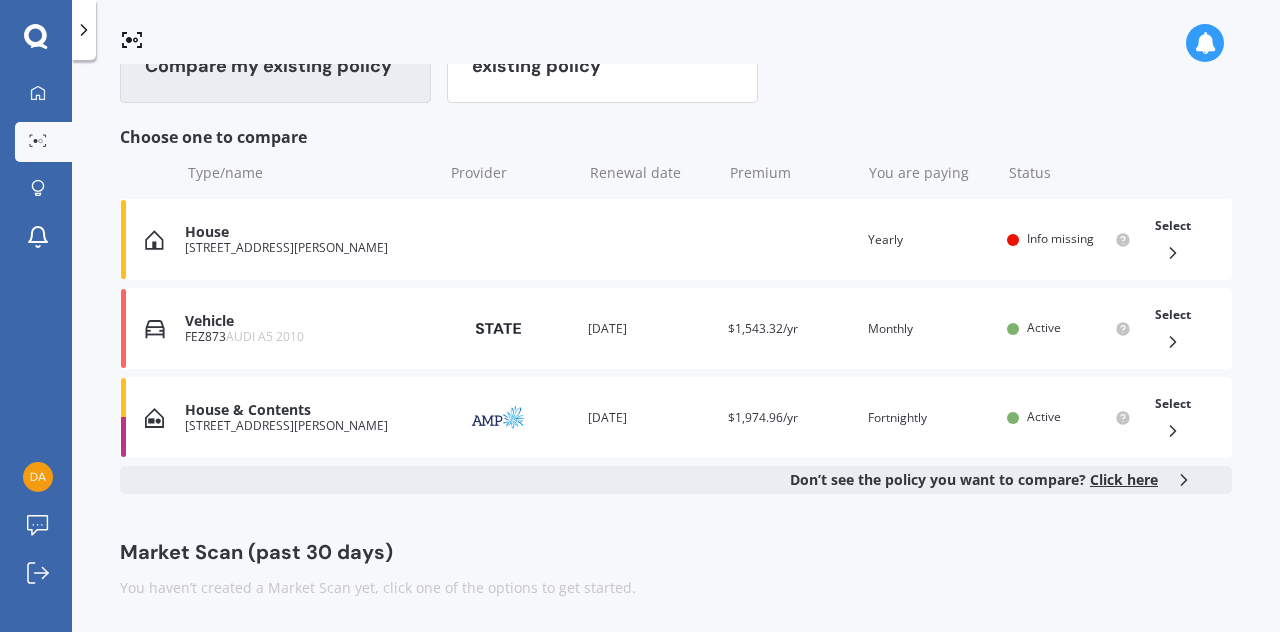 click on "Click here" at bounding box center [1124, 479] 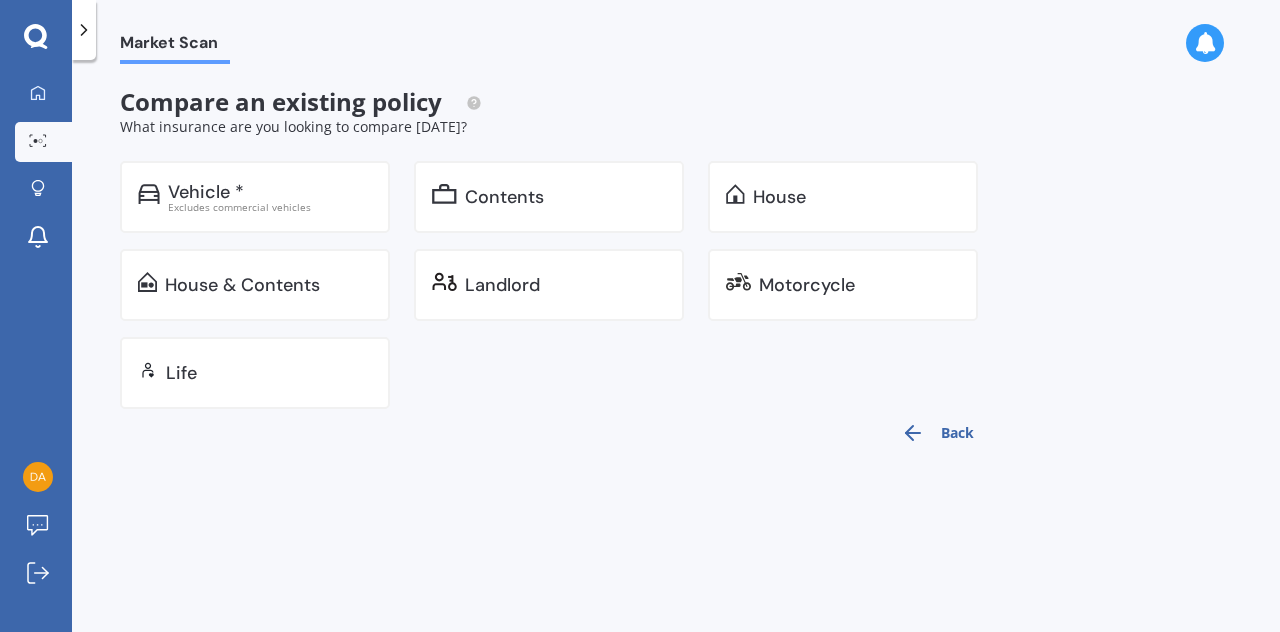 scroll, scrollTop: 0, scrollLeft: 0, axis: both 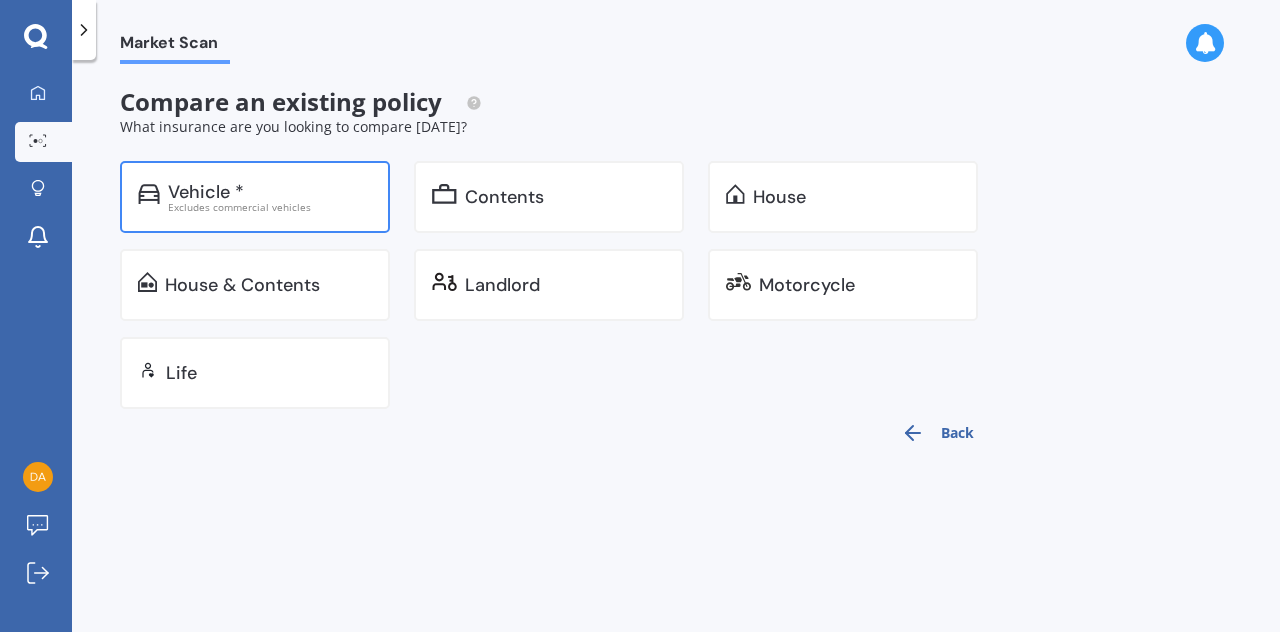 click on "Vehicle * Excludes commercial vehicles" at bounding box center [255, 197] 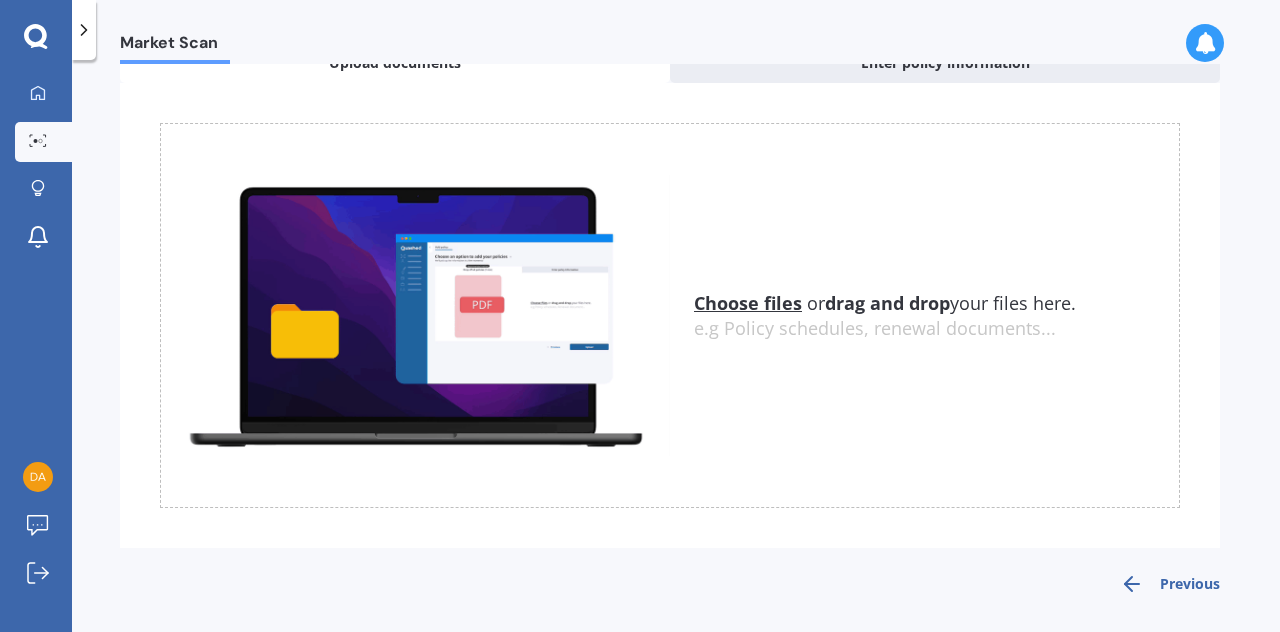 scroll, scrollTop: 0, scrollLeft: 0, axis: both 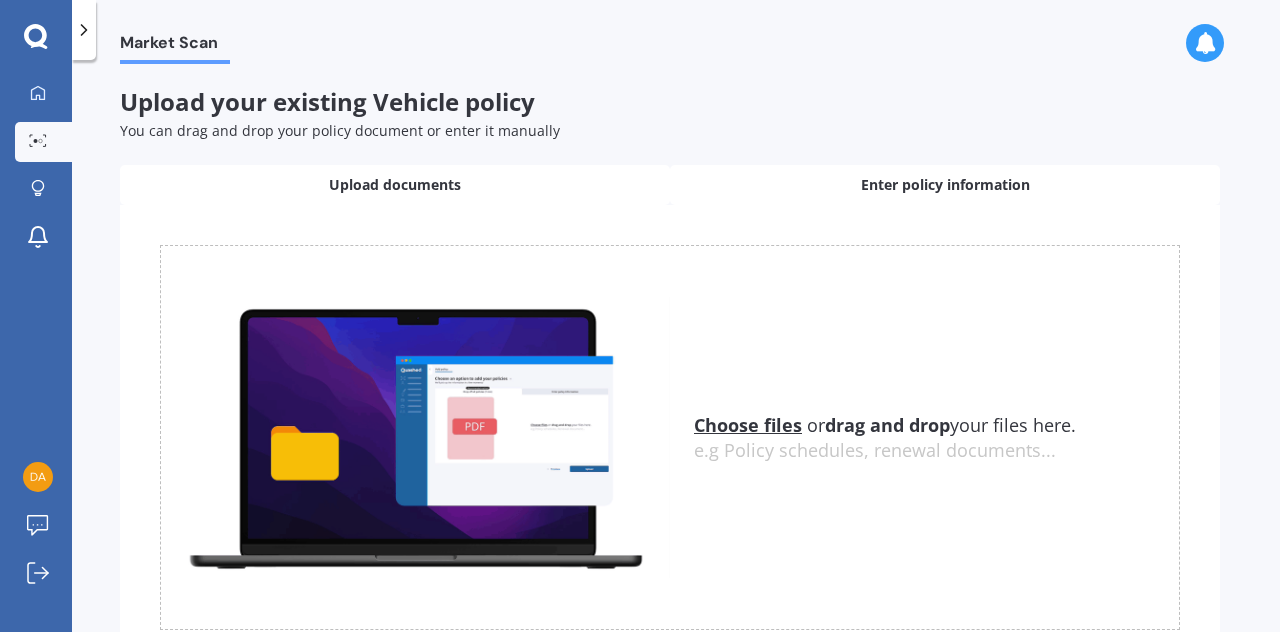 click on "Enter policy information" at bounding box center [945, 185] 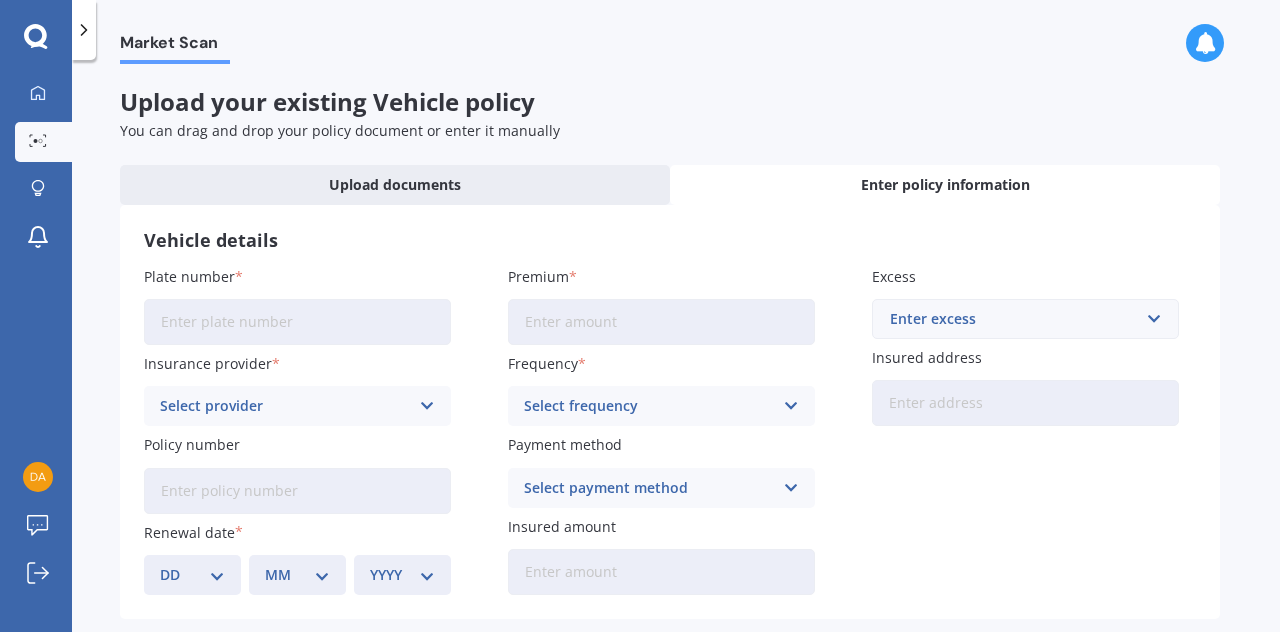 scroll, scrollTop: 86, scrollLeft: 0, axis: vertical 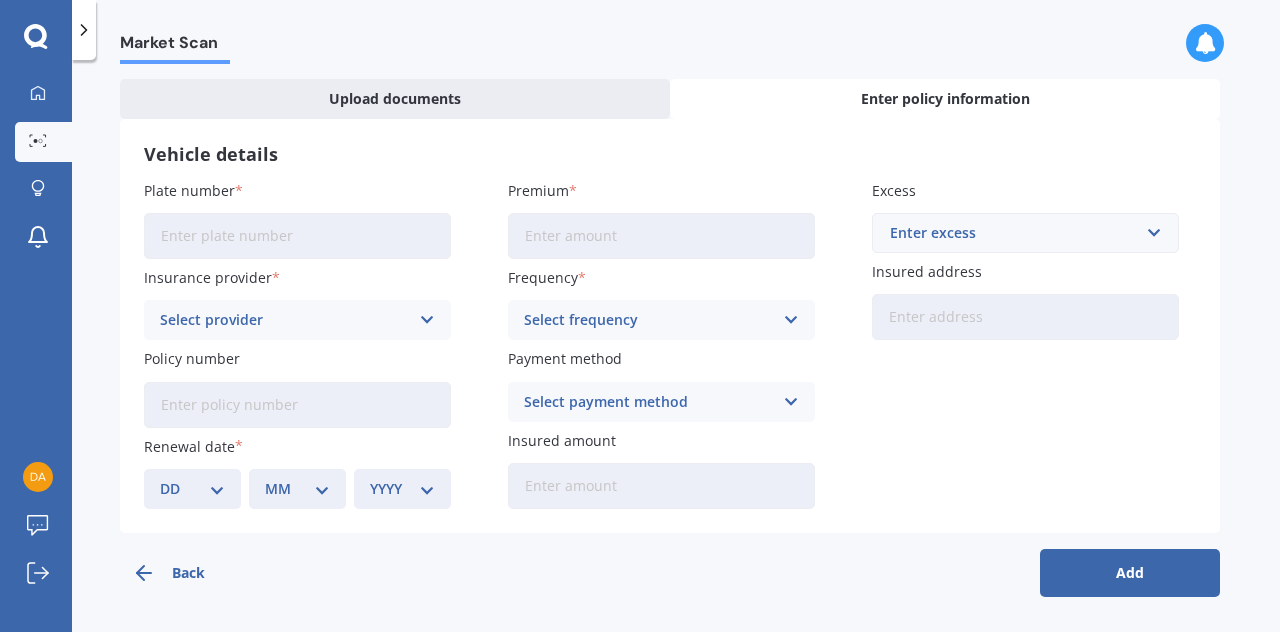 click on "Plate number" at bounding box center [297, 236] 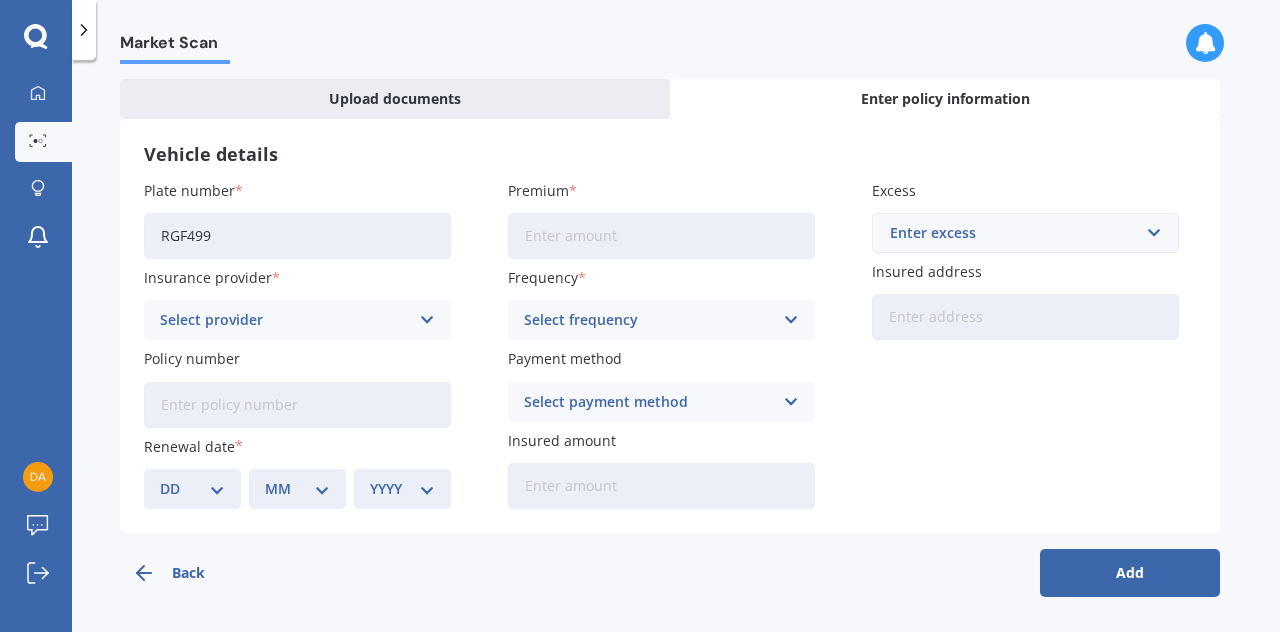 click on "Premium" at bounding box center [661, 236] 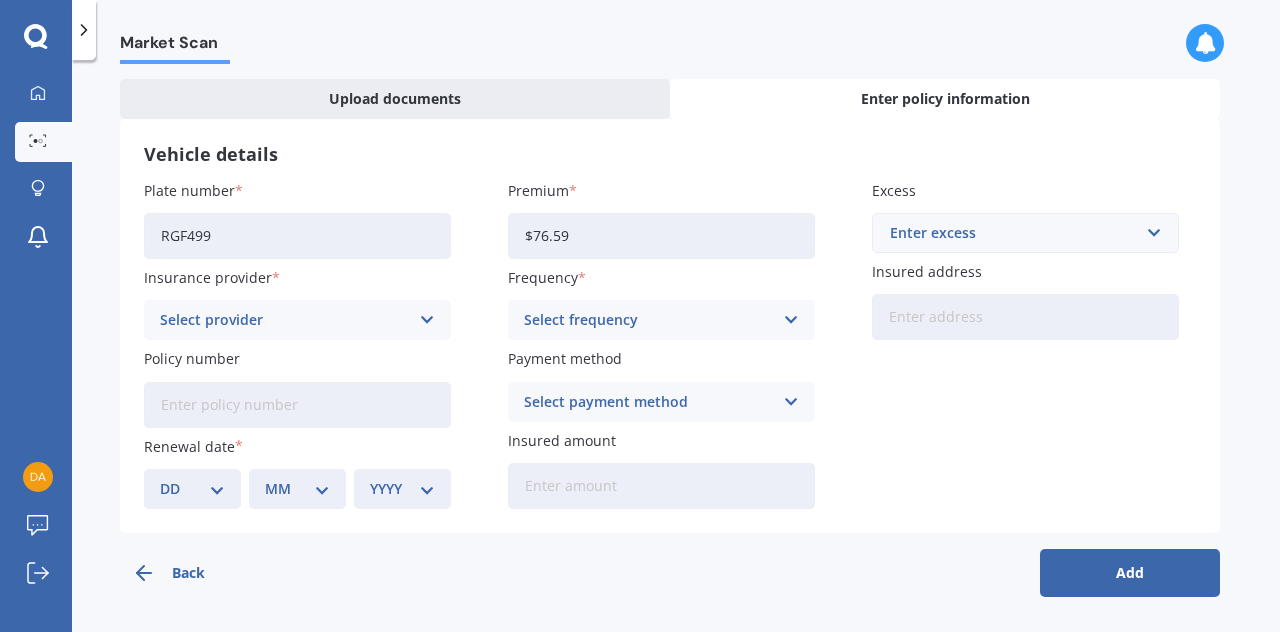 type on "$76.59" 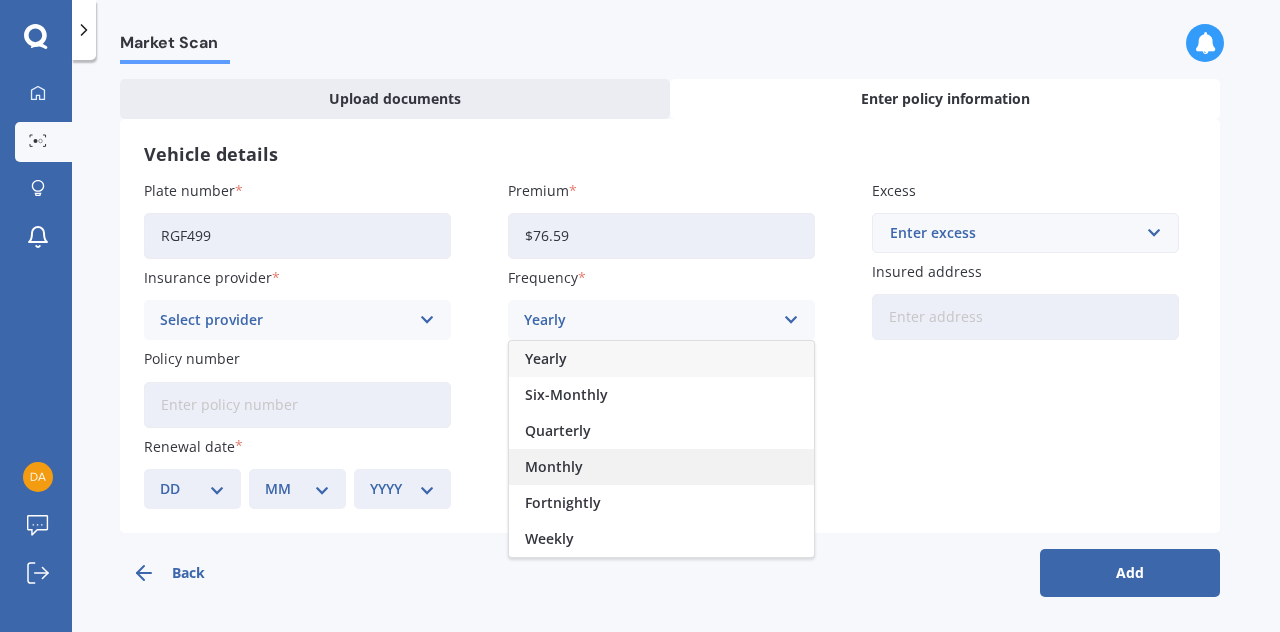 click on "Monthly" at bounding box center [554, 467] 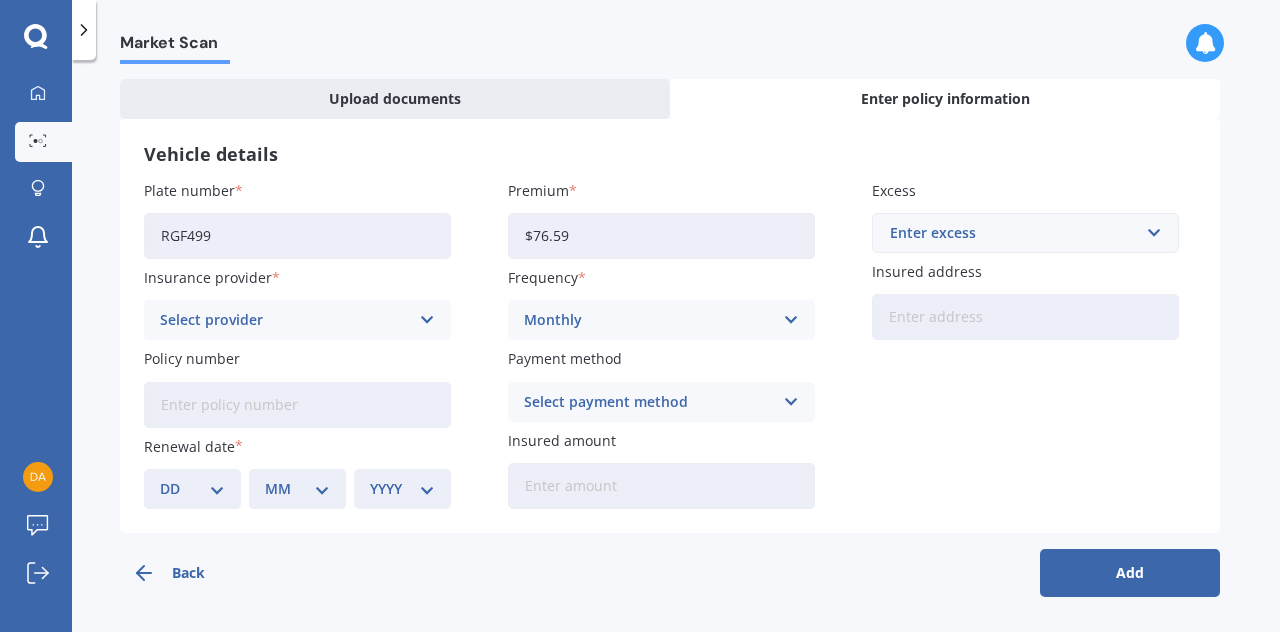 click at bounding box center (427, 320) 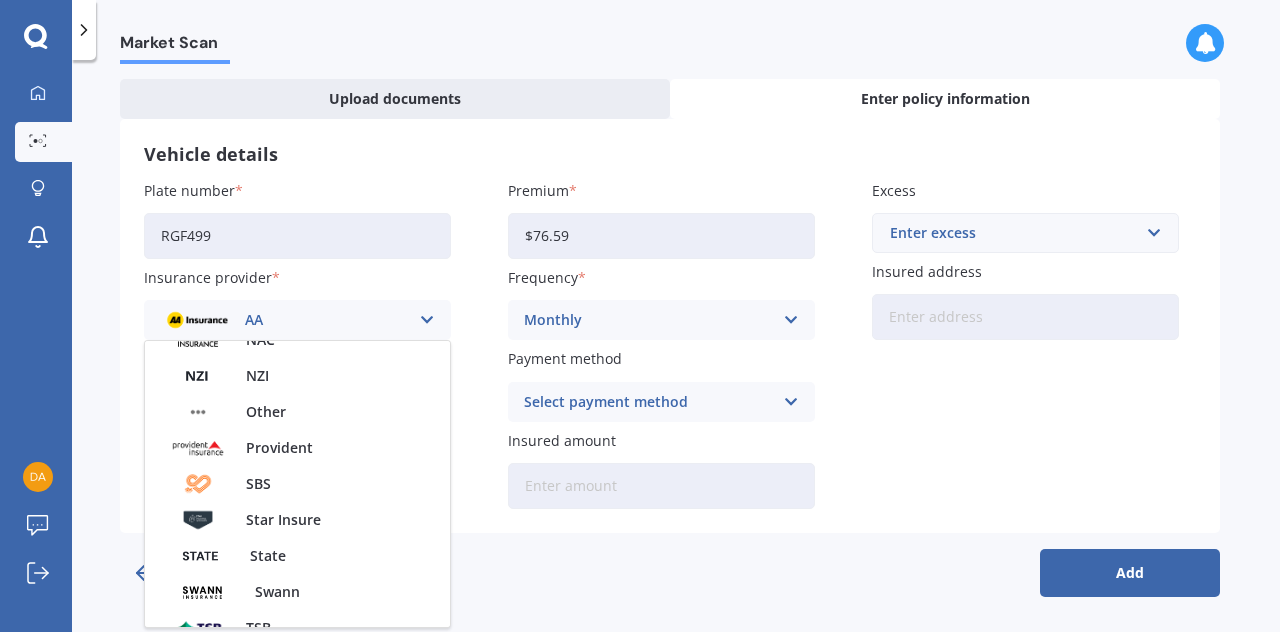 scroll, scrollTop: 668, scrollLeft: 0, axis: vertical 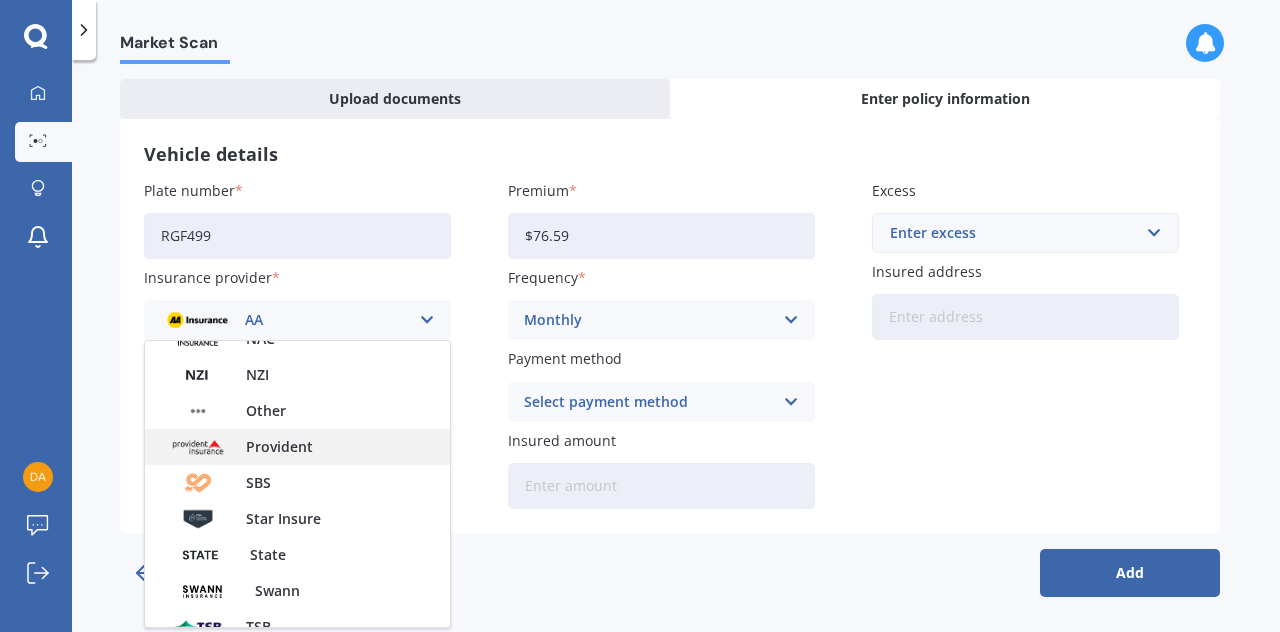 click on "Provident" at bounding box center [279, 447] 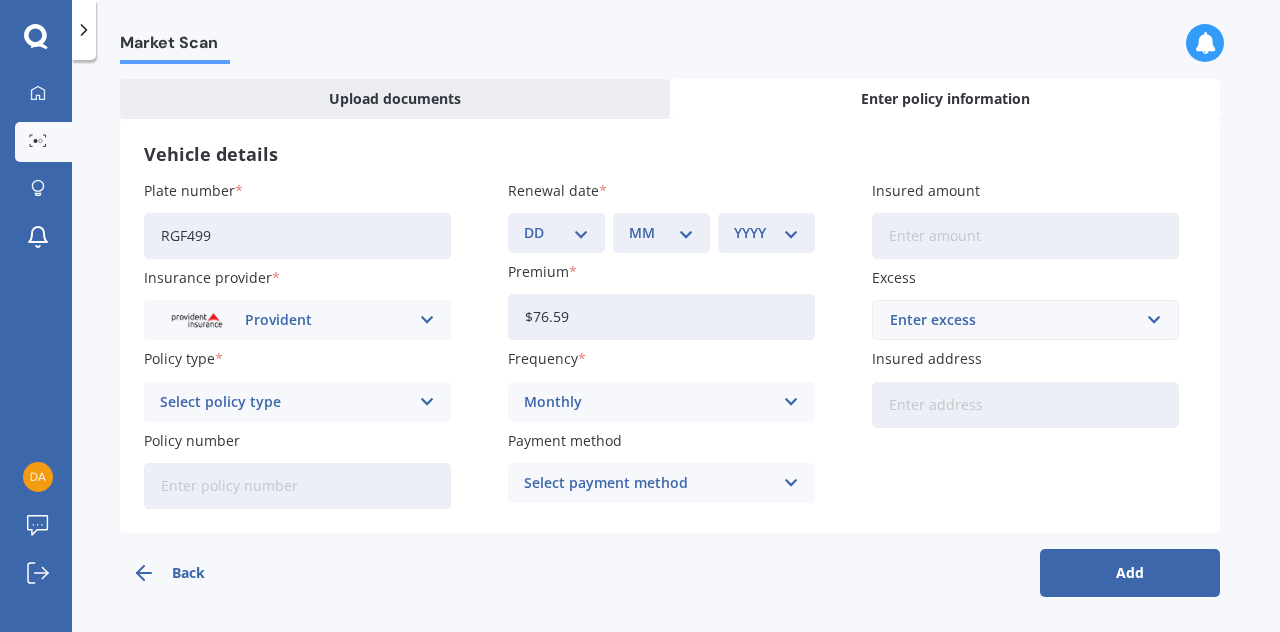 click on "Monthly" at bounding box center (648, 402) 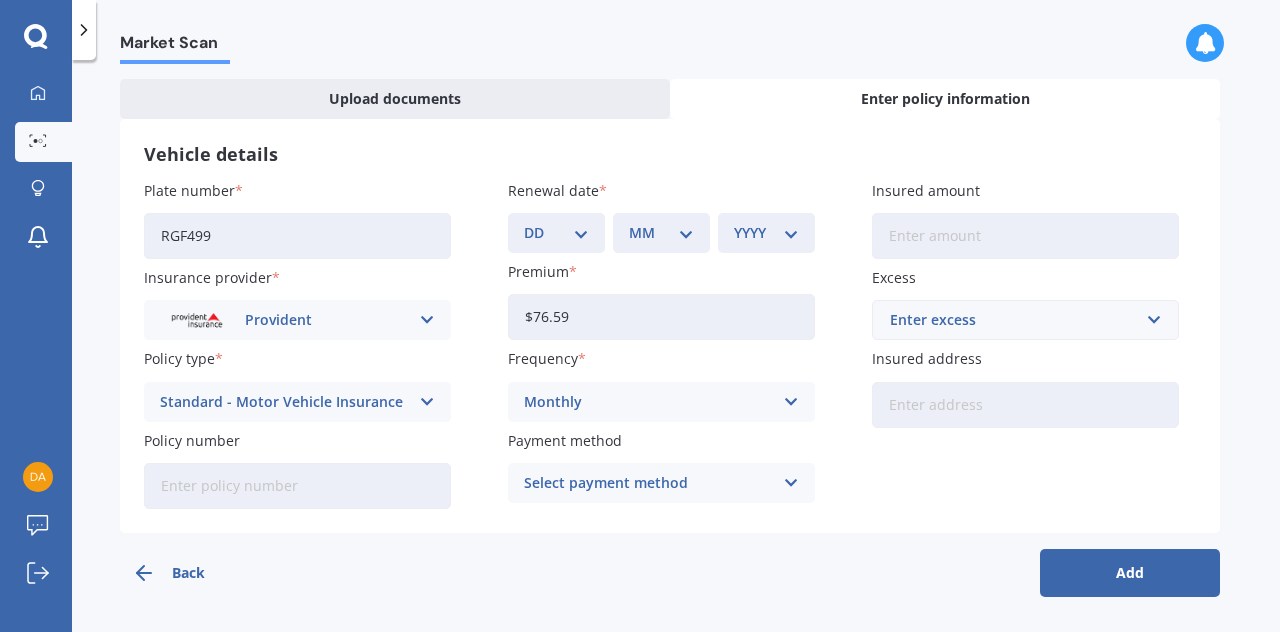 click on "Select payment method Direct debit - bank account Direct debit - credit/debit card Online payment Internet banking transfer Cheque" at bounding box center [661, 483] 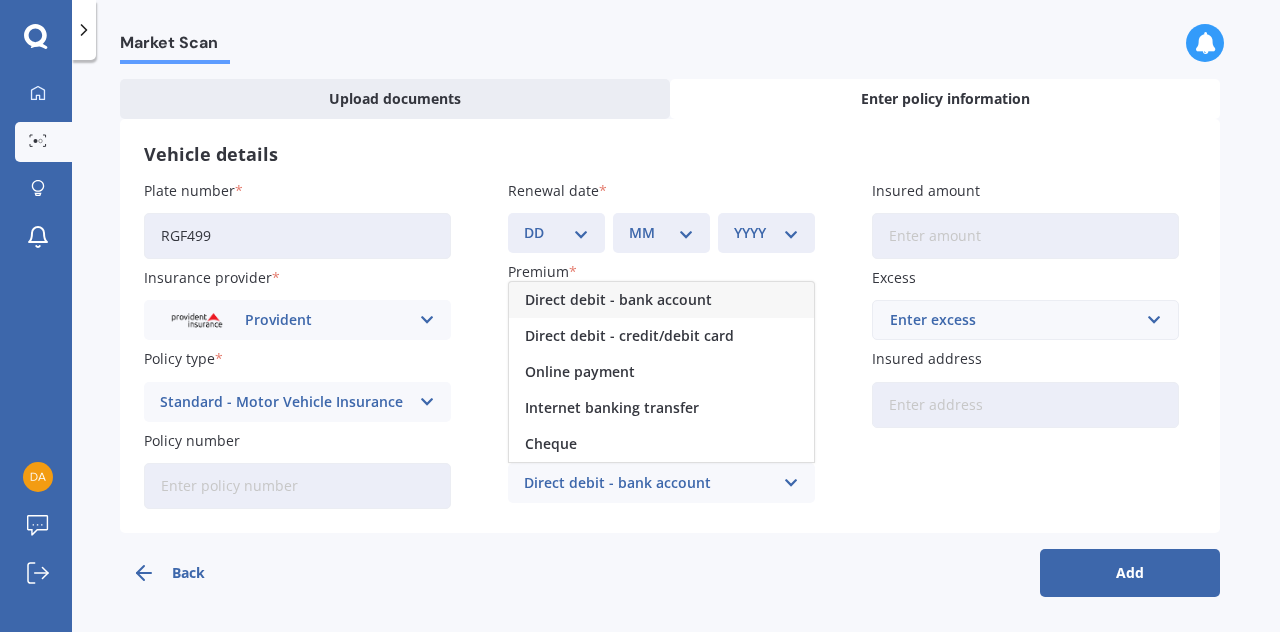click on "Direct debit - bank account" at bounding box center (618, 300) 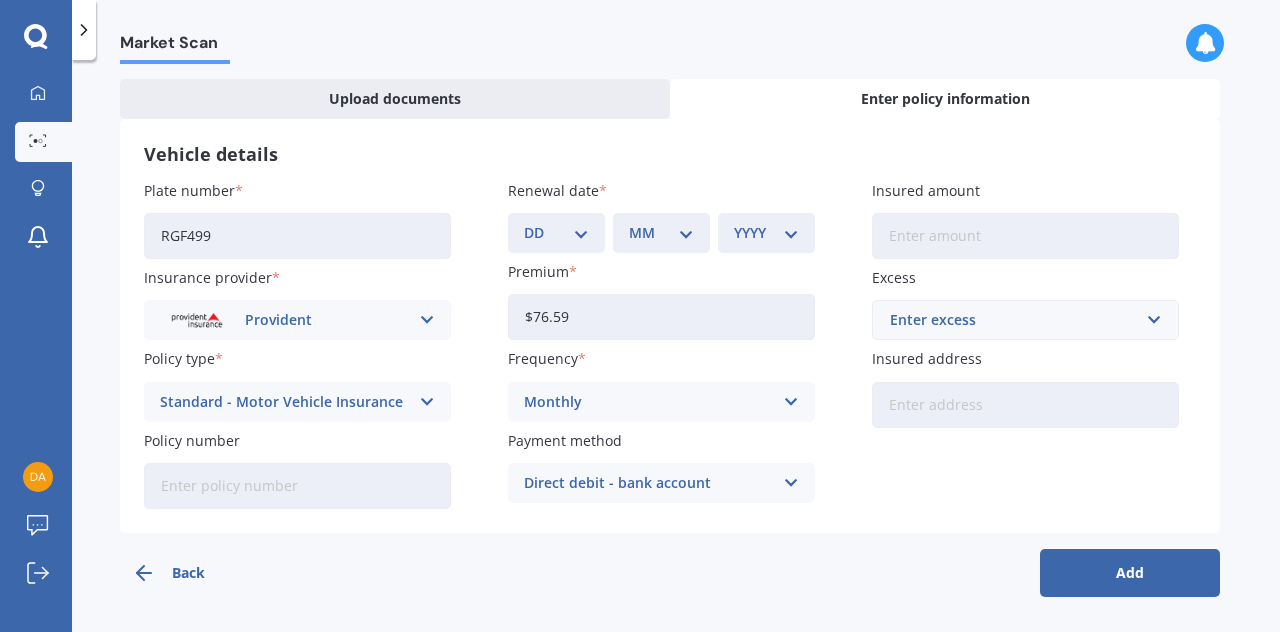 click on "Standard - Motor Vehicle Insurance" at bounding box center (284, 402) 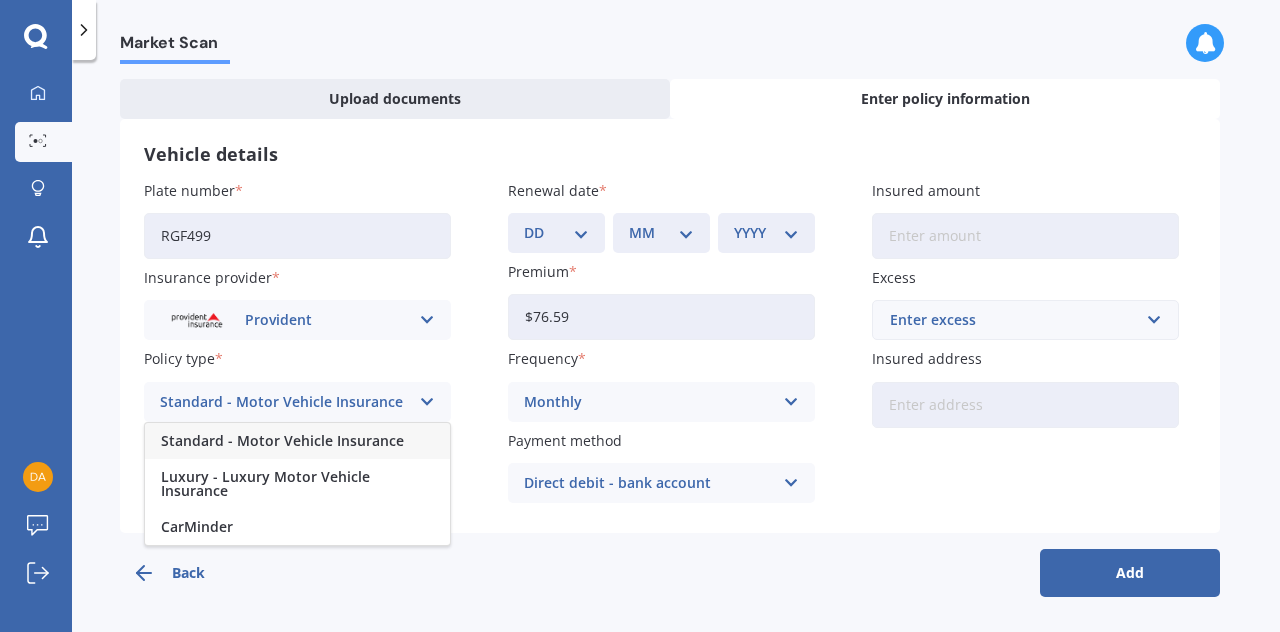 click on "Standard - Motor Vehicle Insurance" at bounding box center [282, 441] 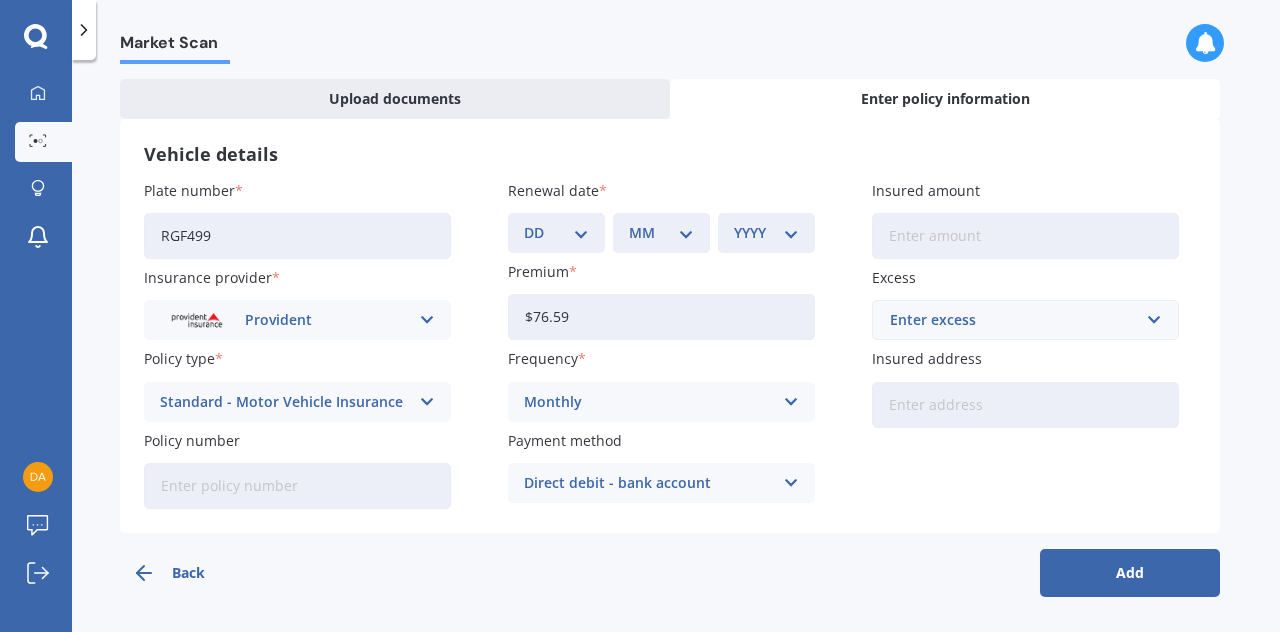 click on "Policy number" at bounding box center [297, 486] 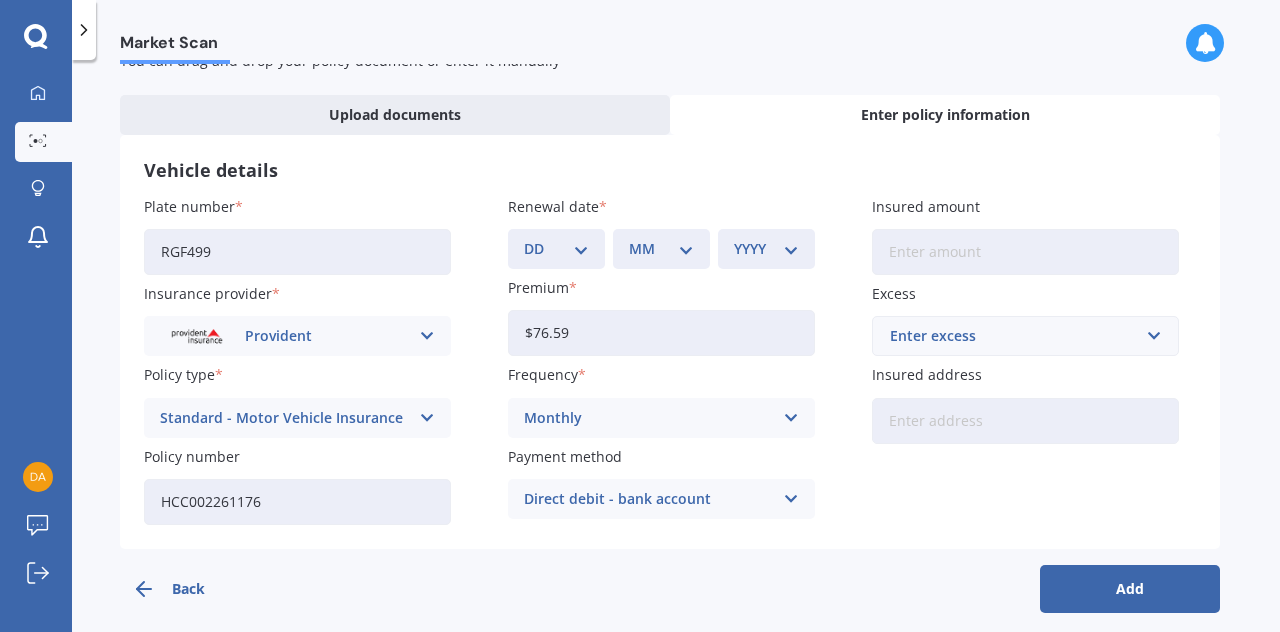 scroll, scrollTop: 86, scrollLeft: 0, axis: vertical 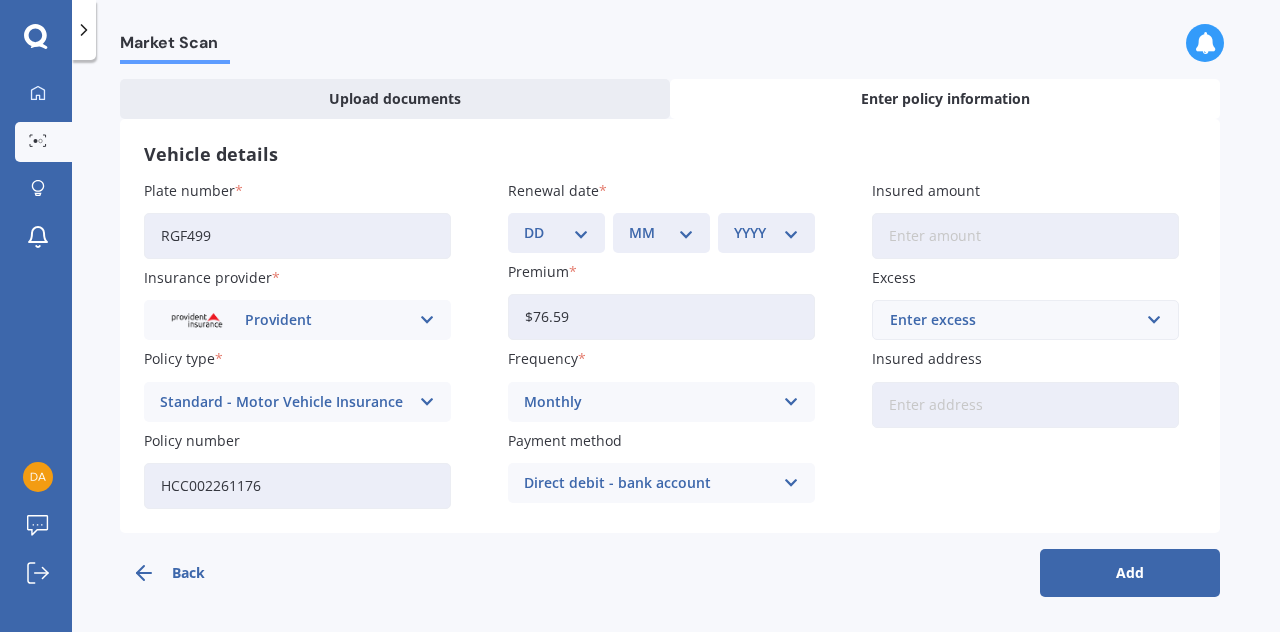 click on "Insured amount" at bounding box center [1025, 236] 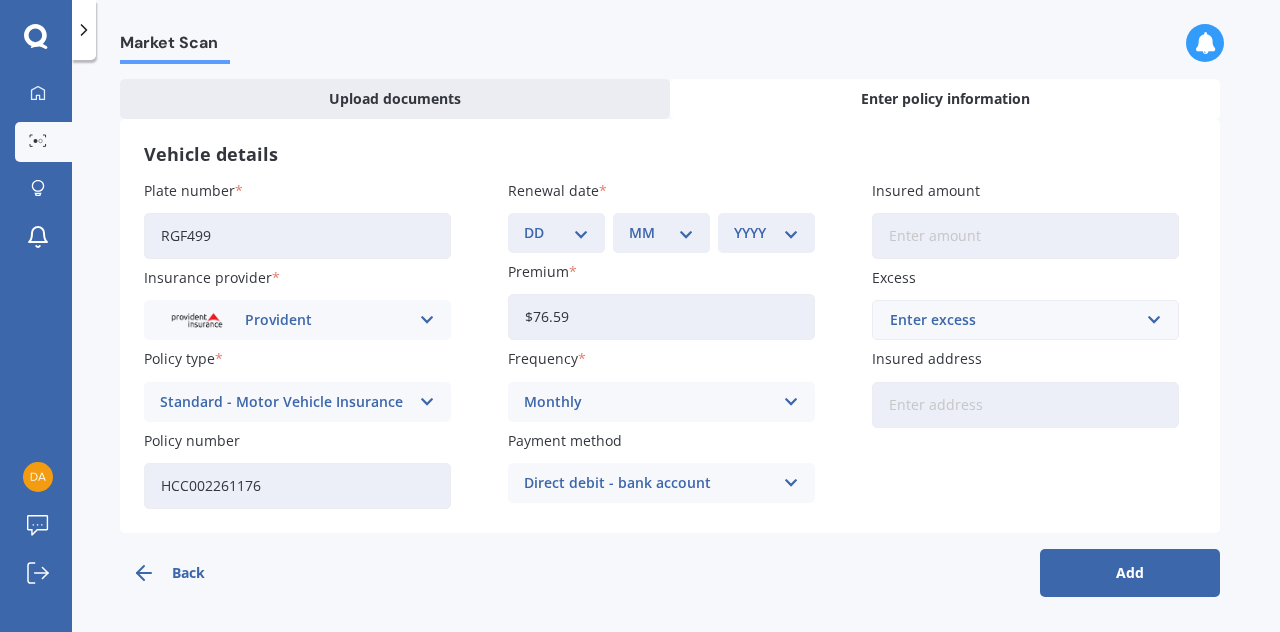 type on "$10,500" 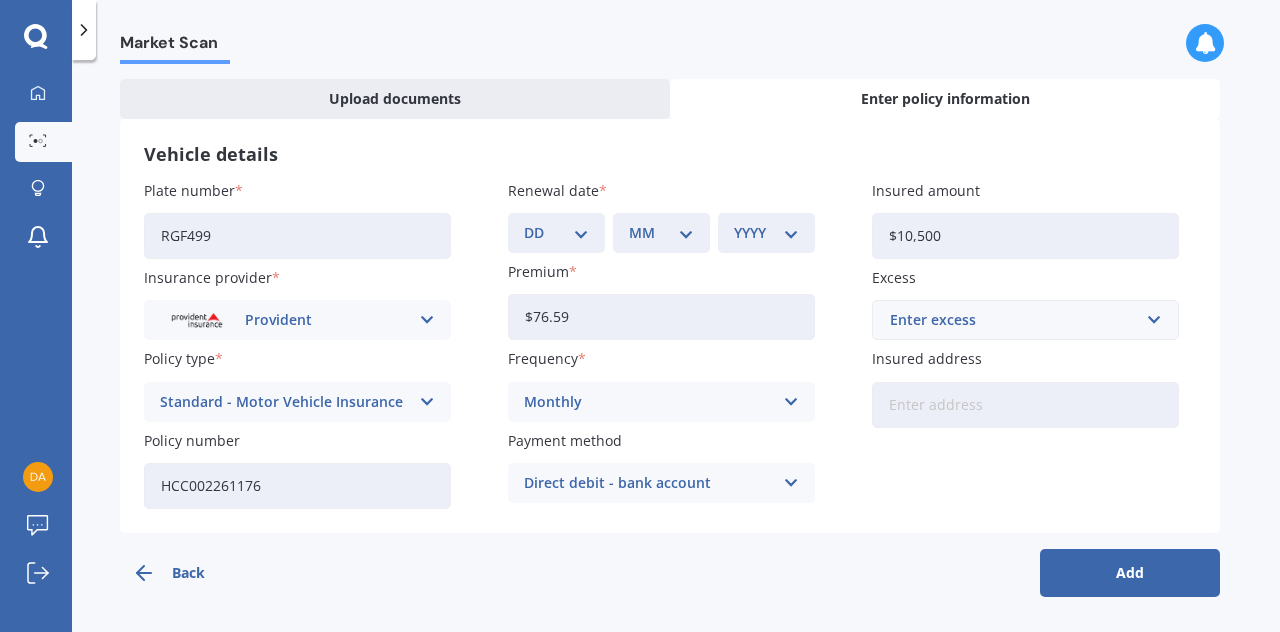 click on "Enter excess" at bounding box center (1013, 320) 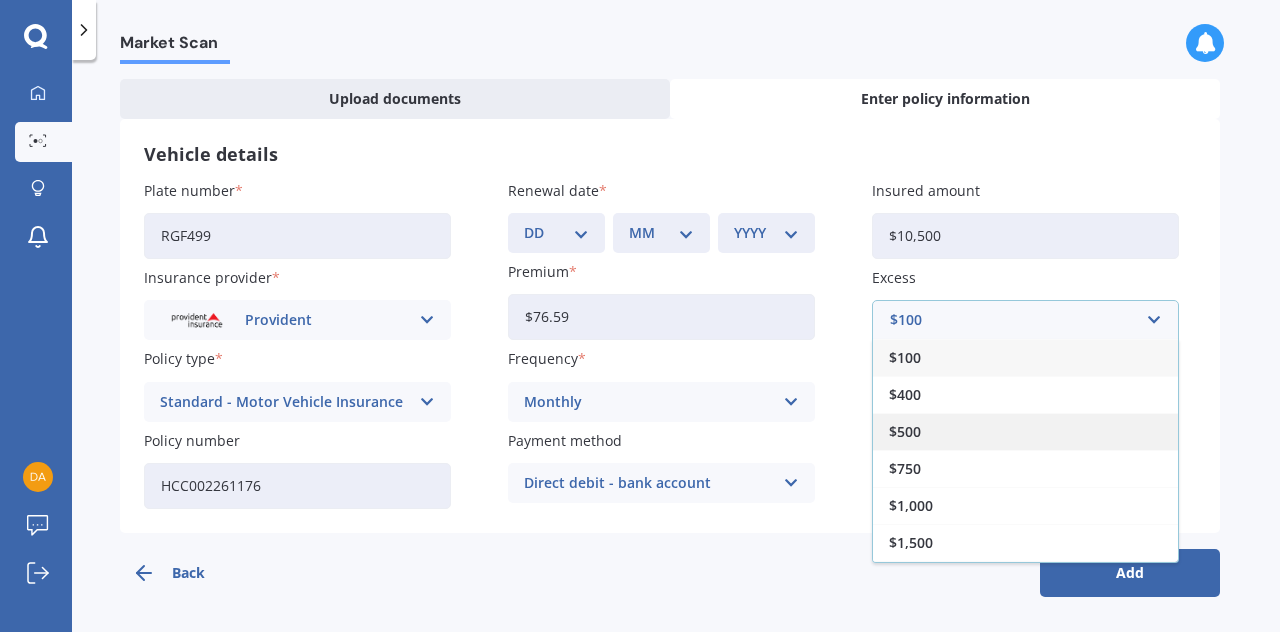 click on "$500" at bounding box center (1025, 431) 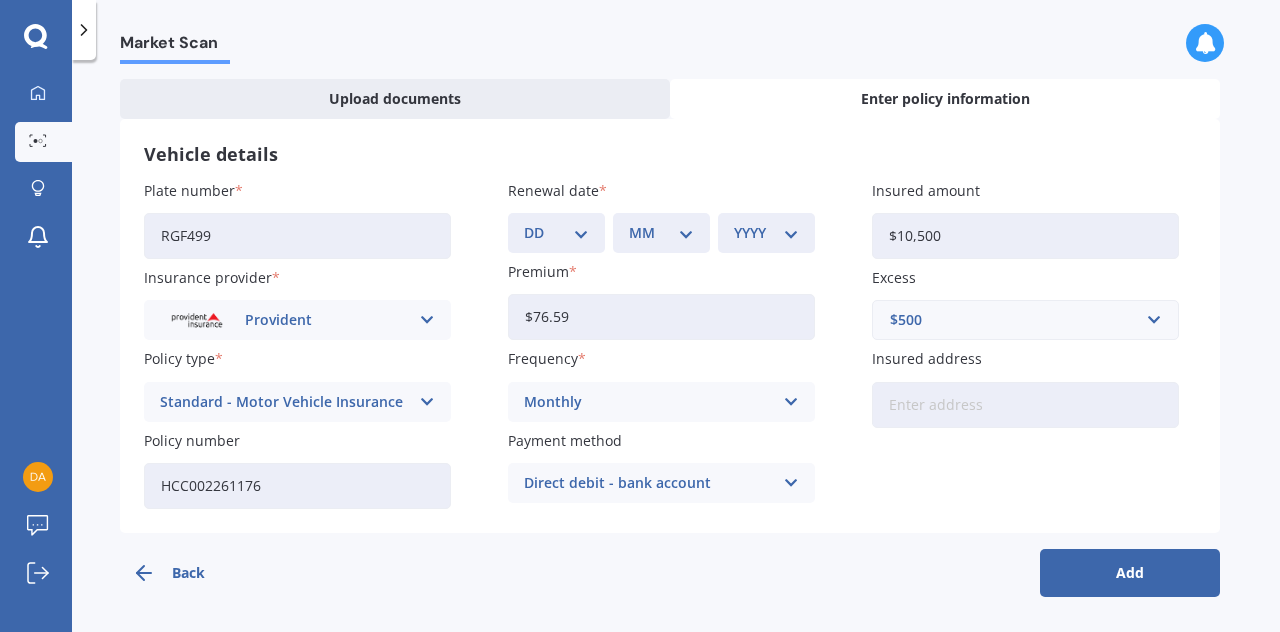 click on "Insured address" at bounding box center (1025, 405) 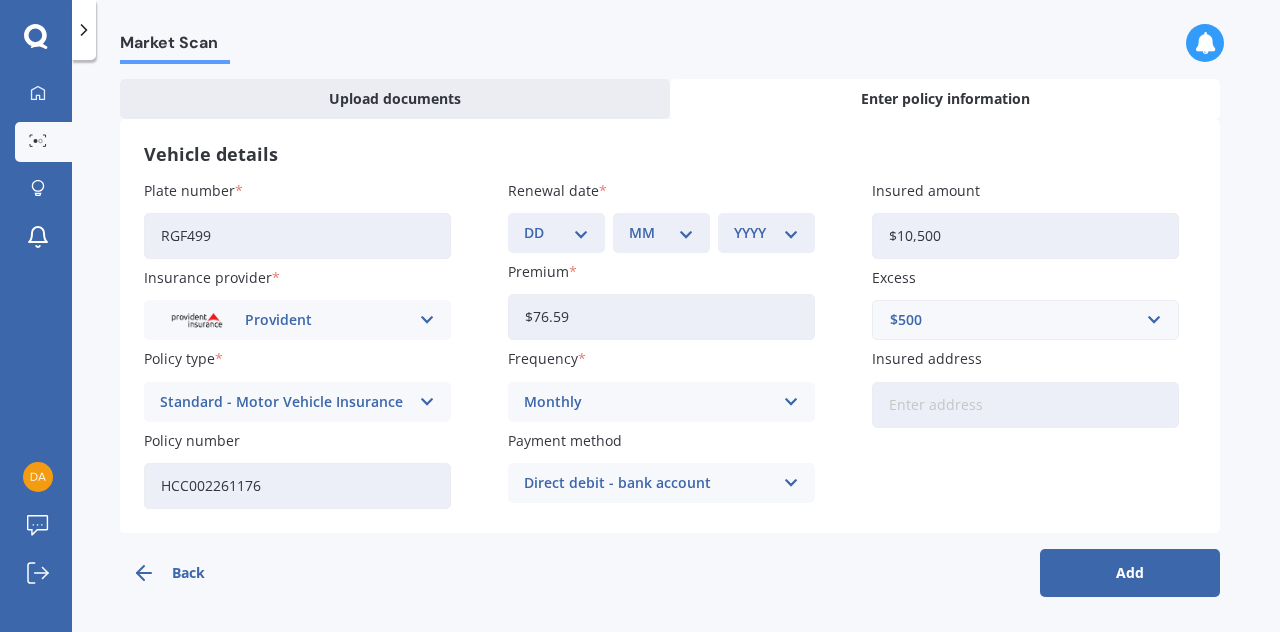 type on "[STREET_ADDRESS][PERSON_NAME]" 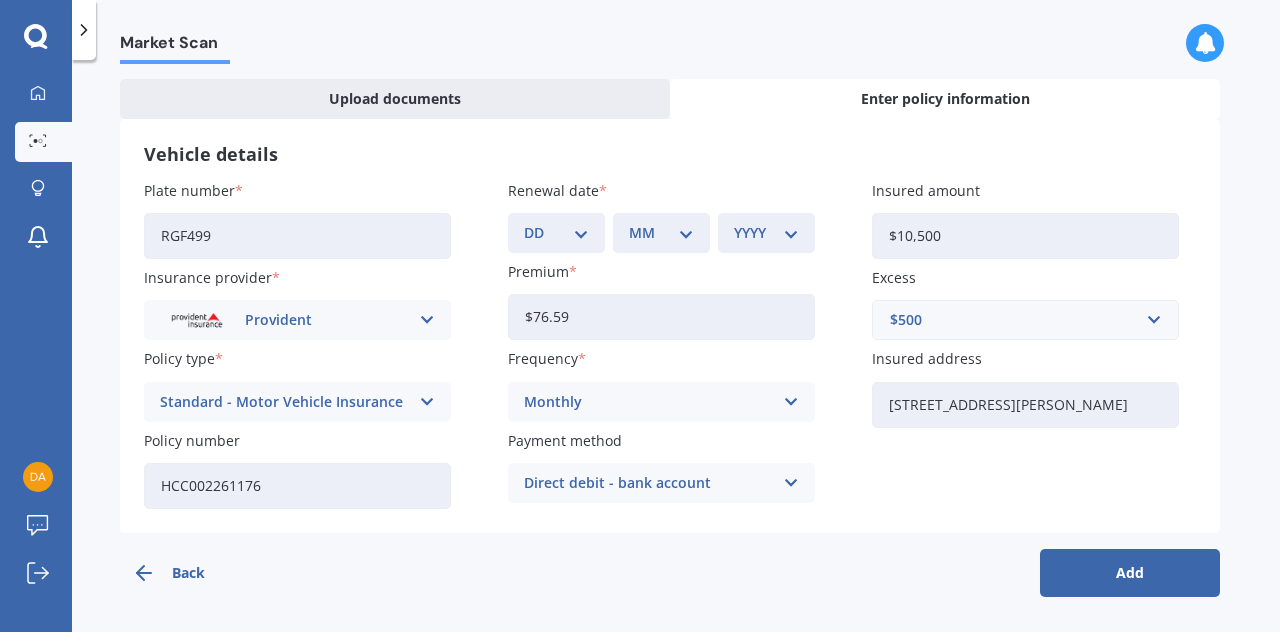 click on "Add" at bounding box center [1130, 573] 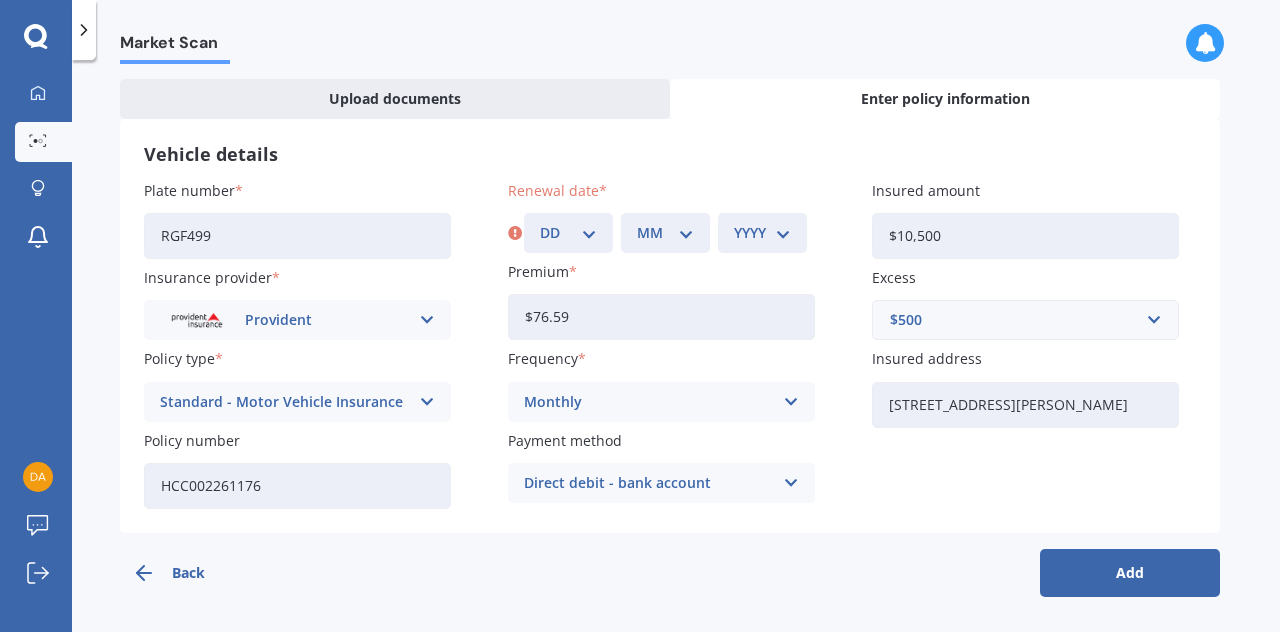 click on "DD 01 02 03 04 05 06 07 08 09 10 11 12 13 14 15 16 17 18 19 20 21 22 23 24 25 26 27 28 29 30 31" at bounding box center (568, 233) 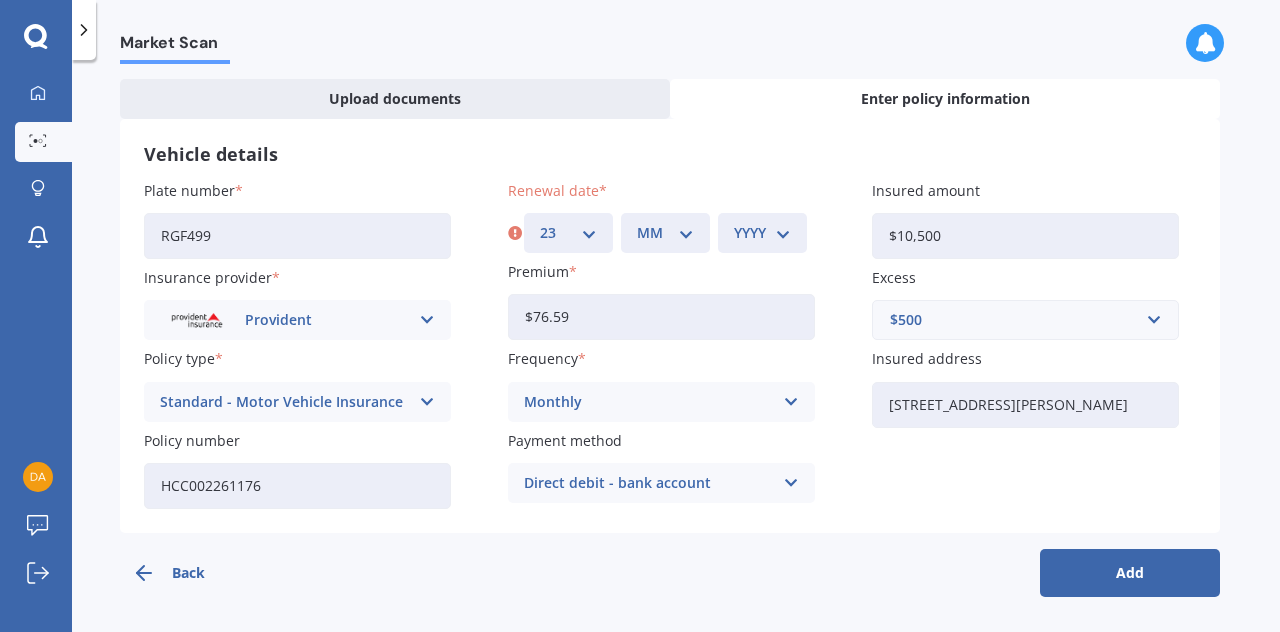 click on "DD 01 02 03 04 05 06 07 08 09 10 11 12 13 14 15 16 17 18 19 20 21 22 23 24 25 26 27 28 29 30 31" at bounding box center (568, 233) 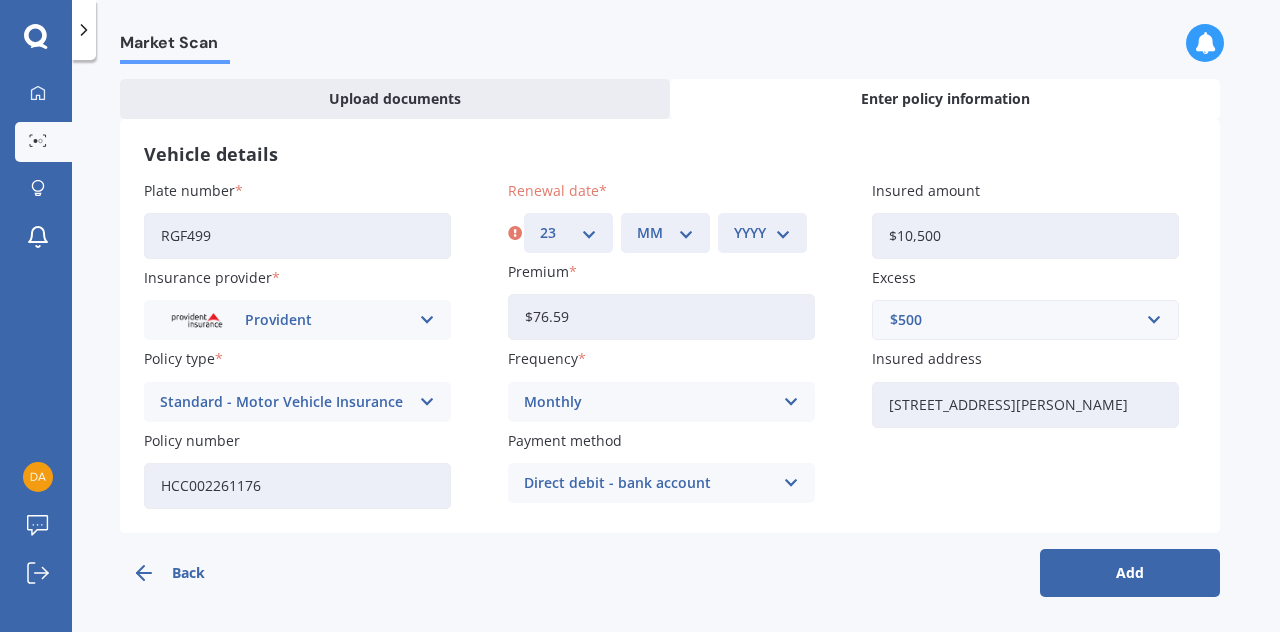 select on "06" 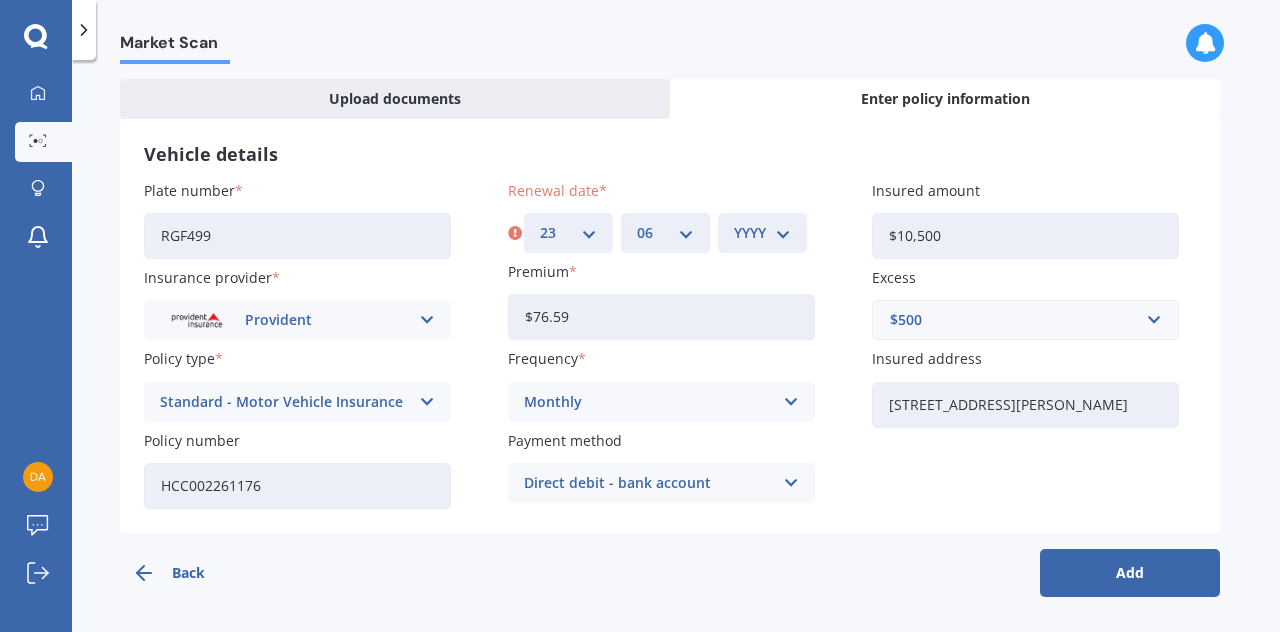 click on "MM 01 02 03 04 05 06 07 08 09 10 11 12" at bounding box center [665, 233] 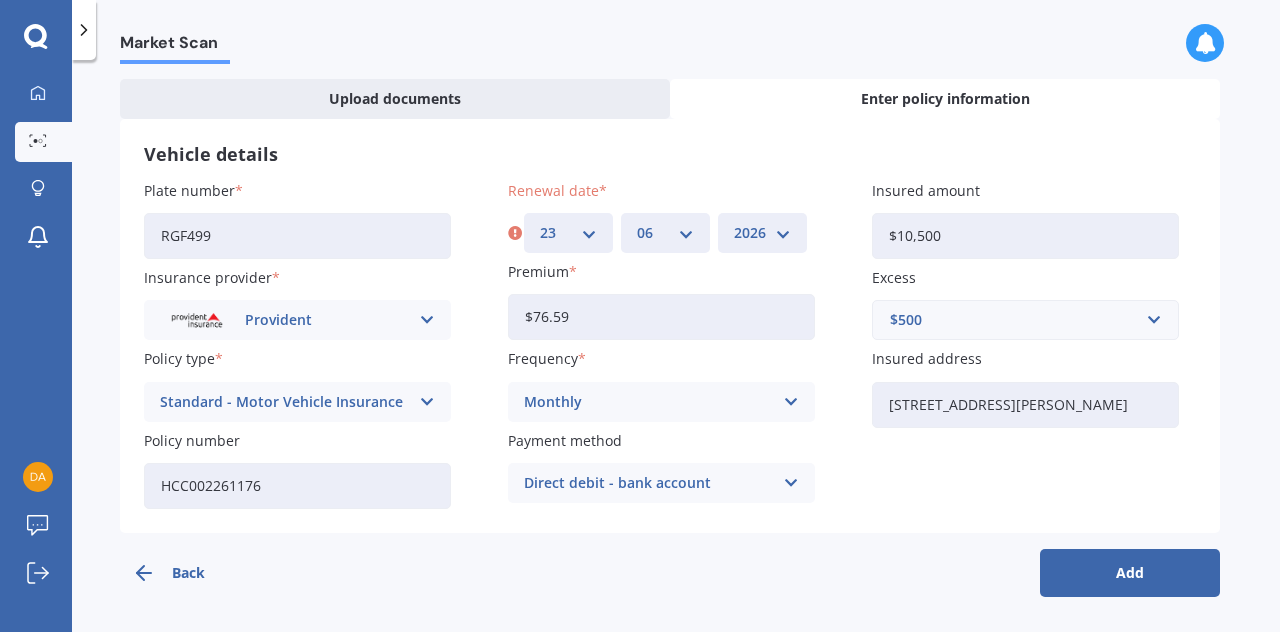 click on "YYYY 2027 2026 2025 2024 2023 2022 2021 2020 2019 2018 2017 2016 2015 2014 2013 2012 2011 2010 2009 2008 2007 2006 2005 2004 2003 2002 2001 2000 1999 1998 1997 1996 1995 1994 1993 1992 1991 1990 1989 1988 1987 1986 1985 1984 1983 1982 1981 1980 1979 1978 1977 1976 1975 1974 1973 1972 1971 1970 1969 1968 1967 1966 1965 1964 1963 1962 1961 1960 1959 1958 1957 1956 1955 1954 1953 1952 1951 1950 1949 1948 1947 1946 1945 1944 1943 1942 1941 1940 1939 1938 1937 1936 1935 1934 1933 1932 1931 1930 1929 1928" at bounding box center (762, 233) 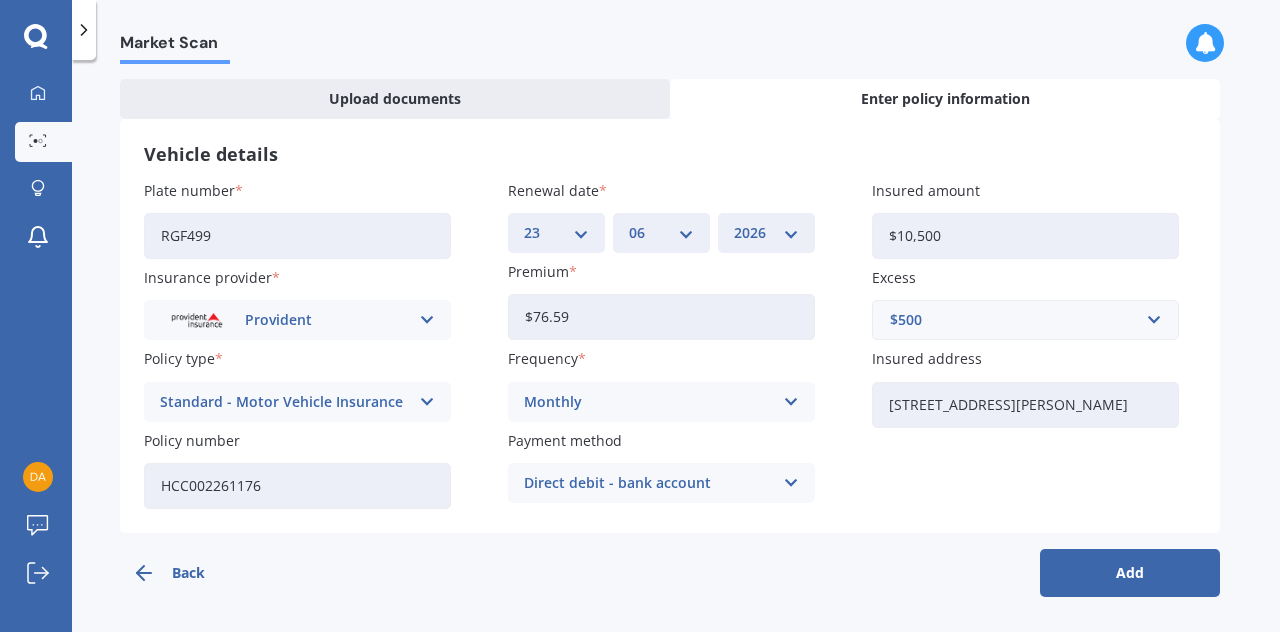 click on "Add" at bounding box center (1130, 573) 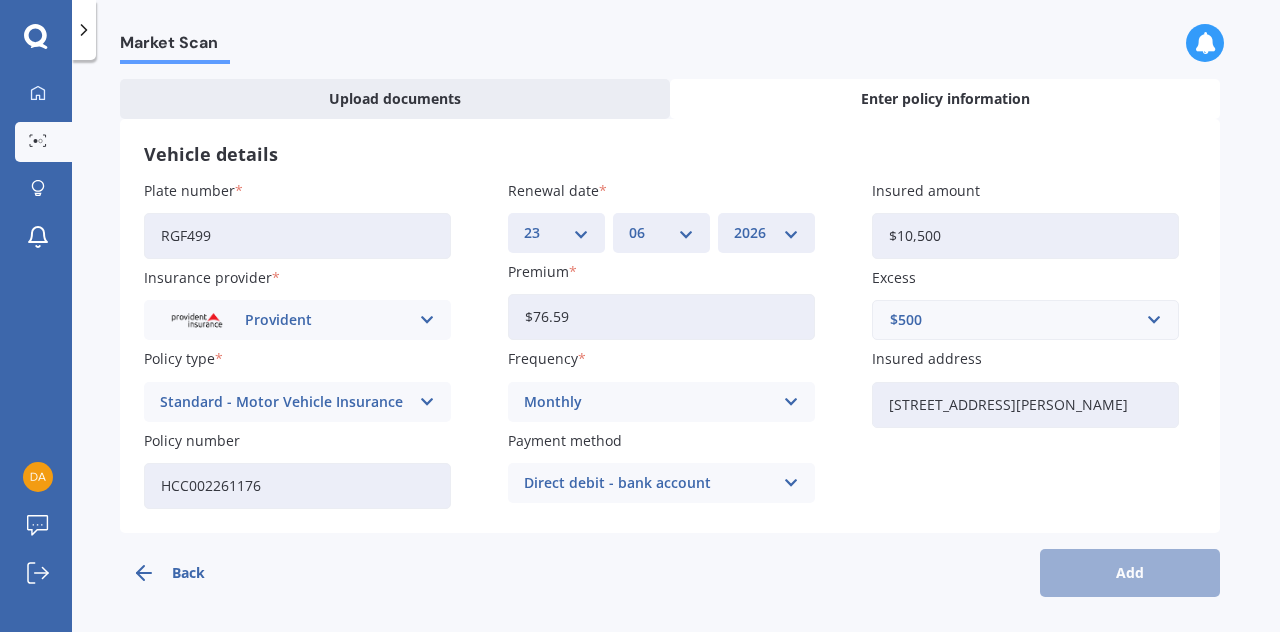 scroll, scrollTop: 0, scrollLeft: 0, axis: both 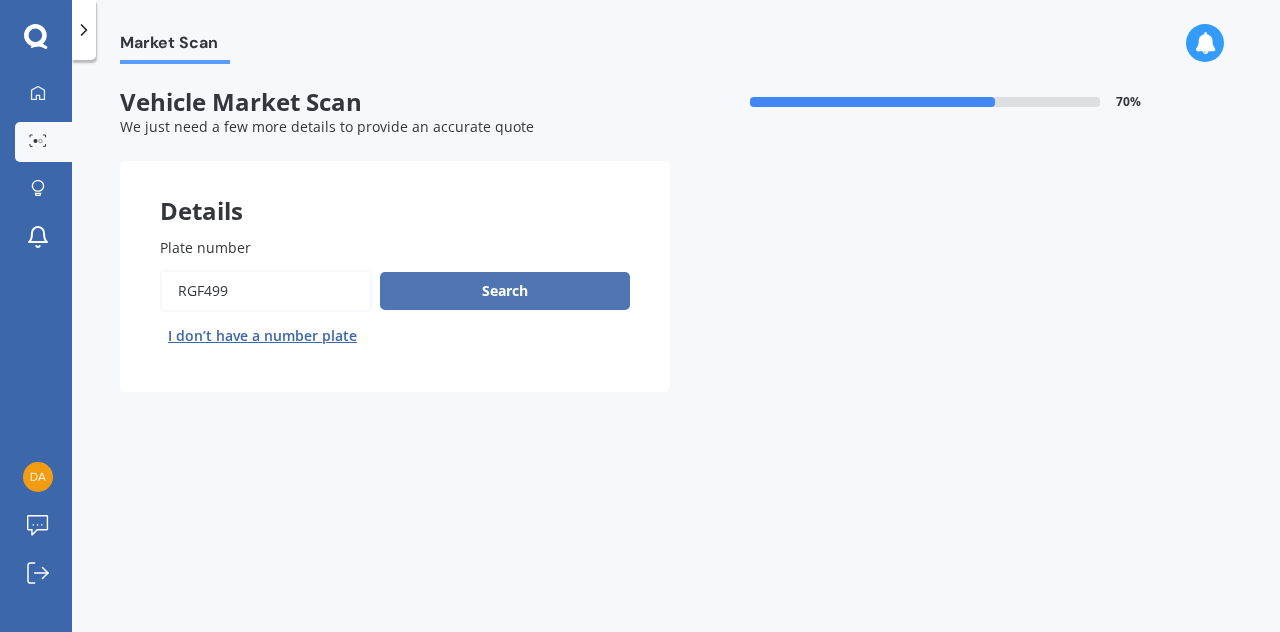 click on "Search" at bounding box center (505, 291) 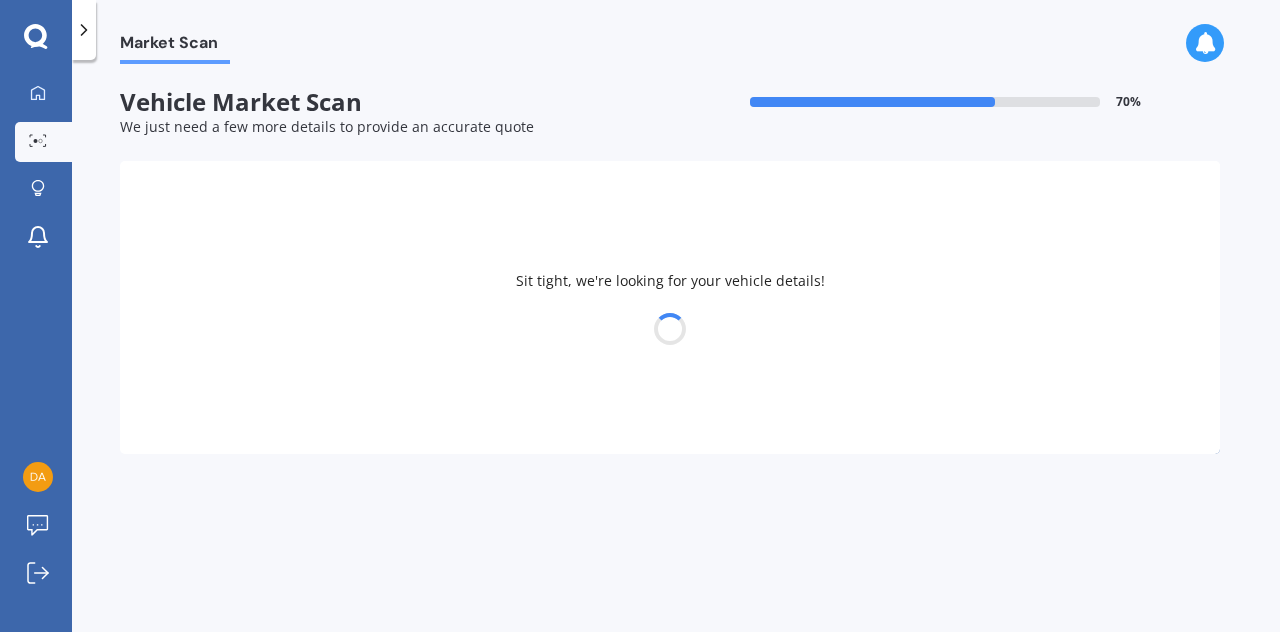 select on "MAZDA" 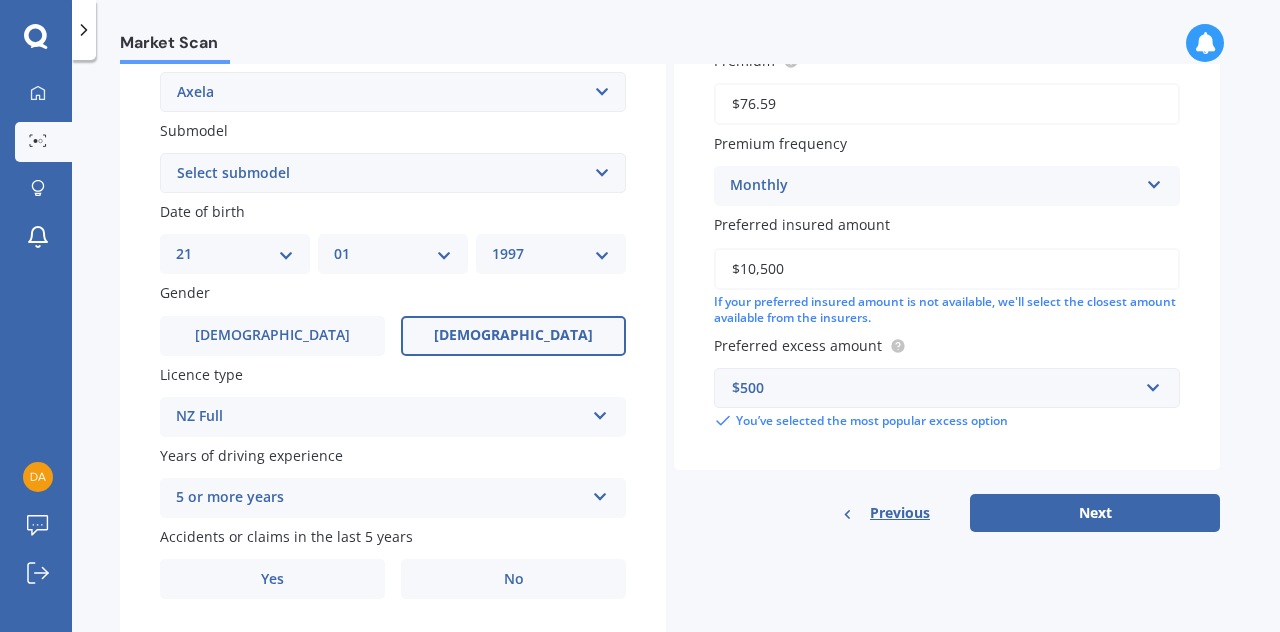 scroll, scrollTop: 548, scrollLeft: 0, axis: vertical 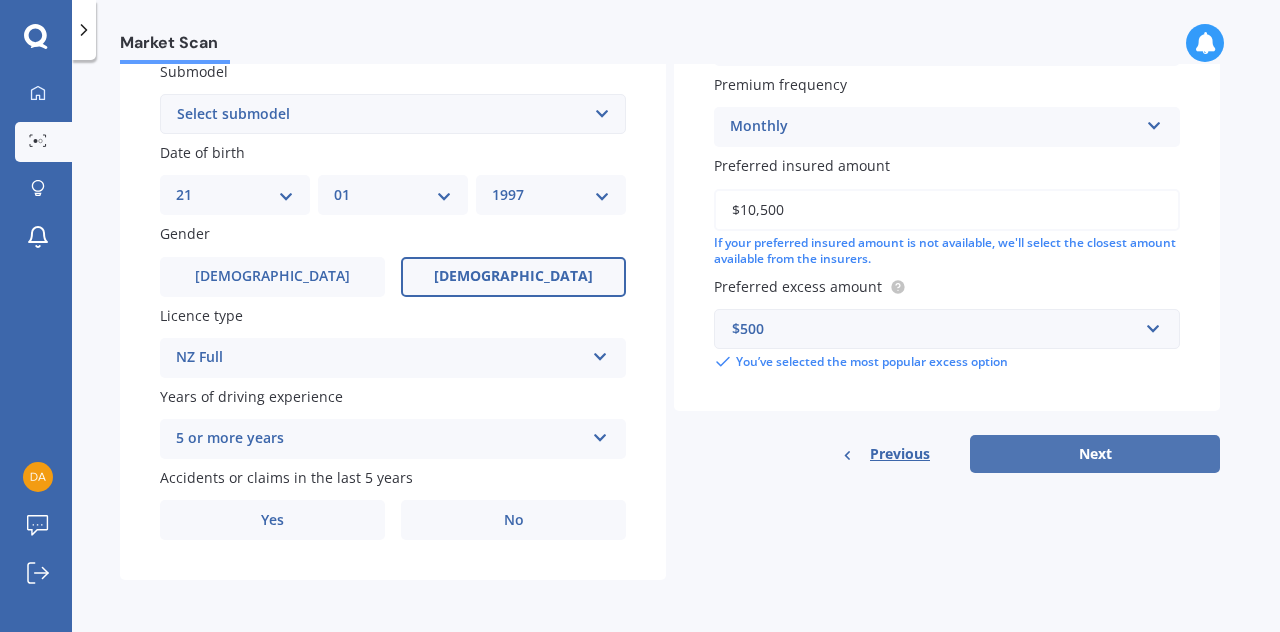 click on "Next" at bounding box center (1095, 454) 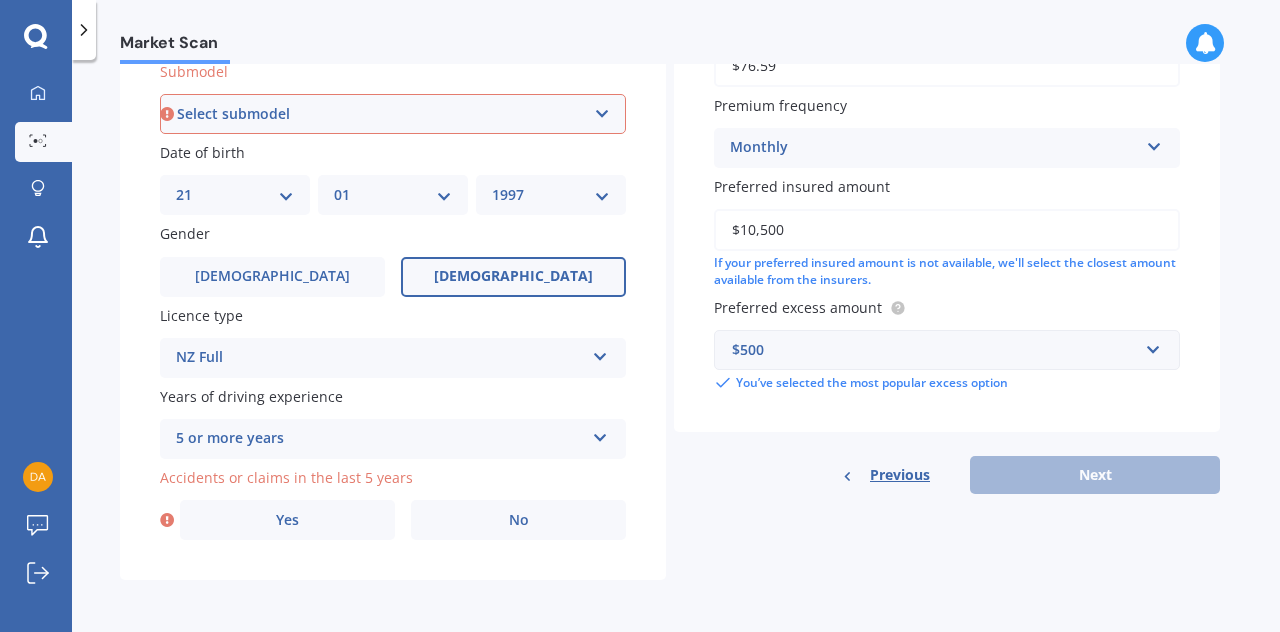 scroll, scrollTop: 543, scrollLeft: 0, axis: vertical 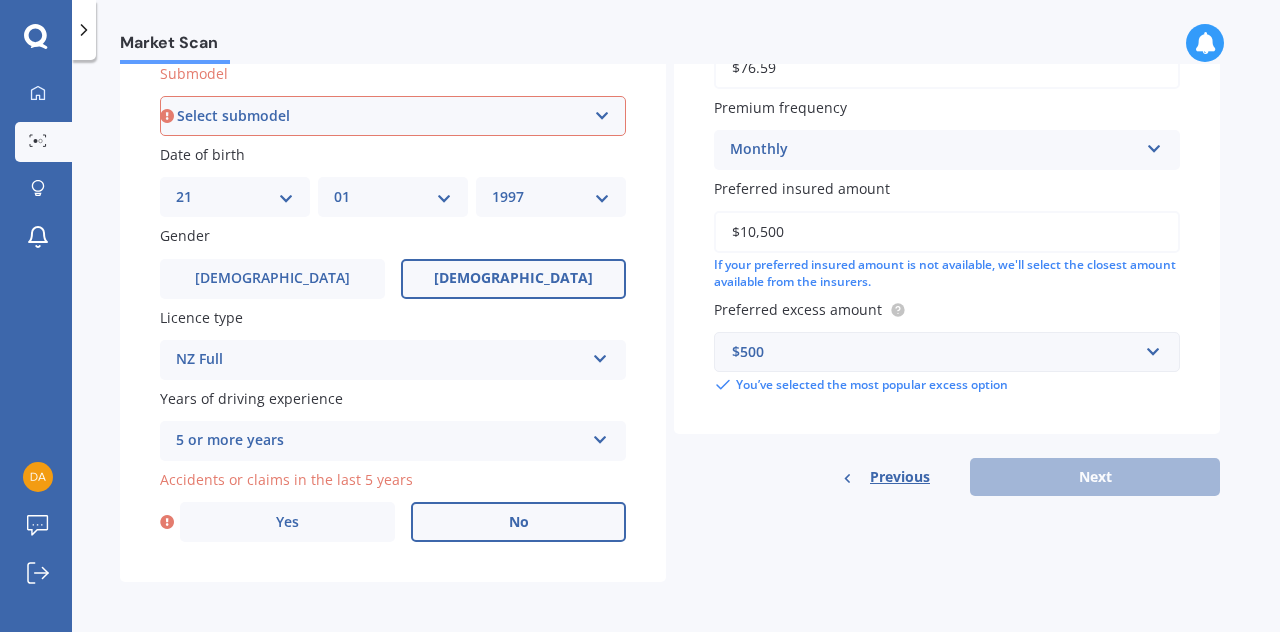 click on "No" at bounding box center [518, 522] 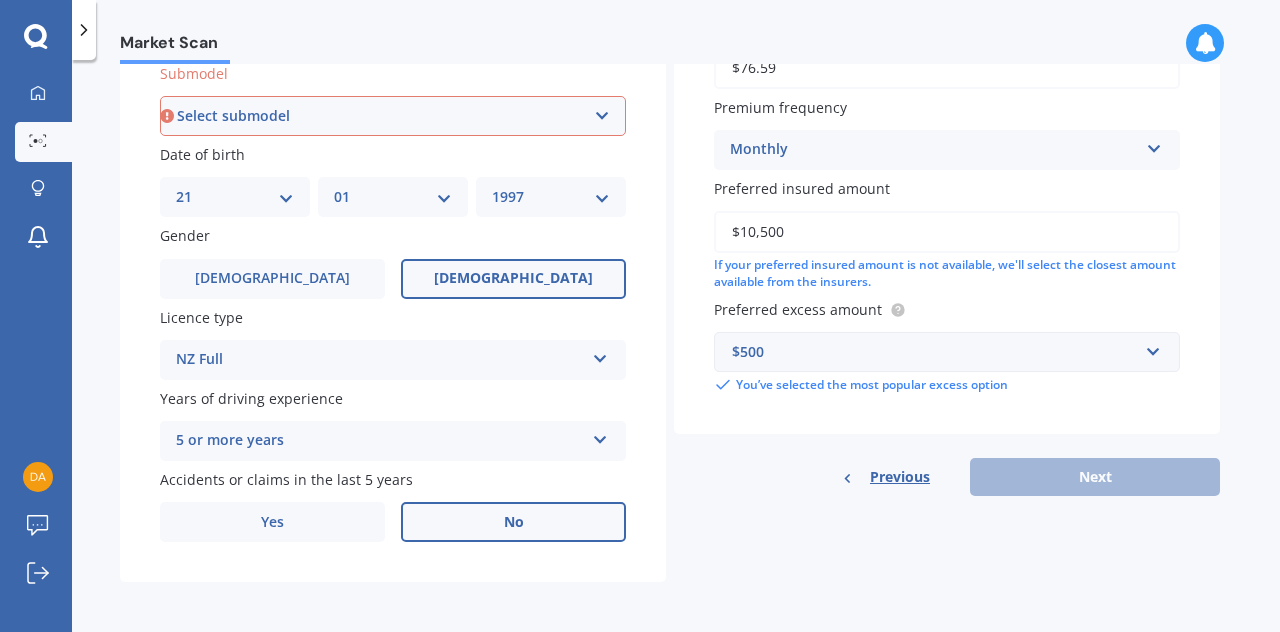 click on "Select submodel (All other) 2.3 Sporthatch 2.3 turbo Hatchback Hatchback turbo diesel Hybrid SP23 Sporthatch diesel" at bounding box center (393, 116) 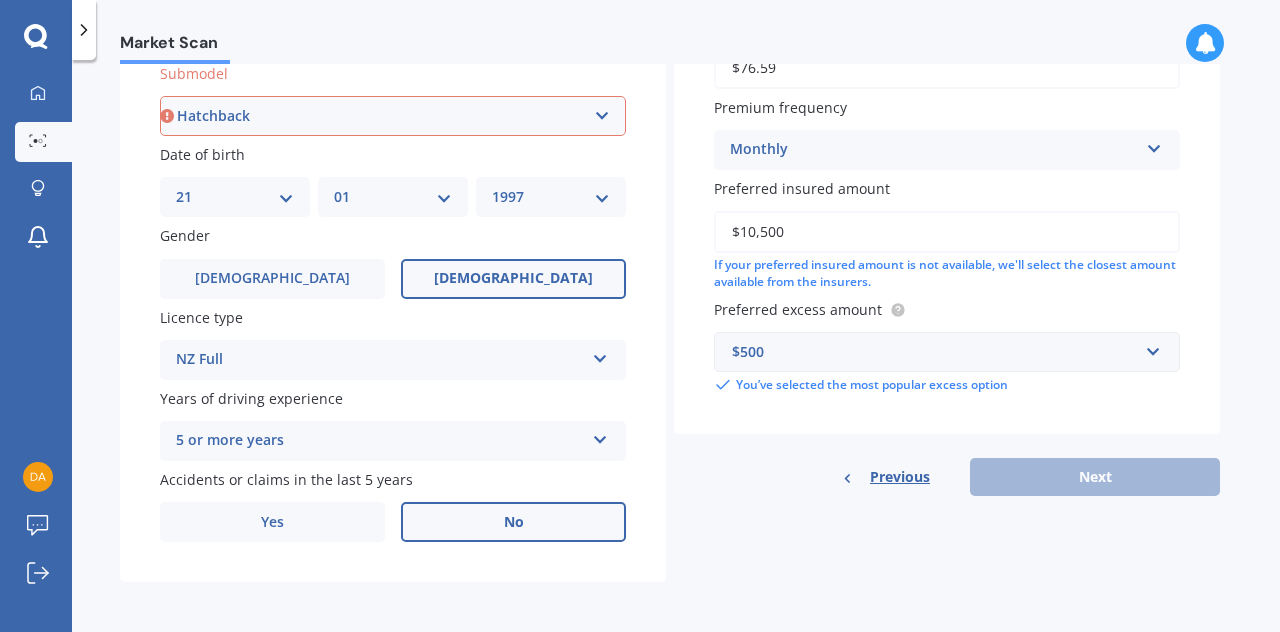 click on "Select submodel (All other) 2.3 Sporthatch 2.3 turbo Hatchback Hatchback turbo diesel Hybrid SP23 Sporthatch diesel" at bounding box center [393, 116] 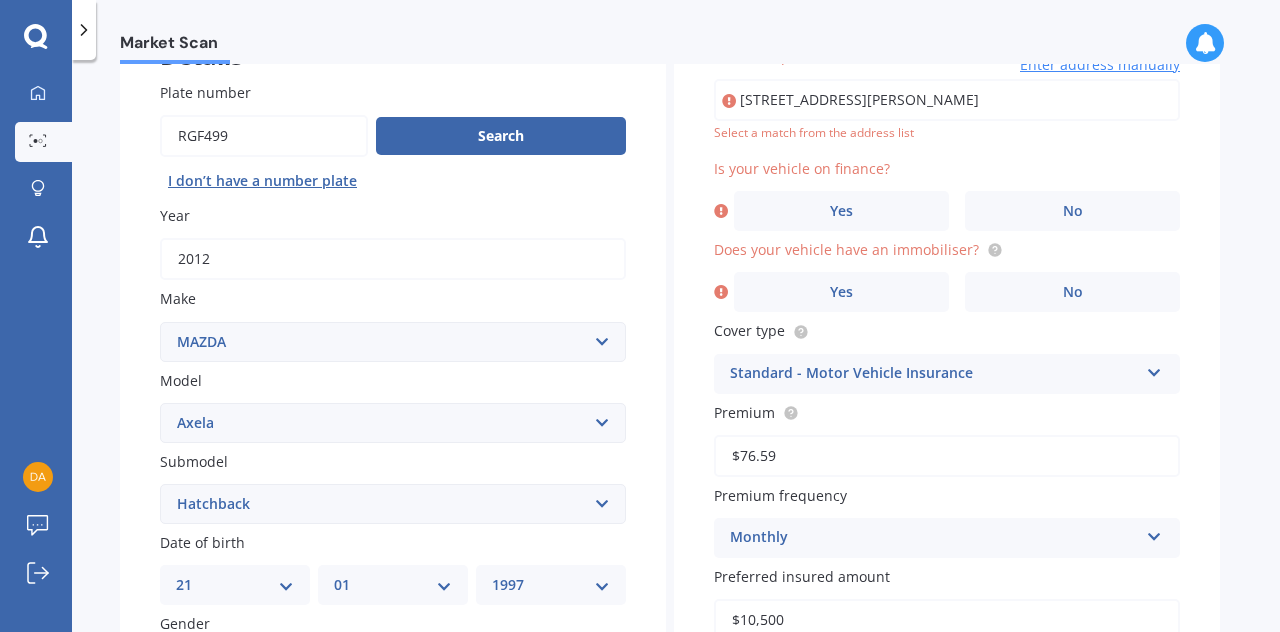 scroll, scrollTop: 136, scrollLeft: 0, axis: vertical 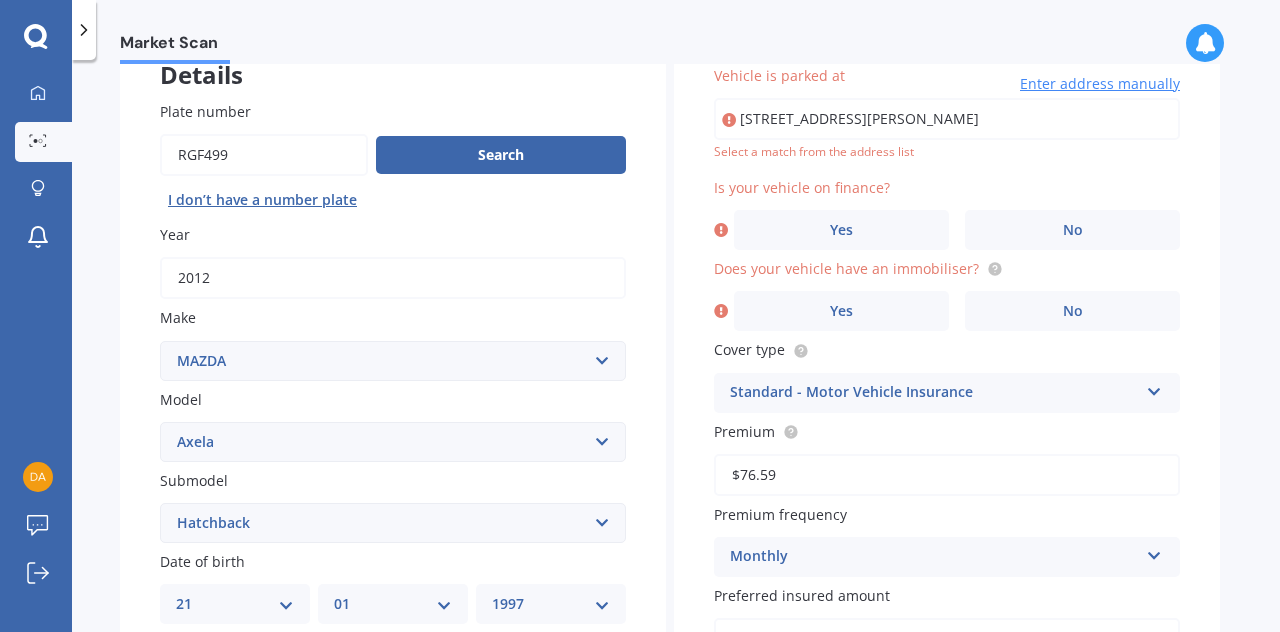 type on "[STREET_ADDRESS][PERSON_NAME]" 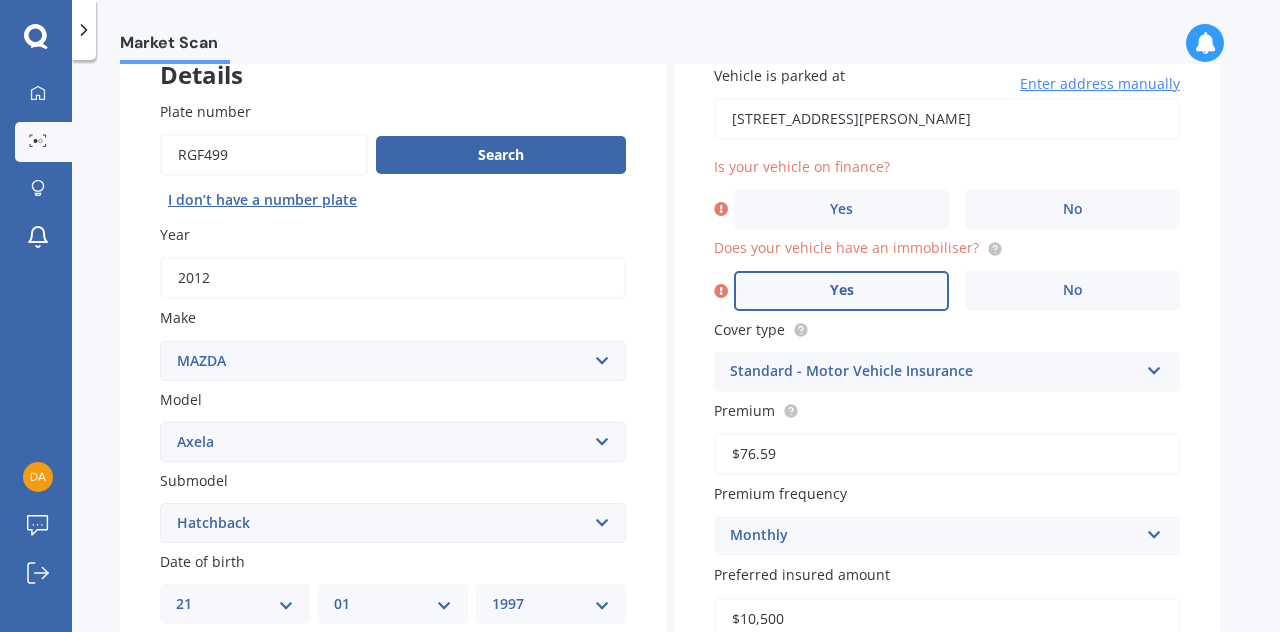 click on "Yes" at bounding box center (841, 291) 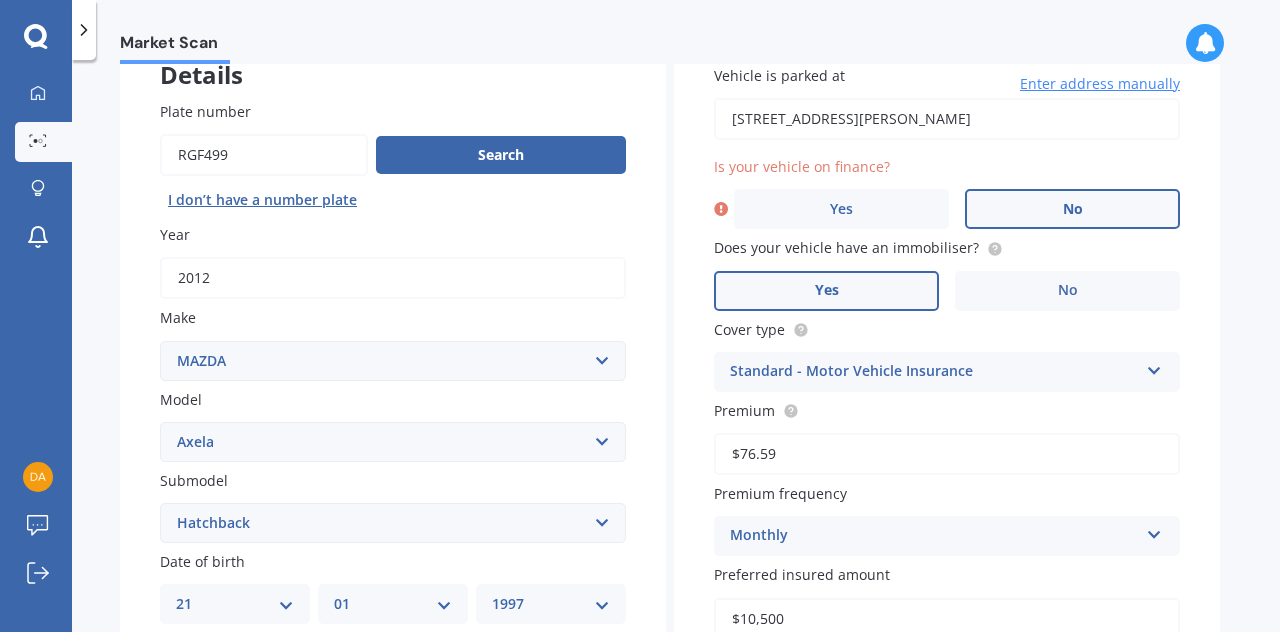 click on "No" at bounding box center [1072, 209] 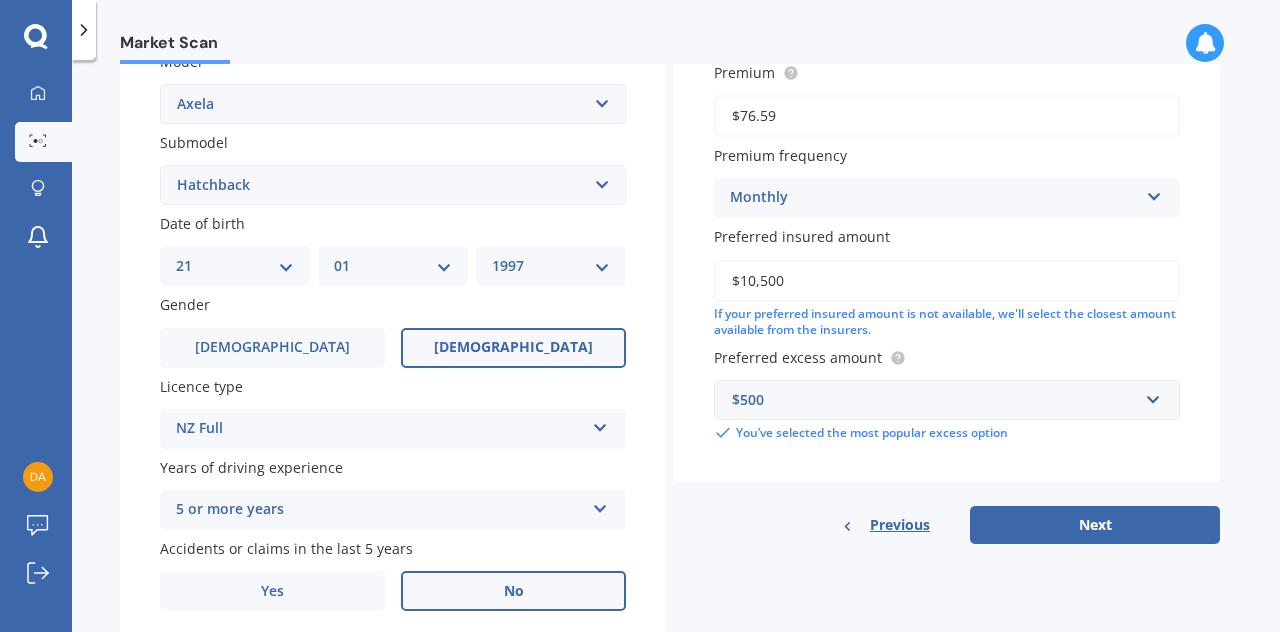 scroll, scrollTop: 474, scrollLeft: 0, axis: vertical 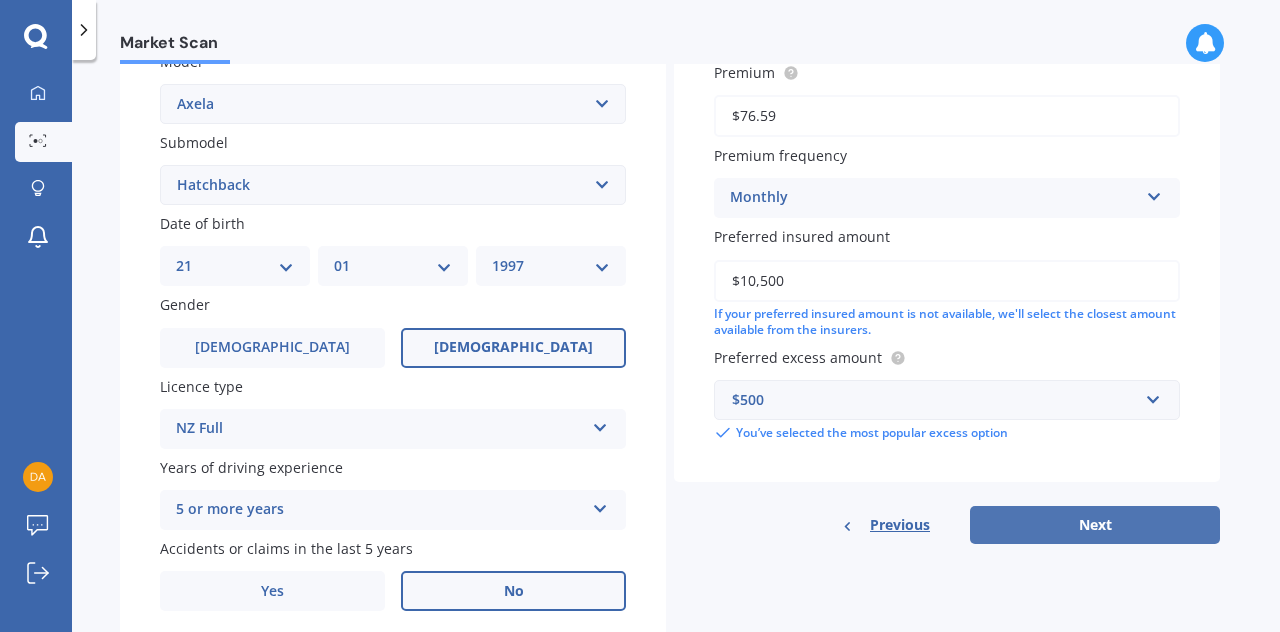 click on "Next" at bounding box center [1095, 525] 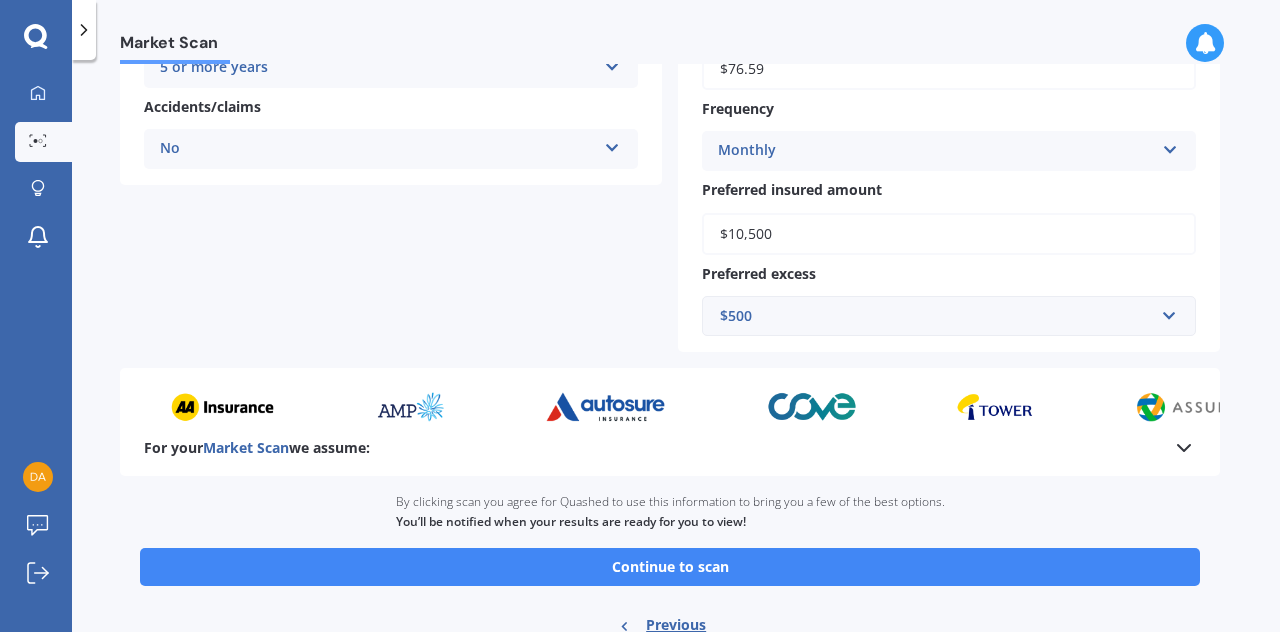 scroll, scrollTop: 567, scrollLeft: 0, axis: vertical 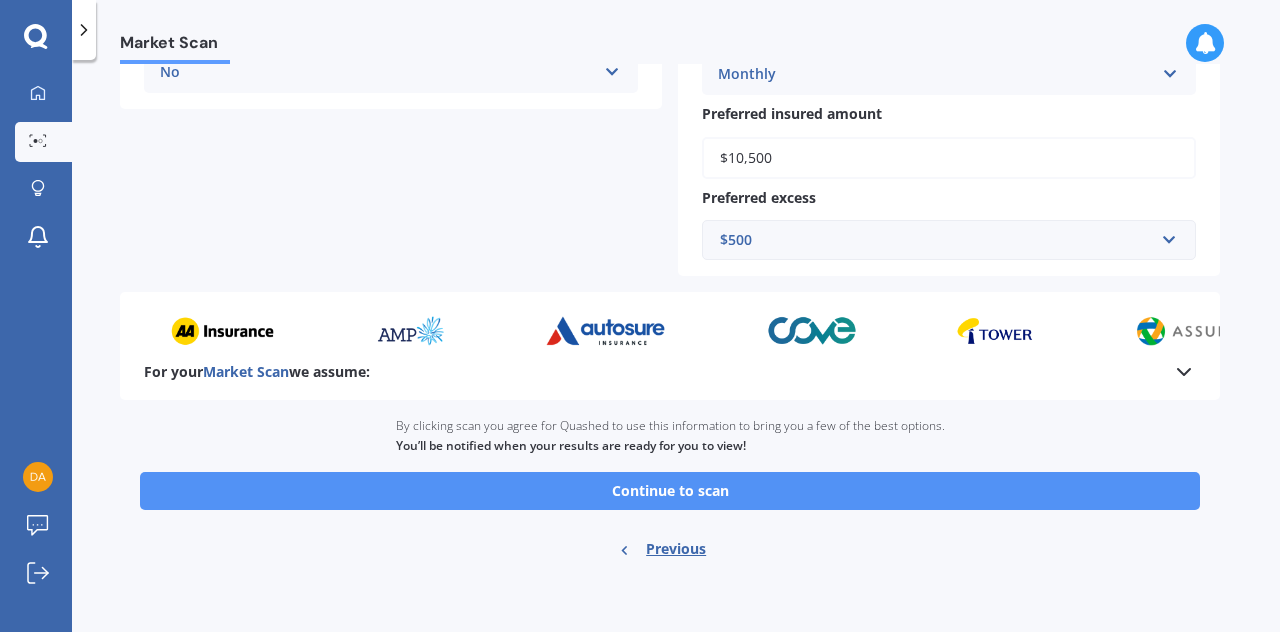 click on "Continue to scan" at bounding box center [670, 491] 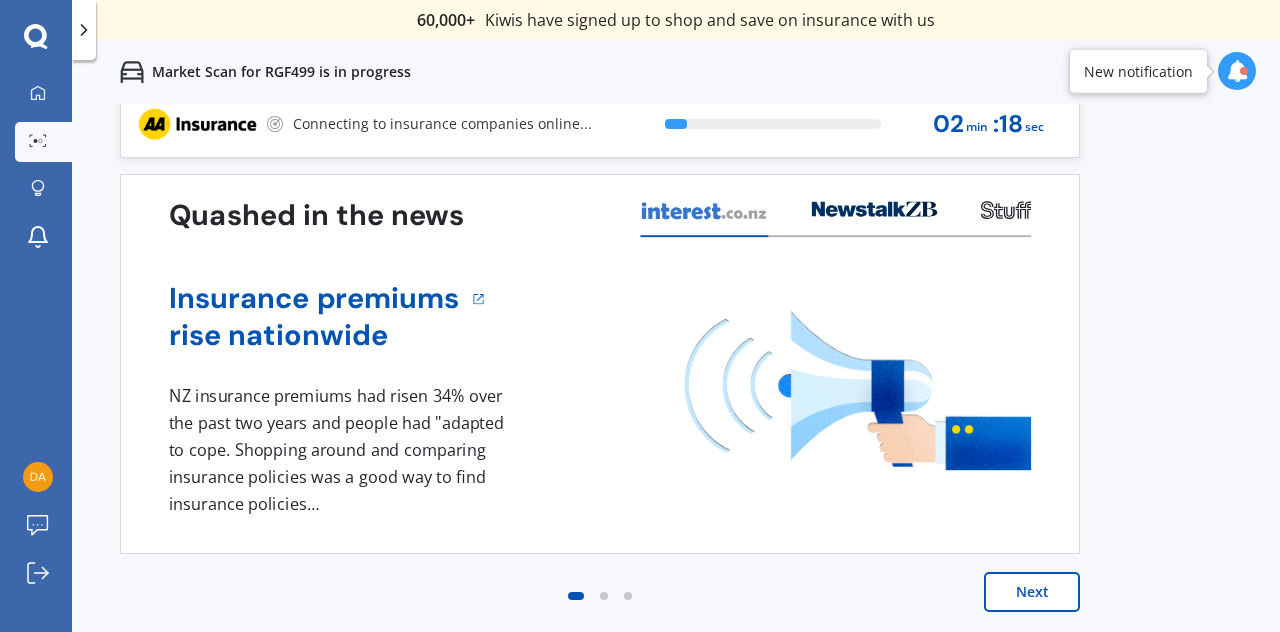 scroll, scrollTop: 0, scrollLeft: 0, axis: both 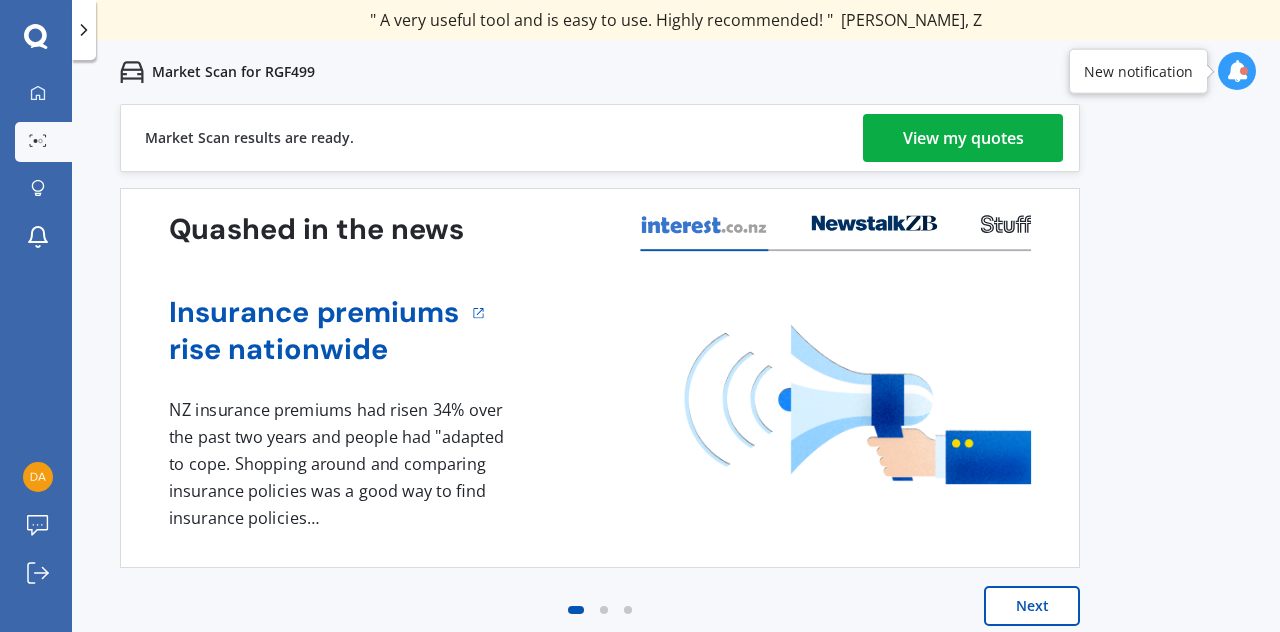 click on "View my quotes" at bounding box center [963, 138] 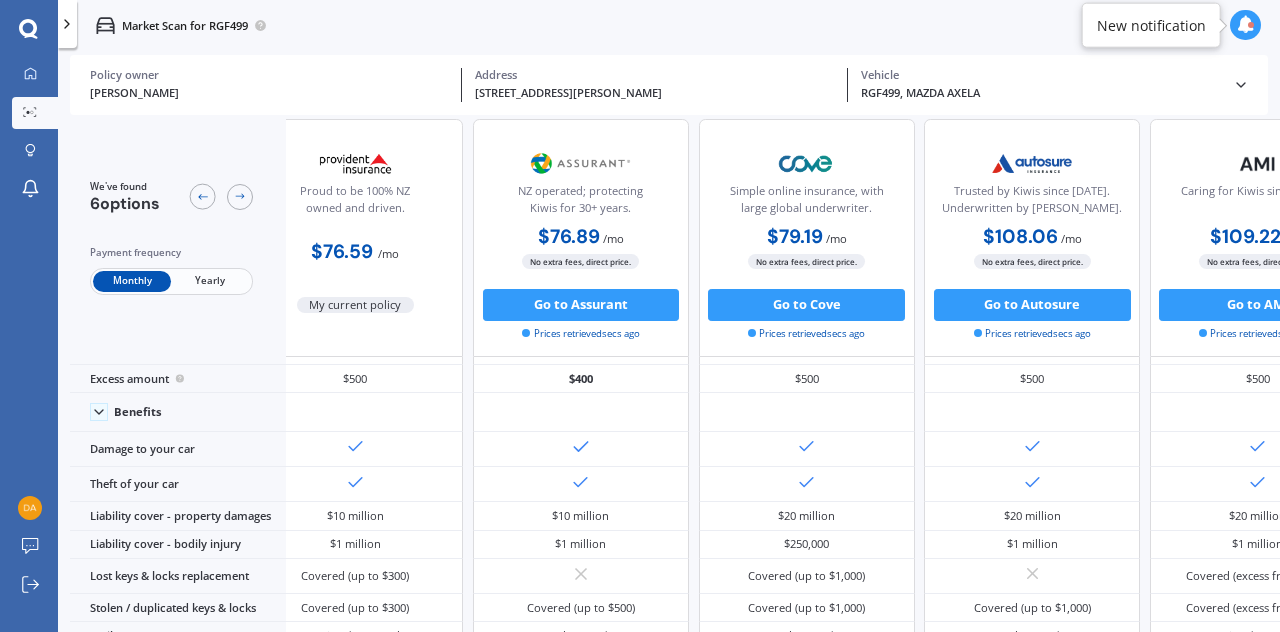 scroll, scrollTop: 40, scrollLeft: 49, axis: both 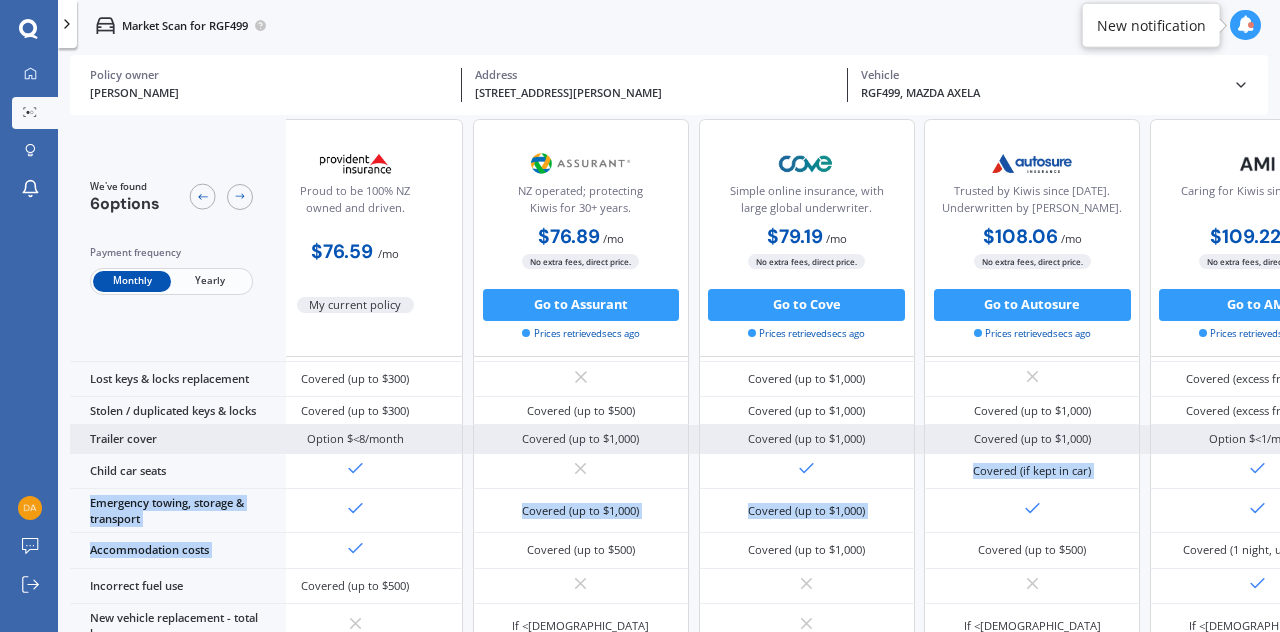 drag, startPoint x: 424, startPoint y: 541, endPoint x: 394, endPoint y: 405, distance: 139.26952 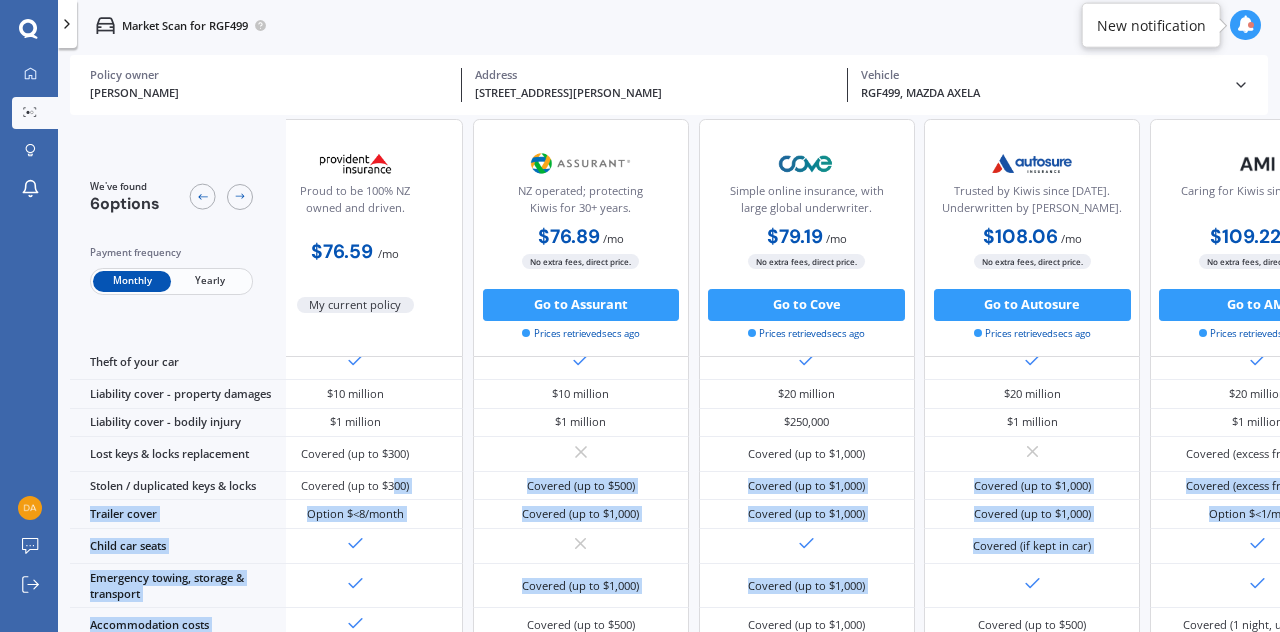 scroll, scrollTop: 192, scrollLeft: 49, axis: both 